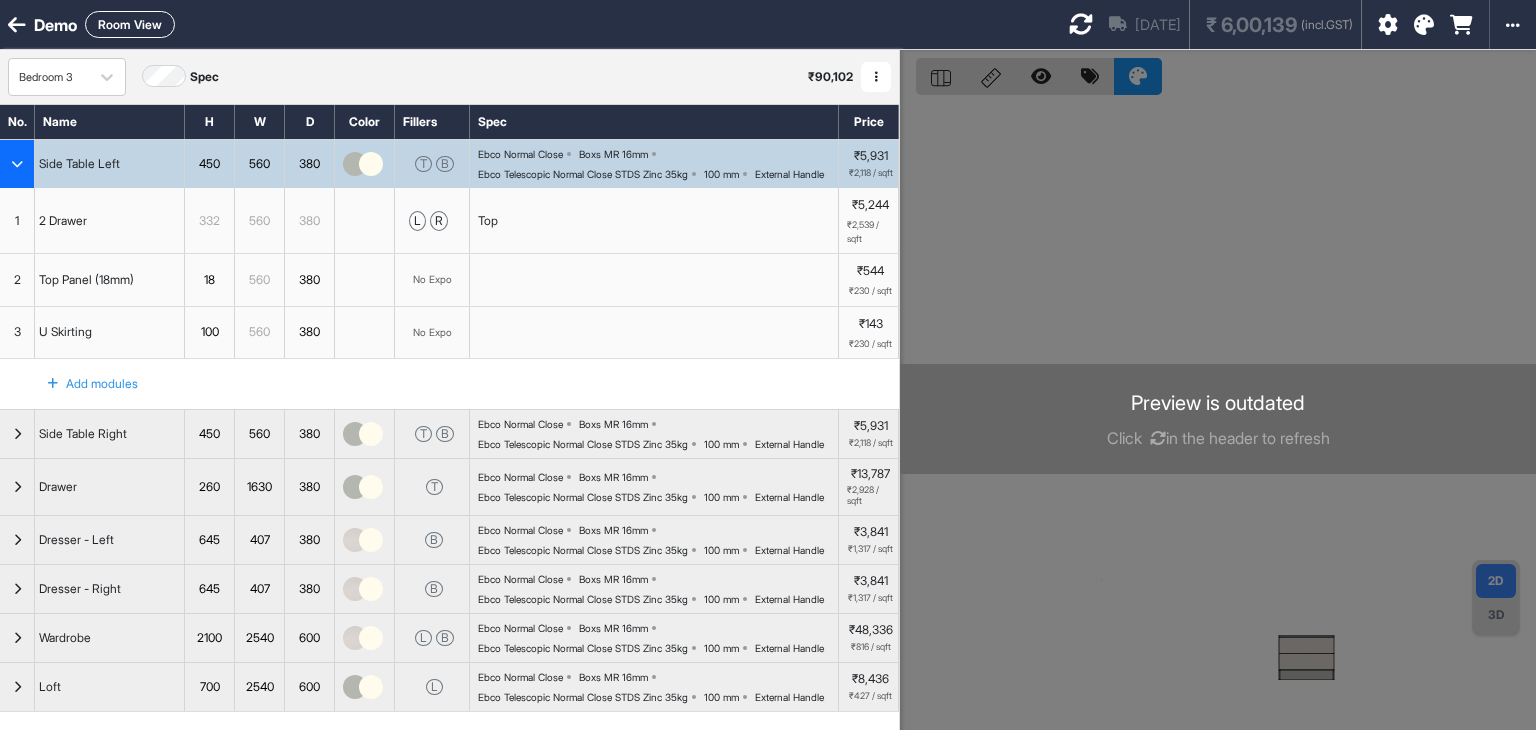 scroll, scrollTop: 0, scrollLeft: 0, axis: both 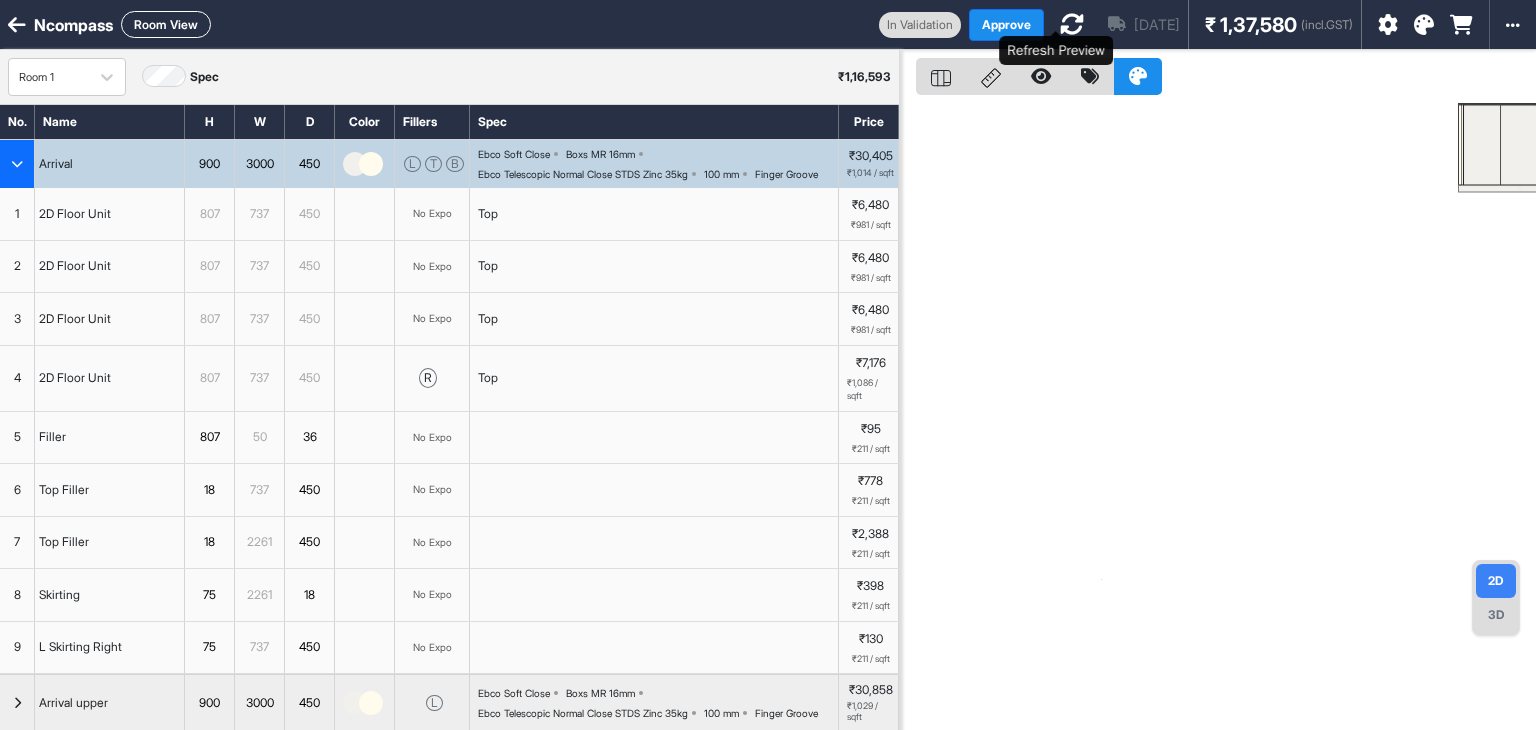 click at bounding box center [1072, 24] 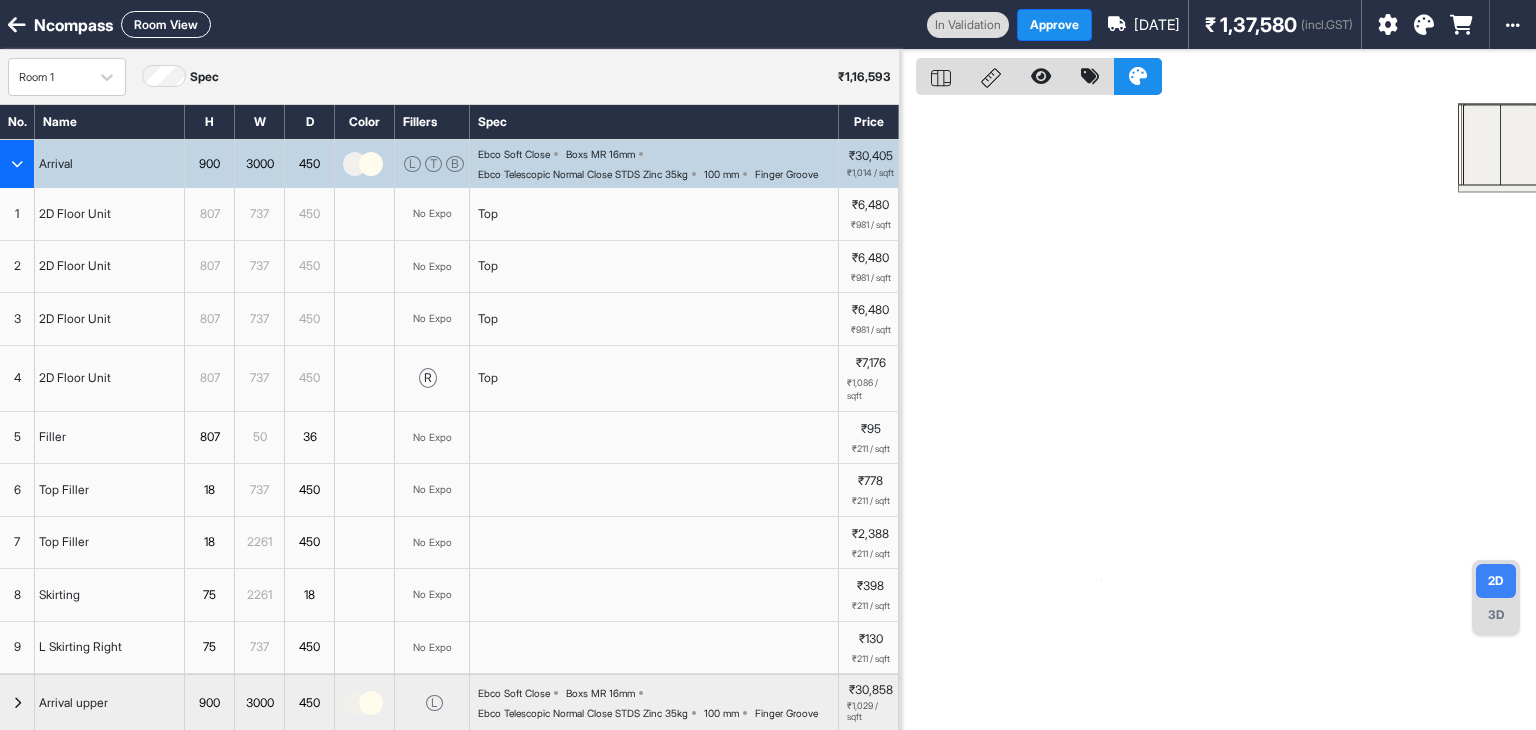 click on "Room View" at bounding box center [166, 24] 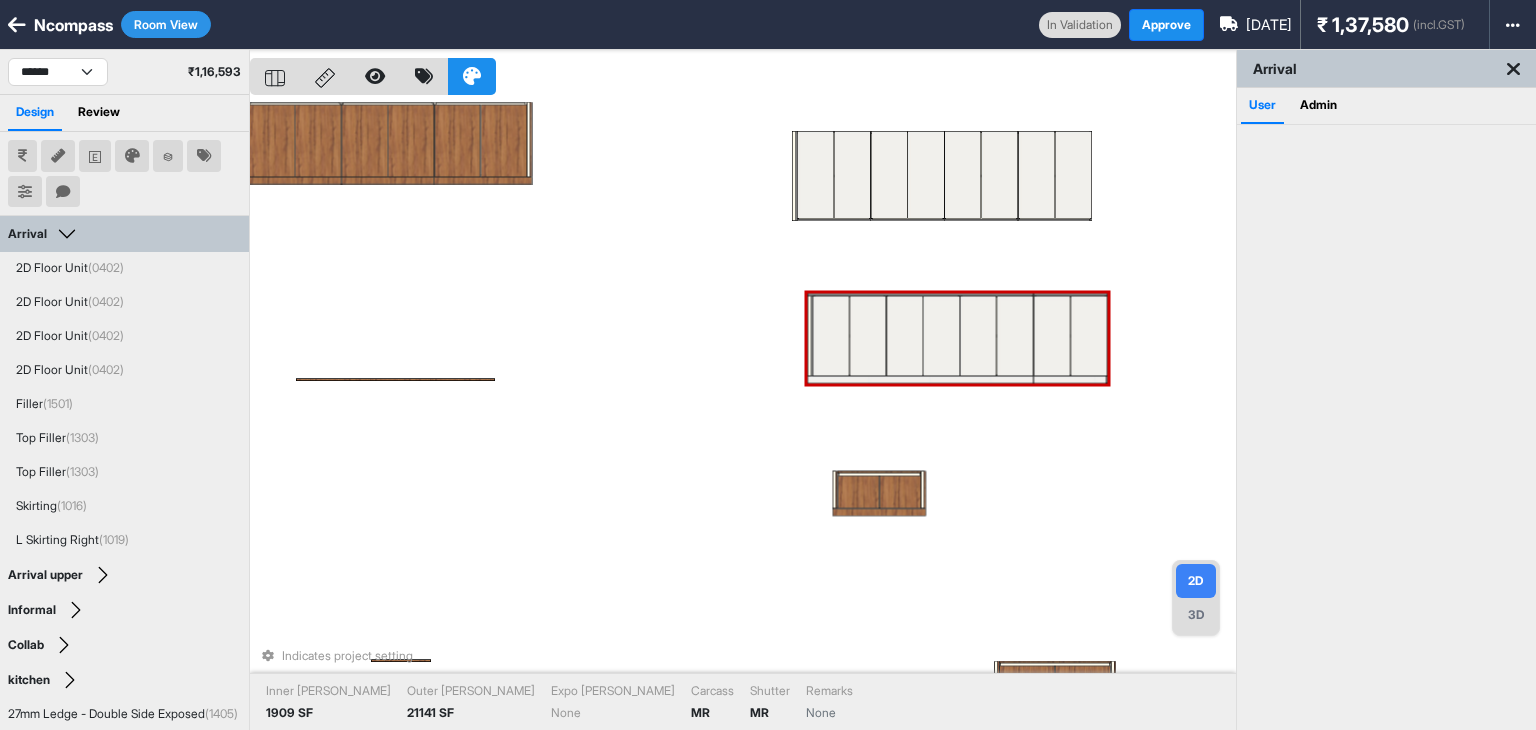 click on "Indicates project setting Inner Lam 1909 SF Outer Lam 21141 SF Expo Lam None Carcass MR Shutter MR Remarks None" at bounding box center (743, 415) 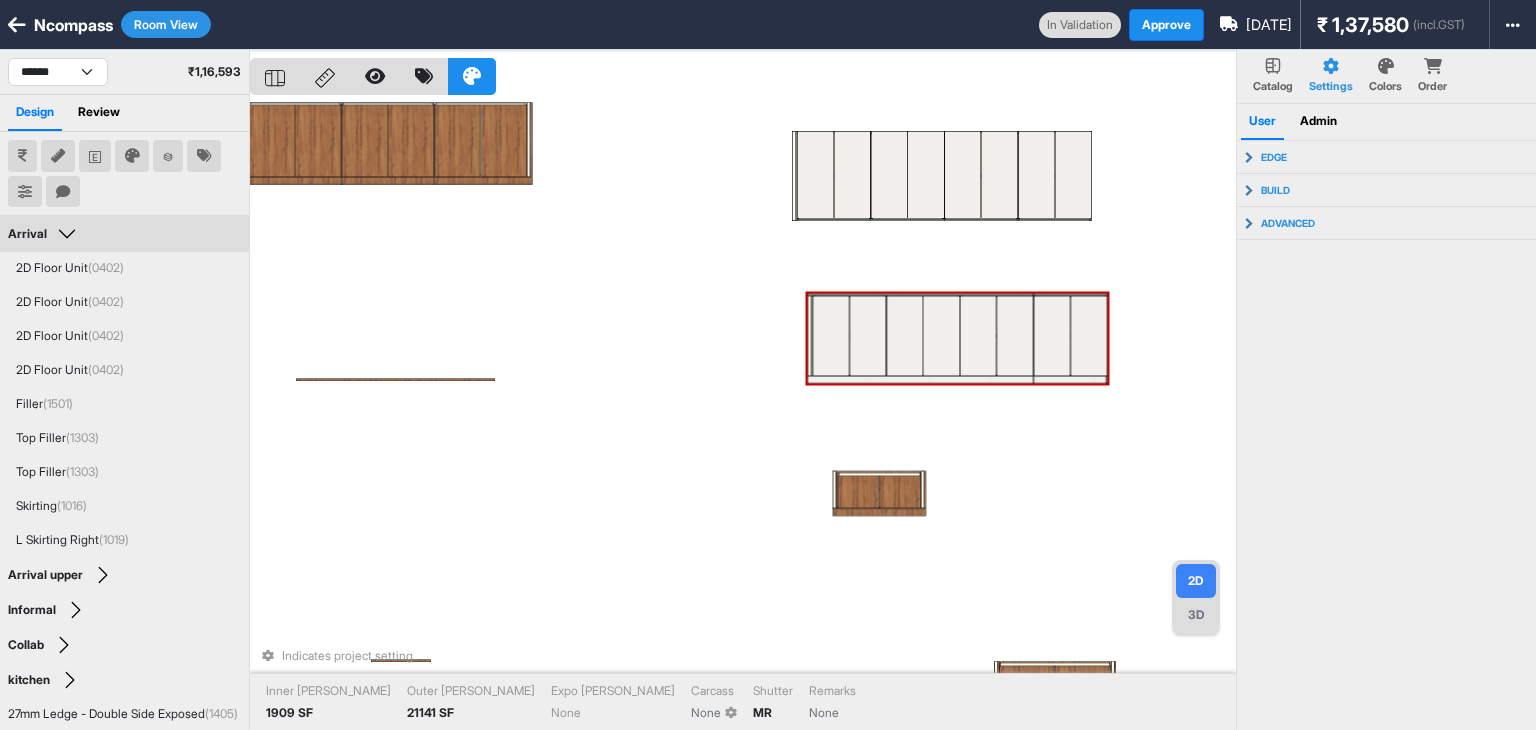 click on "Indicates project setting Inner Lam 1909 SF Outer Lam 21141 SF Expo Lam None Carcass None Shutter MR Remarks None" at bounding box center (743, 415) 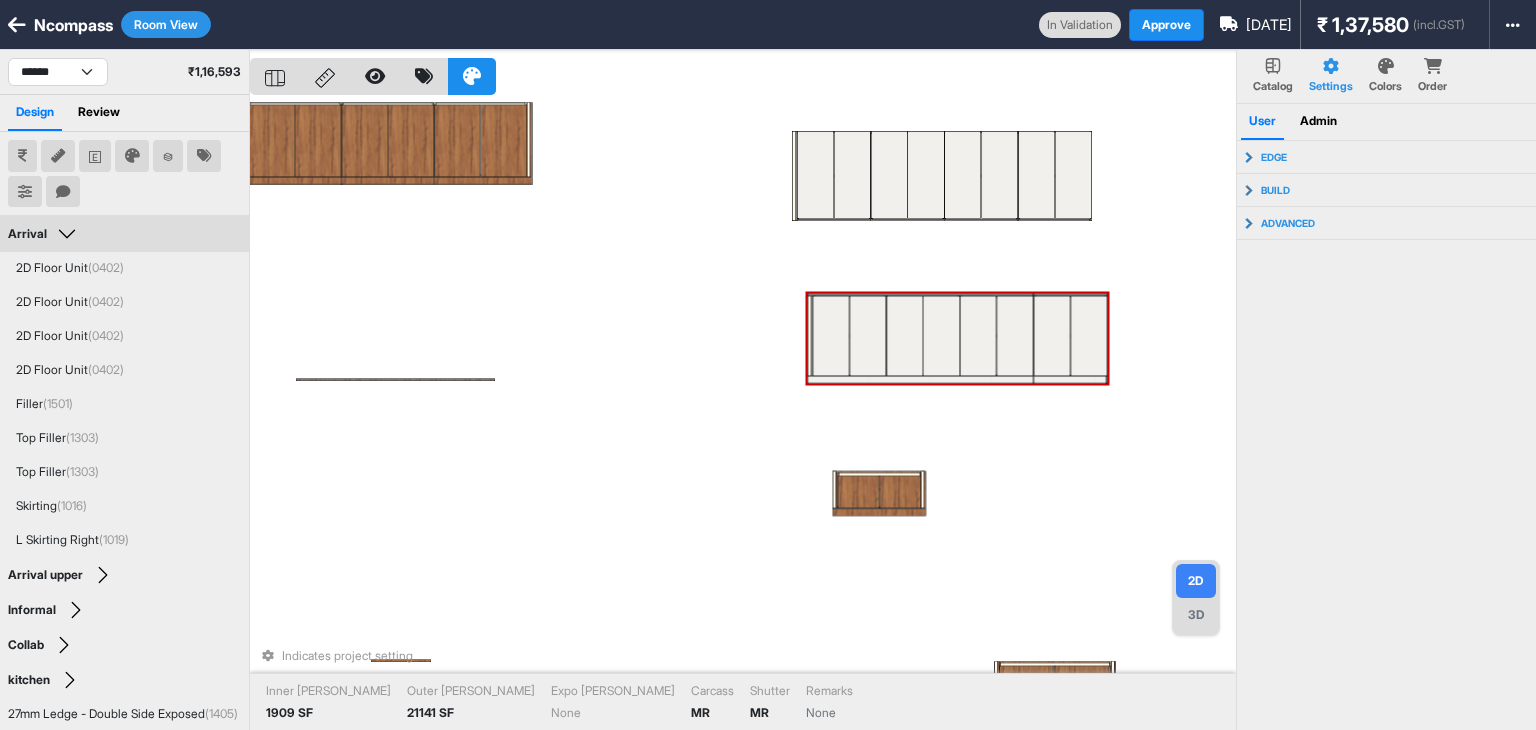 click at bounding box center (867, 336) 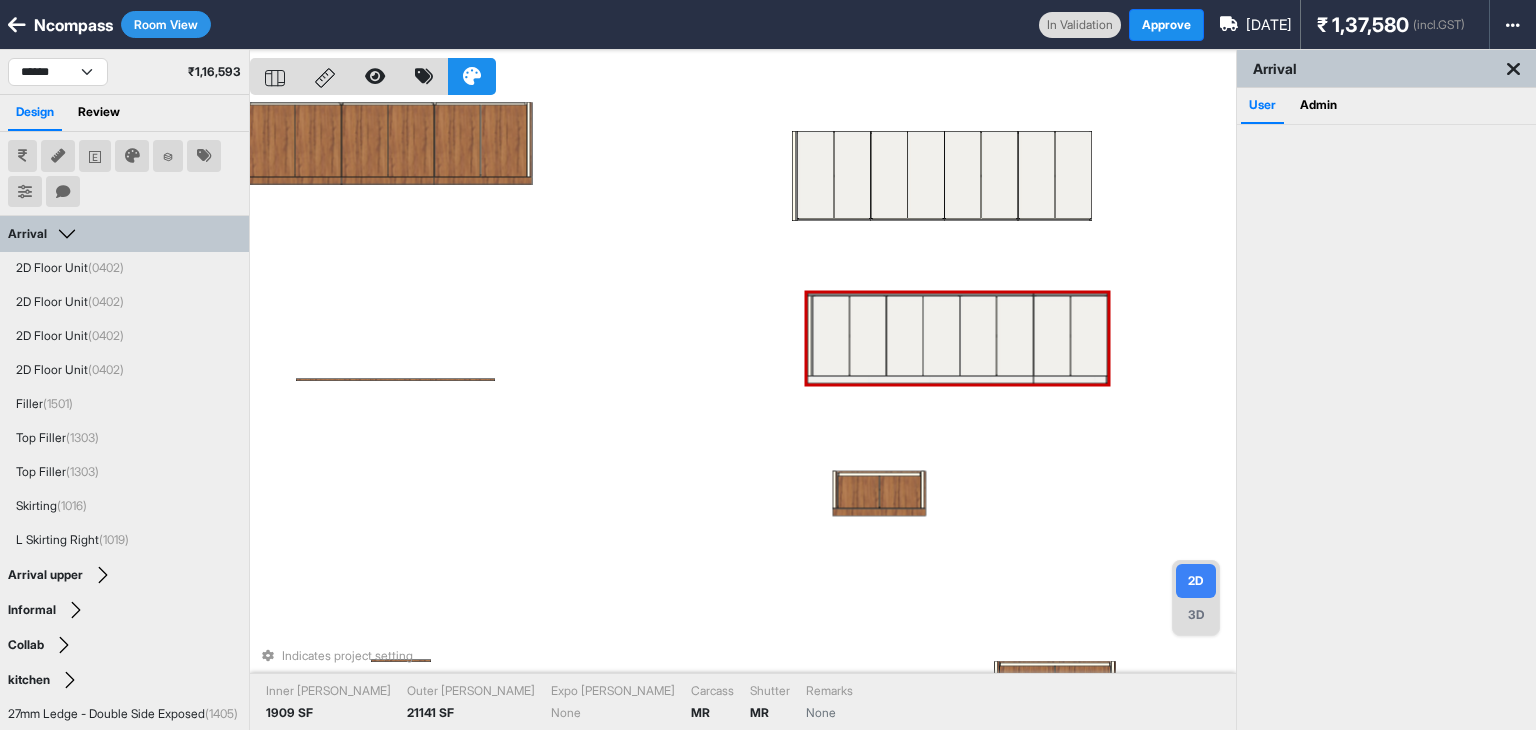 click at bounding box center (867, 336) 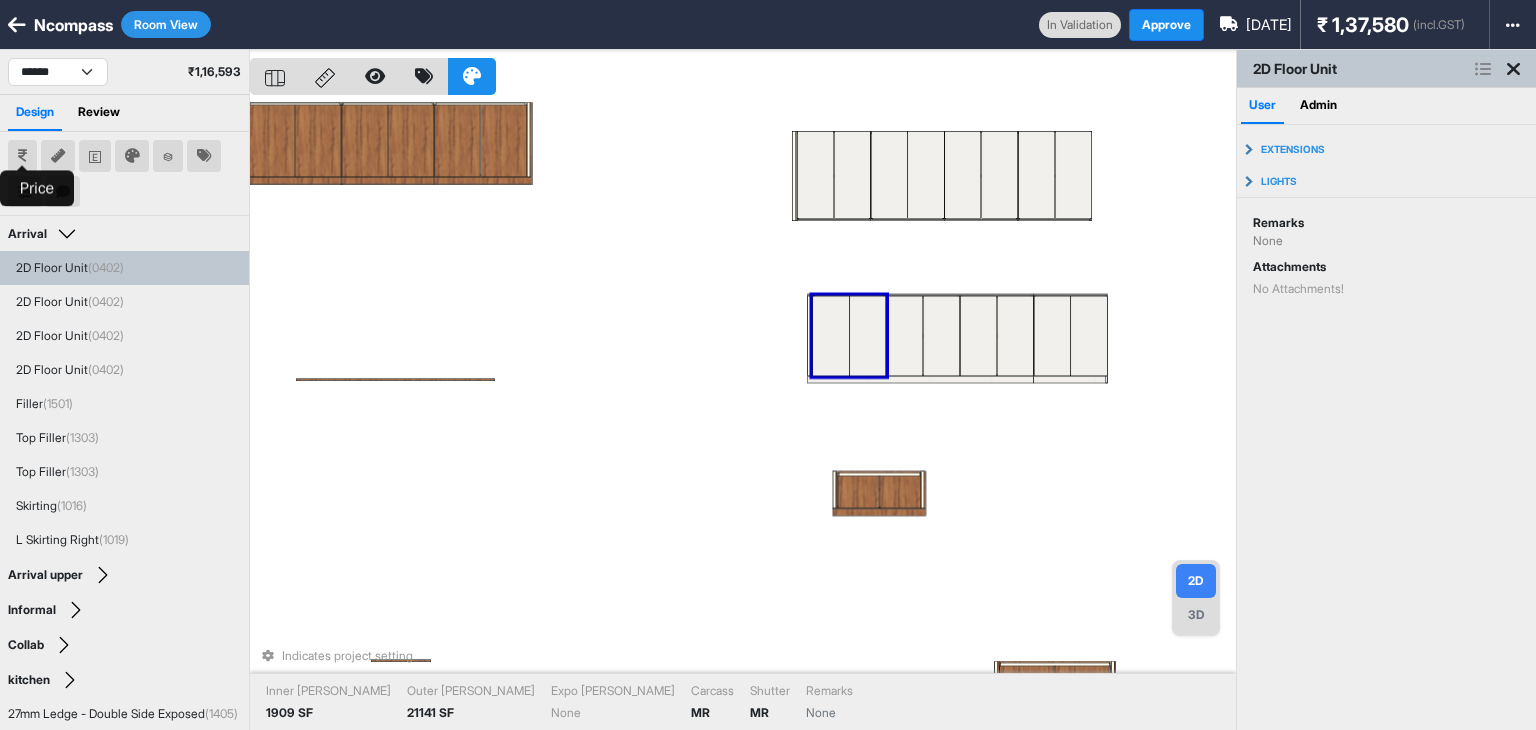 click at bounding box center (22, 156) 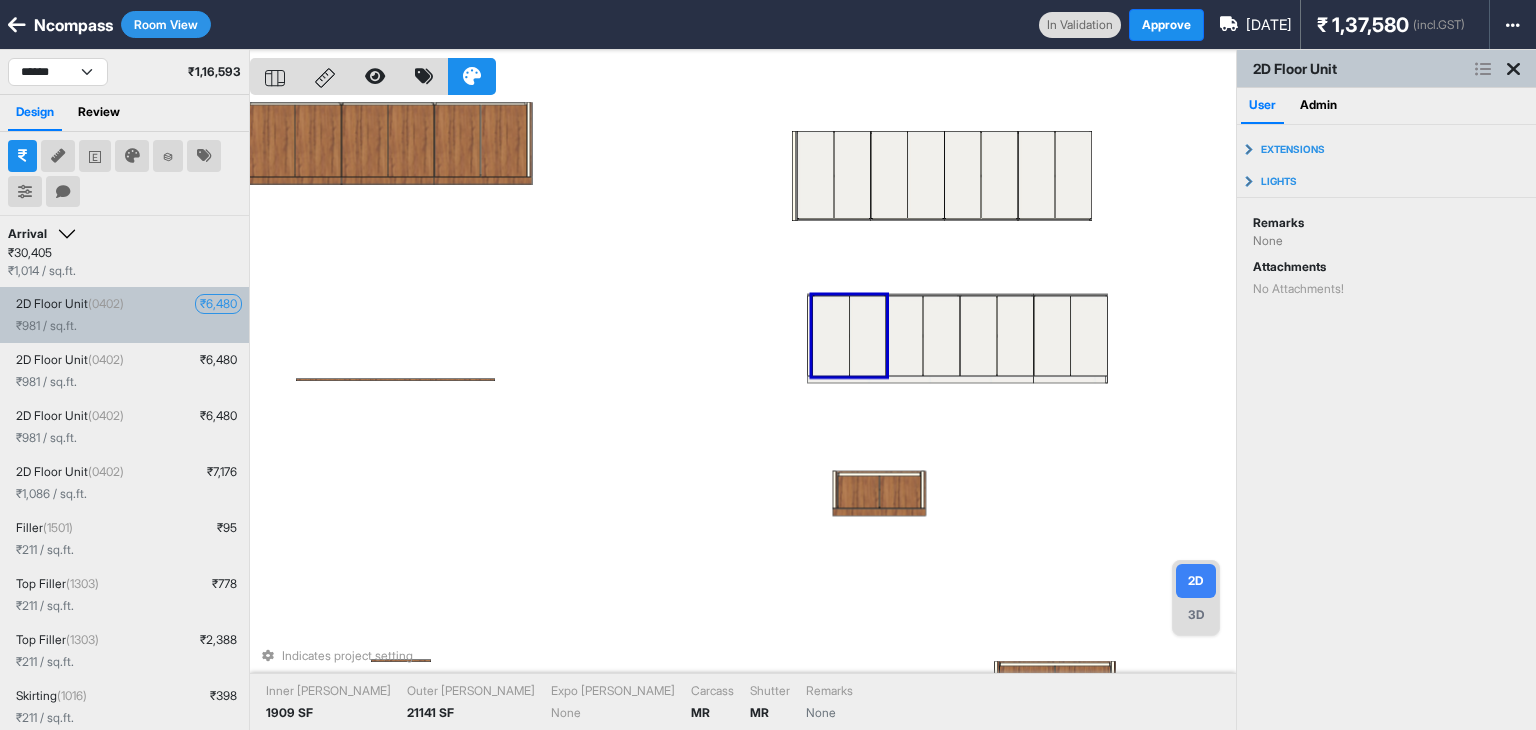 click on "₹ 6,480" at bounding box center [218, 304] 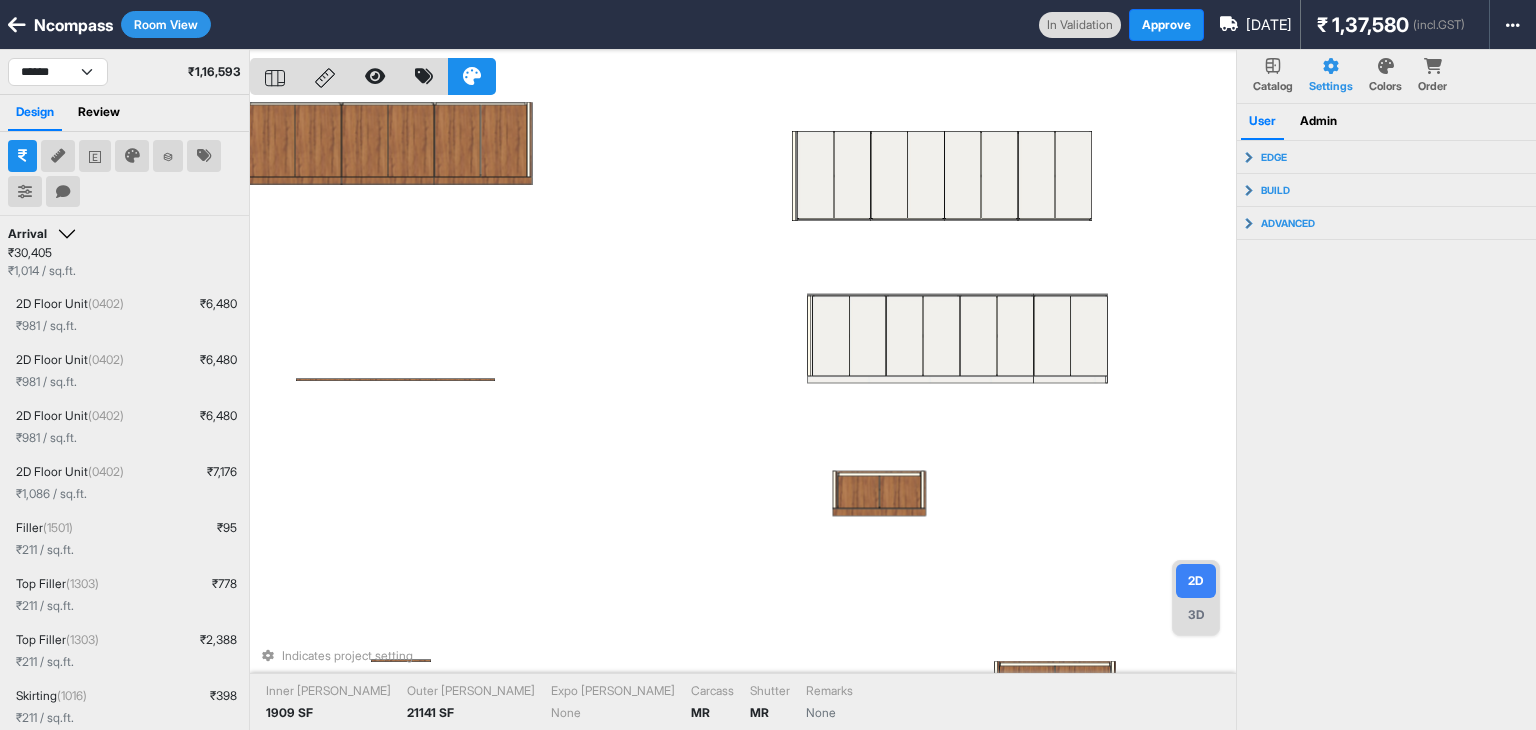 click on "Indicates project setting Inner Lam 1909 SF Outer Lam 21141 SF Expo Lam None Carcass MR Shutter MR Remarks None" at bounding box center (743, 415) 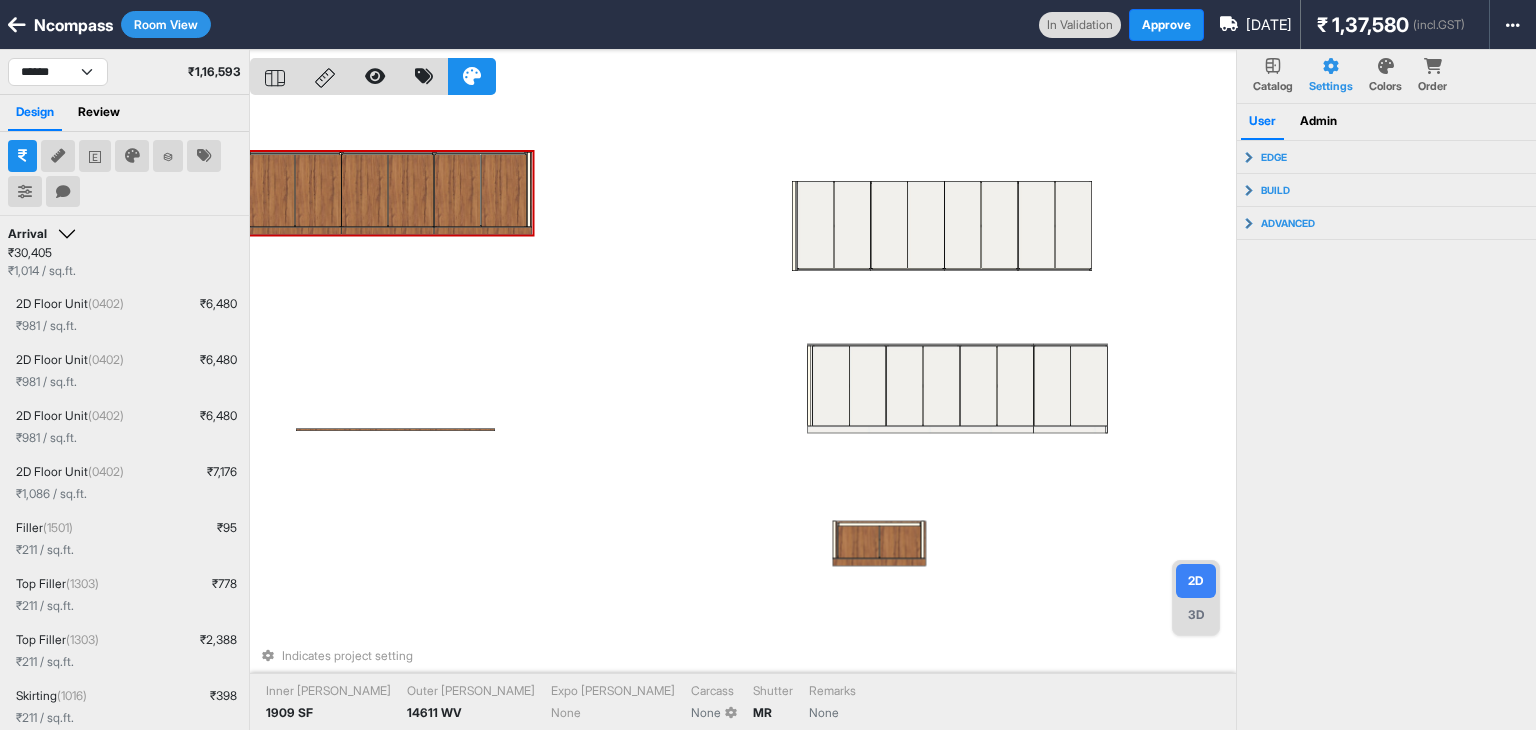 click on "Room View" at bounding box center (166, 24) 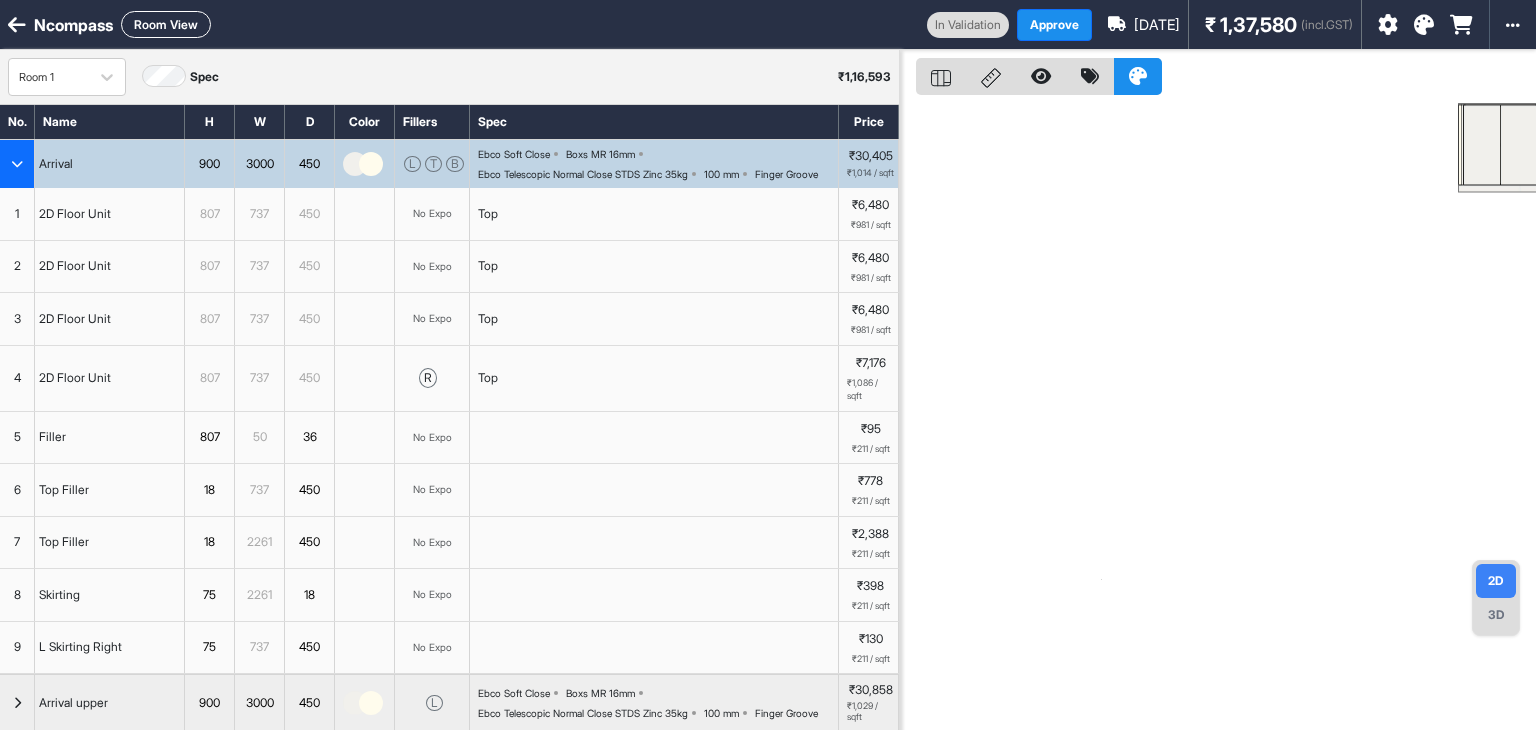 click at bounding box center [17, 164] 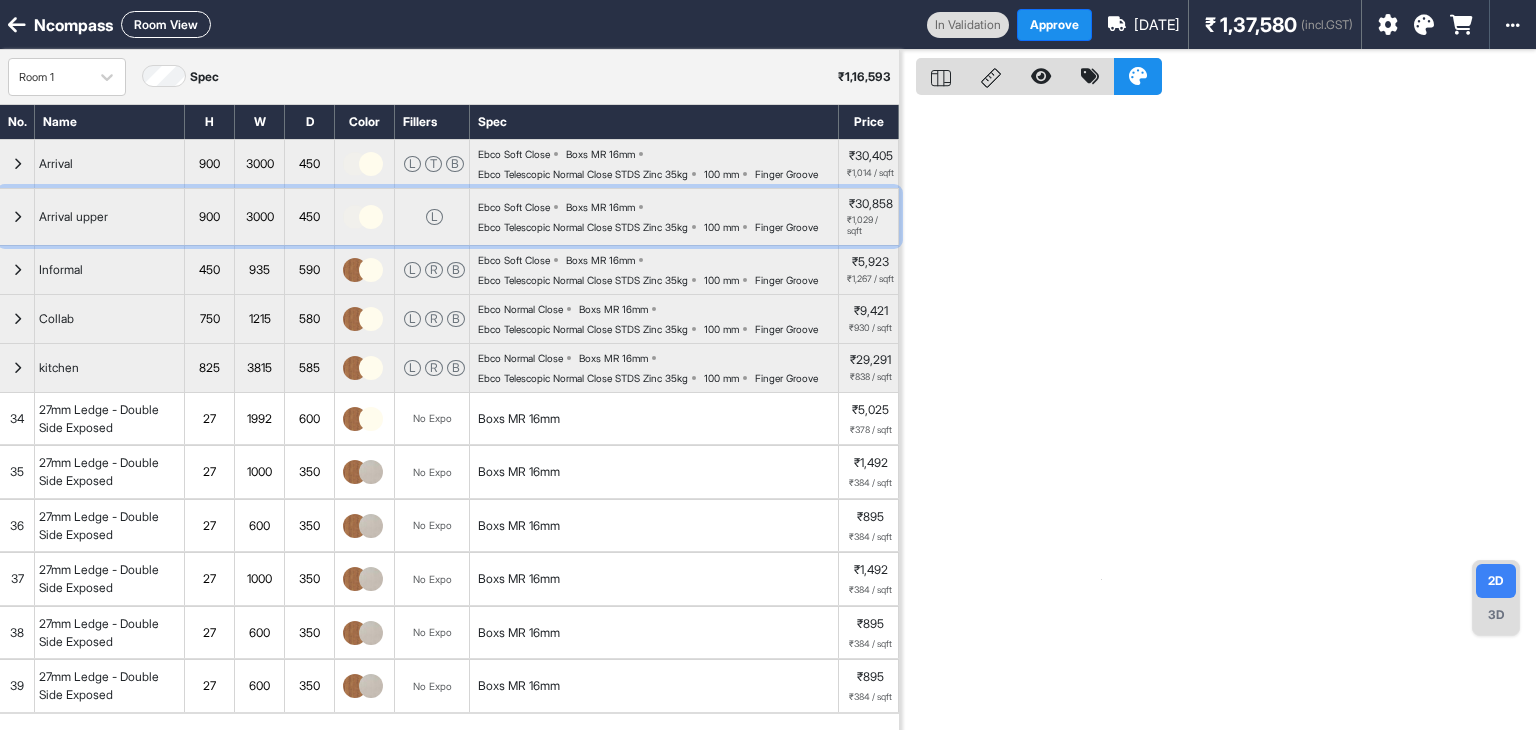click at bounding box center [17, 217] 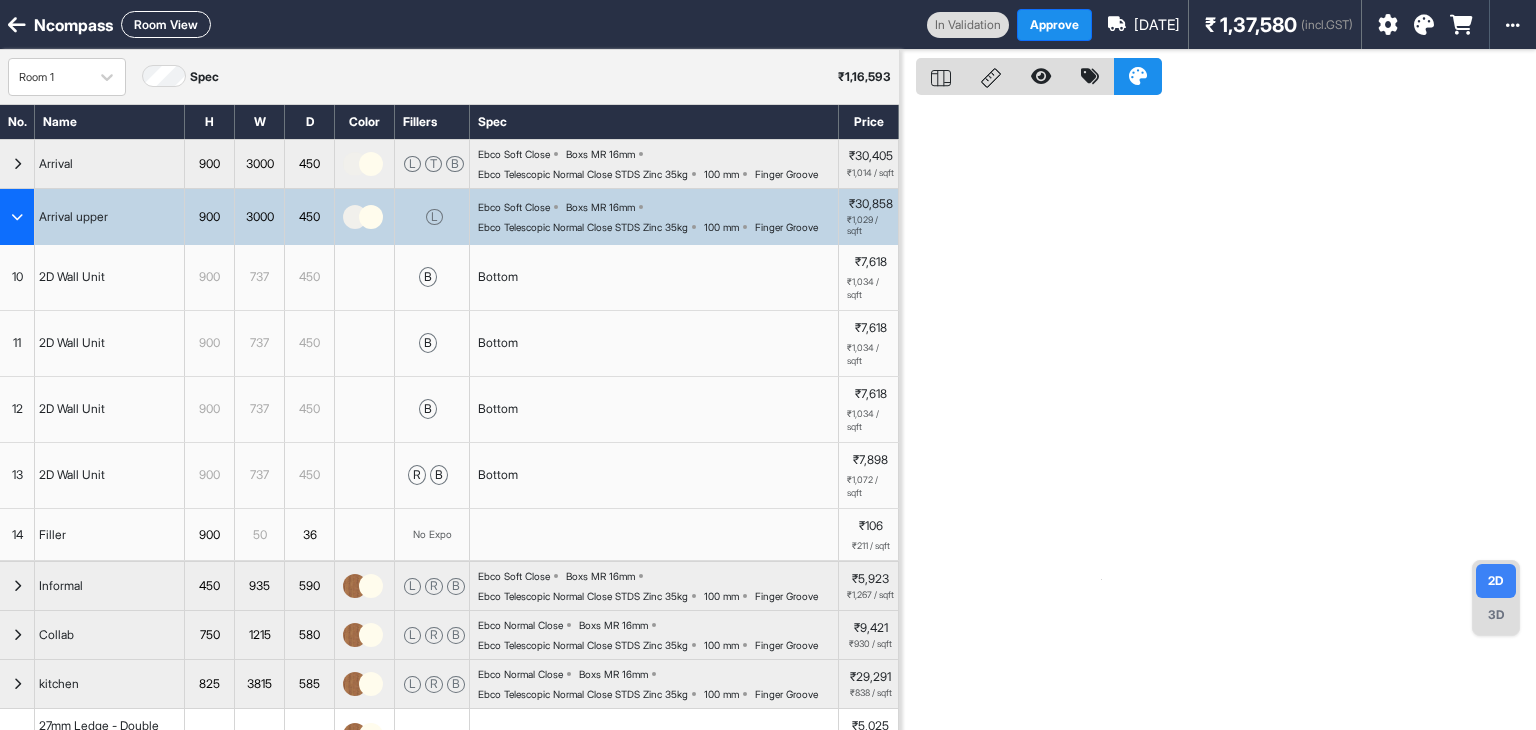 click at bounding box center (17, 217) 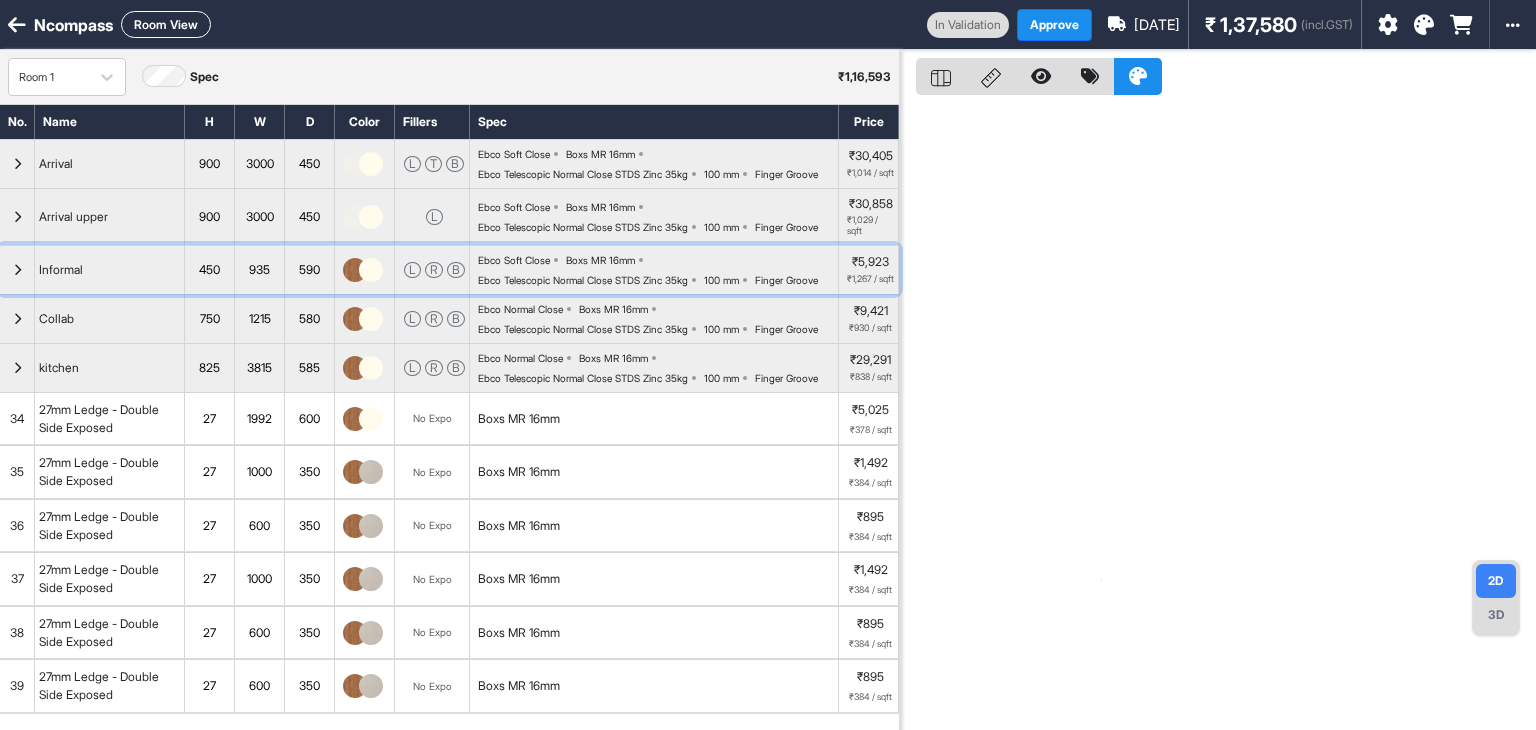 click at bounding box center (17, 270) 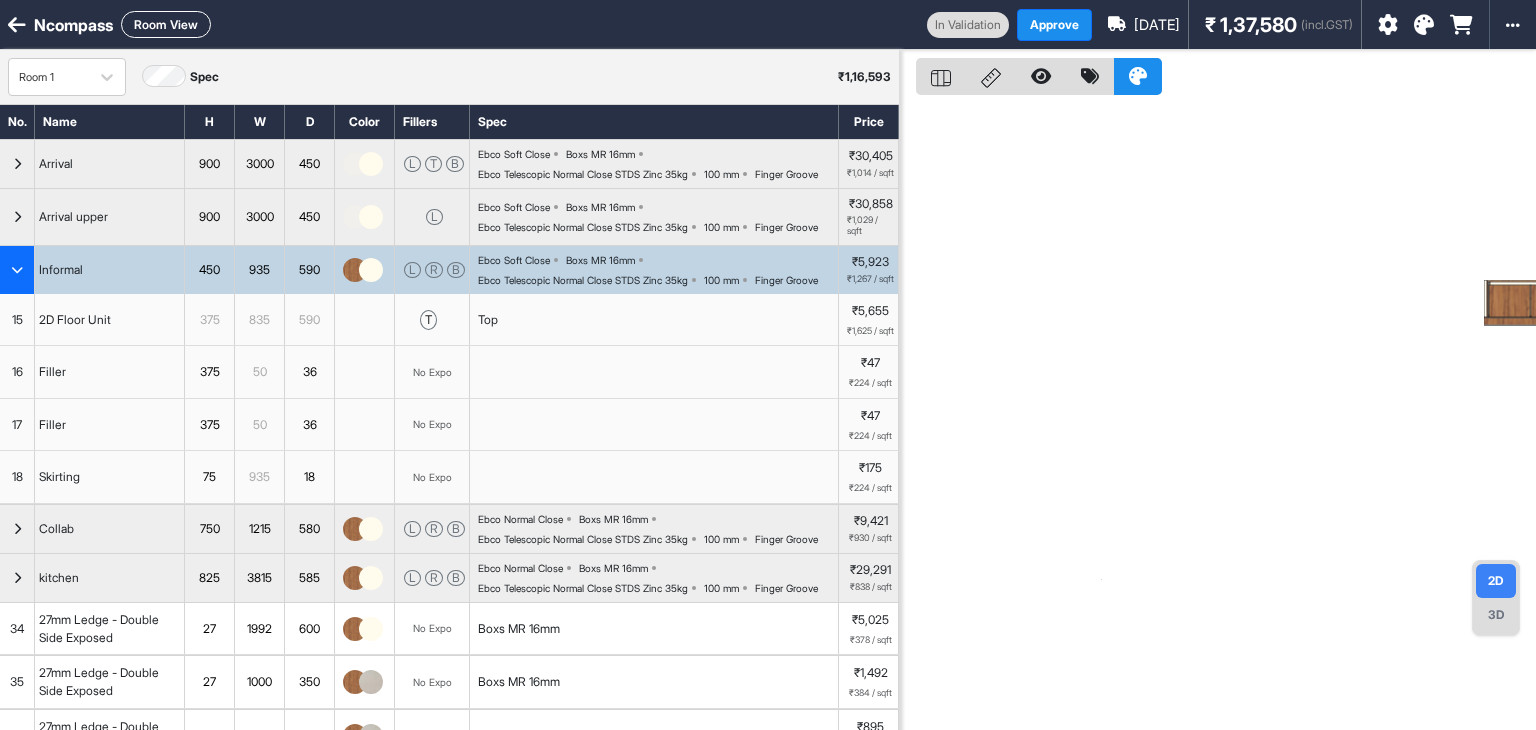 click at bounding box center (17, 270) 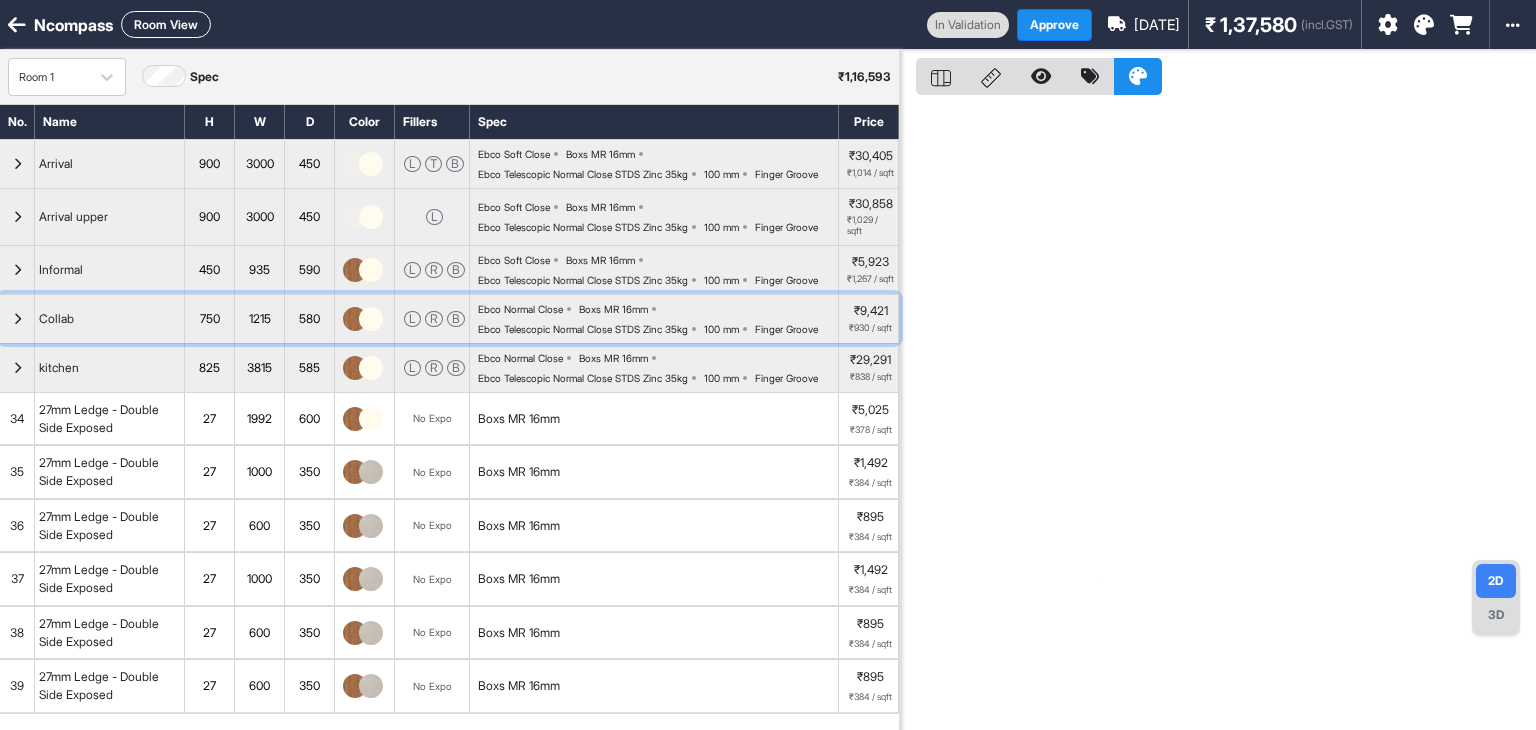 click at bounding box center [17, 319] 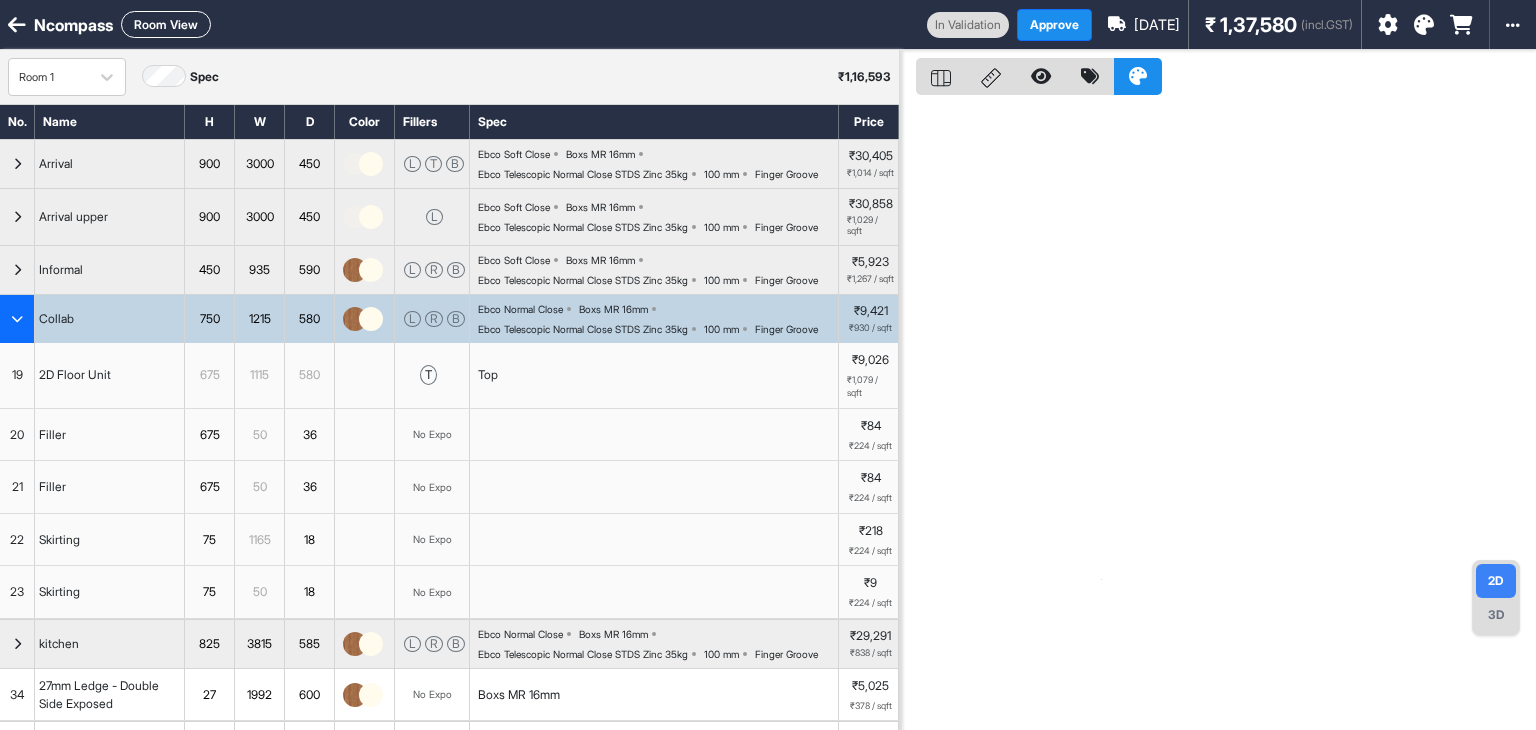 click at bounding box center [17, 319] 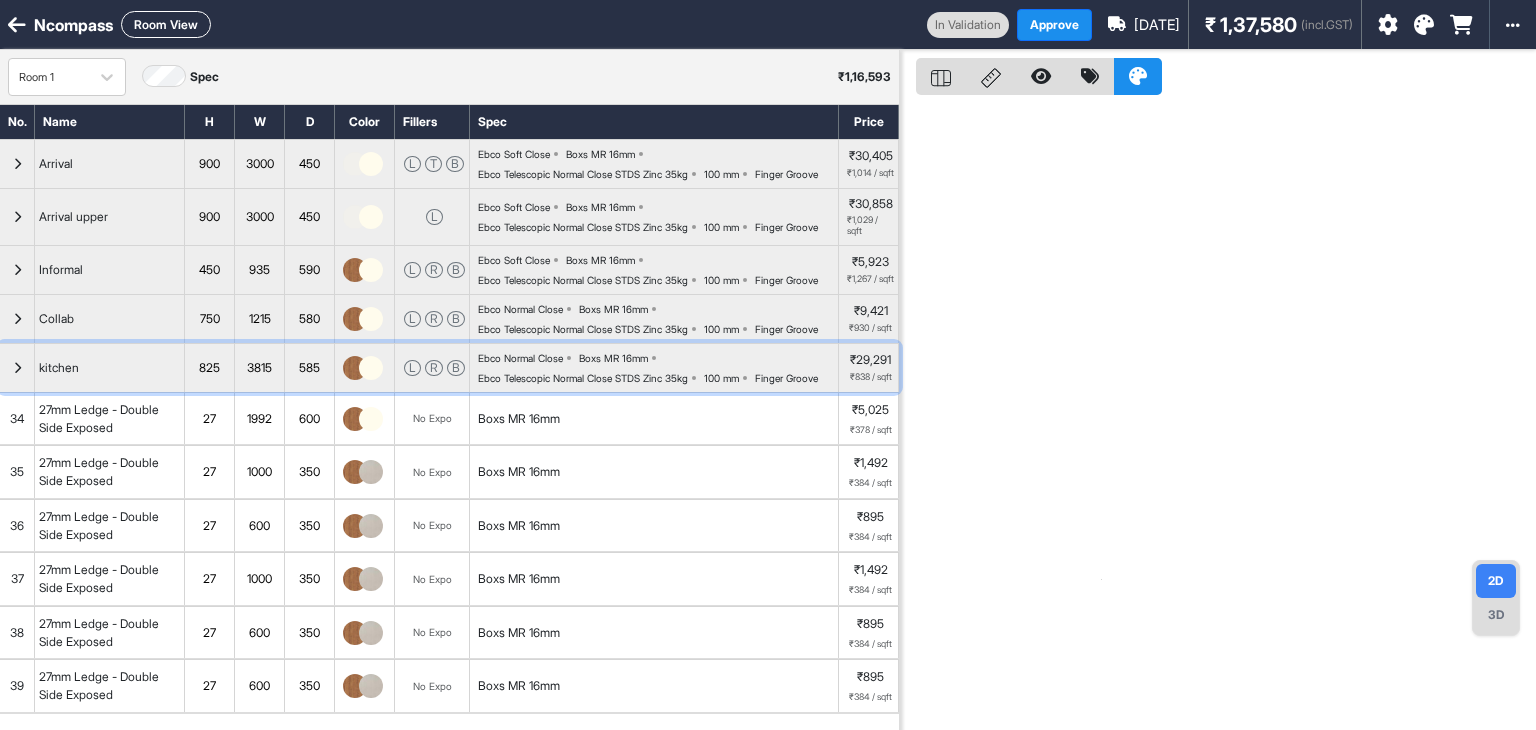 click at bounding box center [17, 368] 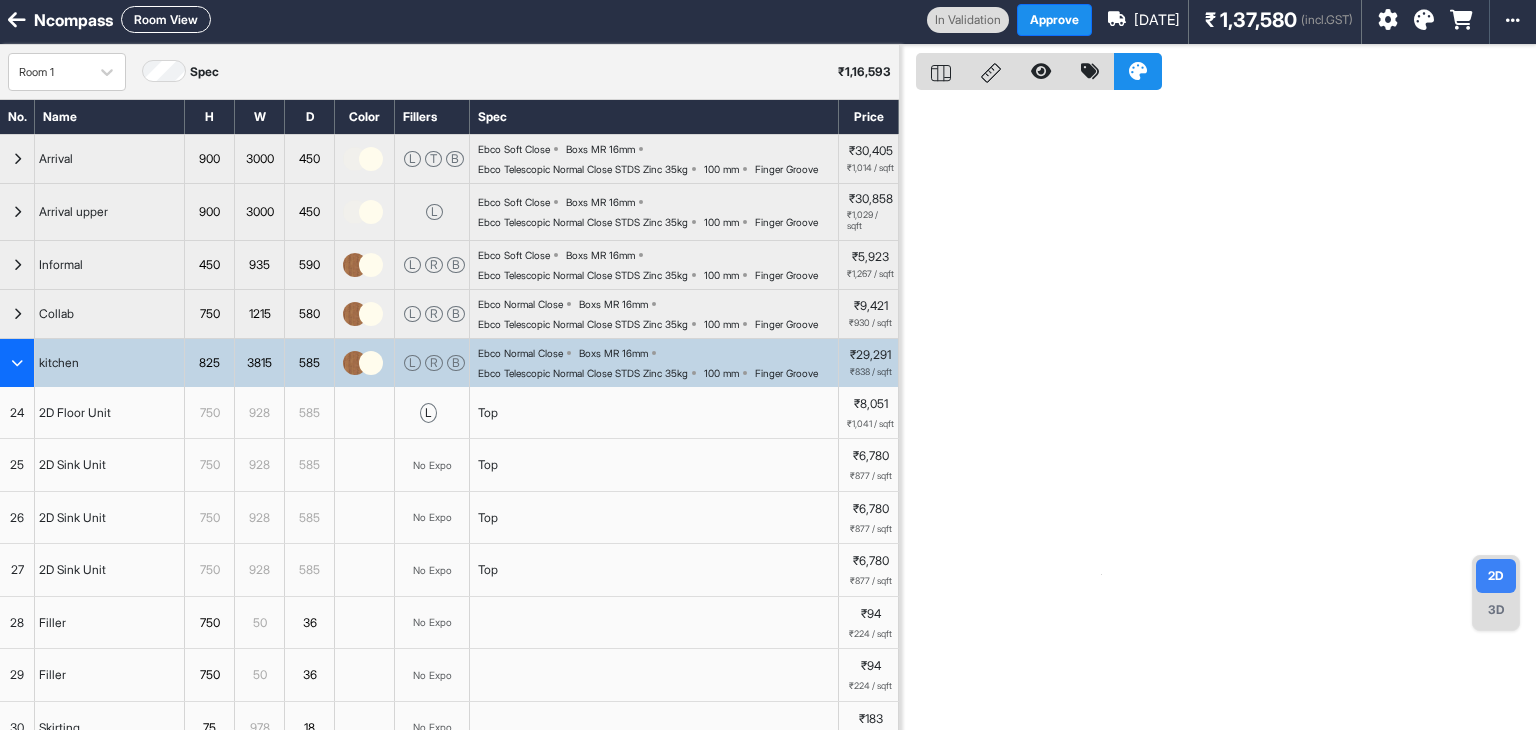 scroll, scrollTop: 0, scrollLeft: 0, axis: both 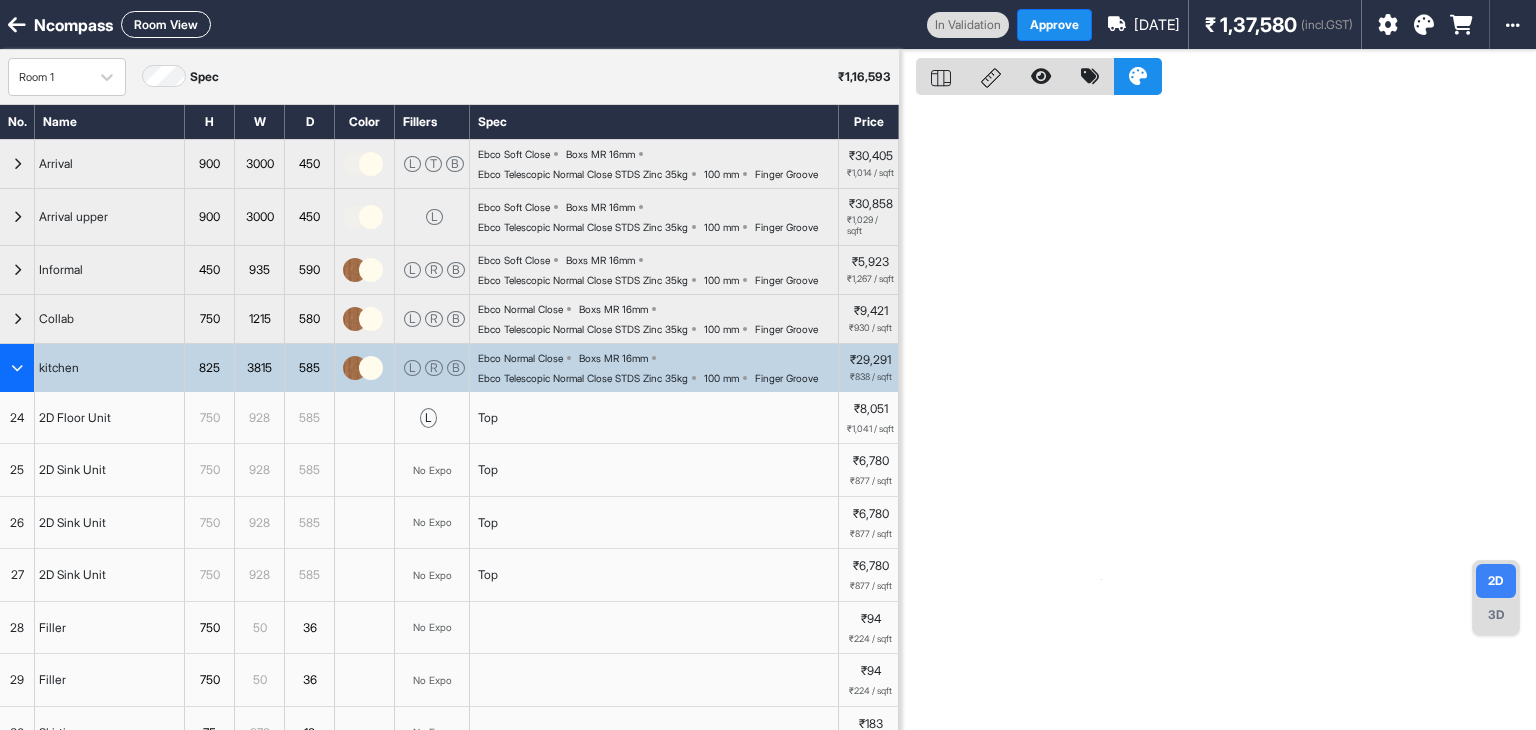 click at bounding box center [17, 368] 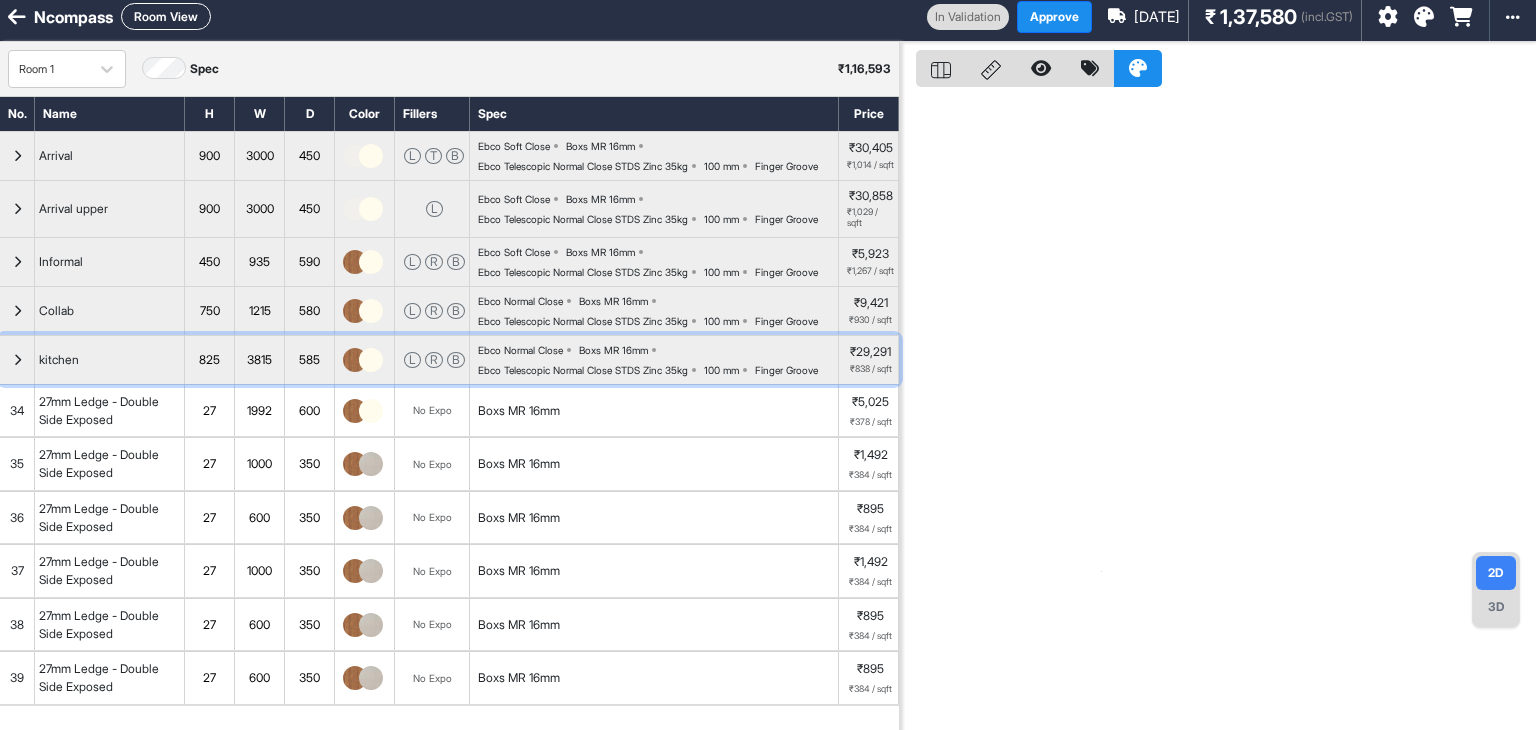 scroll, scrollTop: 0, scrollLeft: 0, axis: both 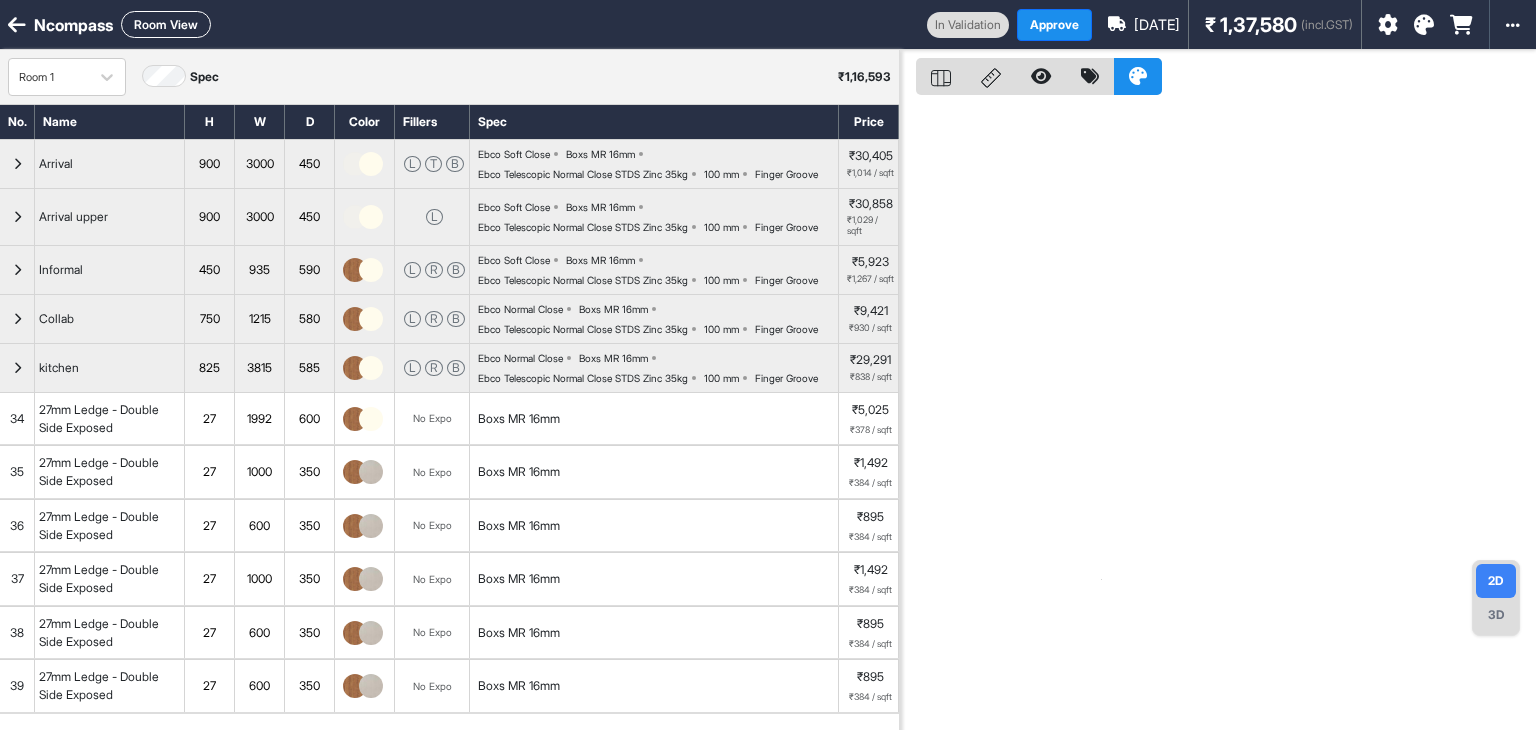 click on "Room View" at bounding box center (166, 24) 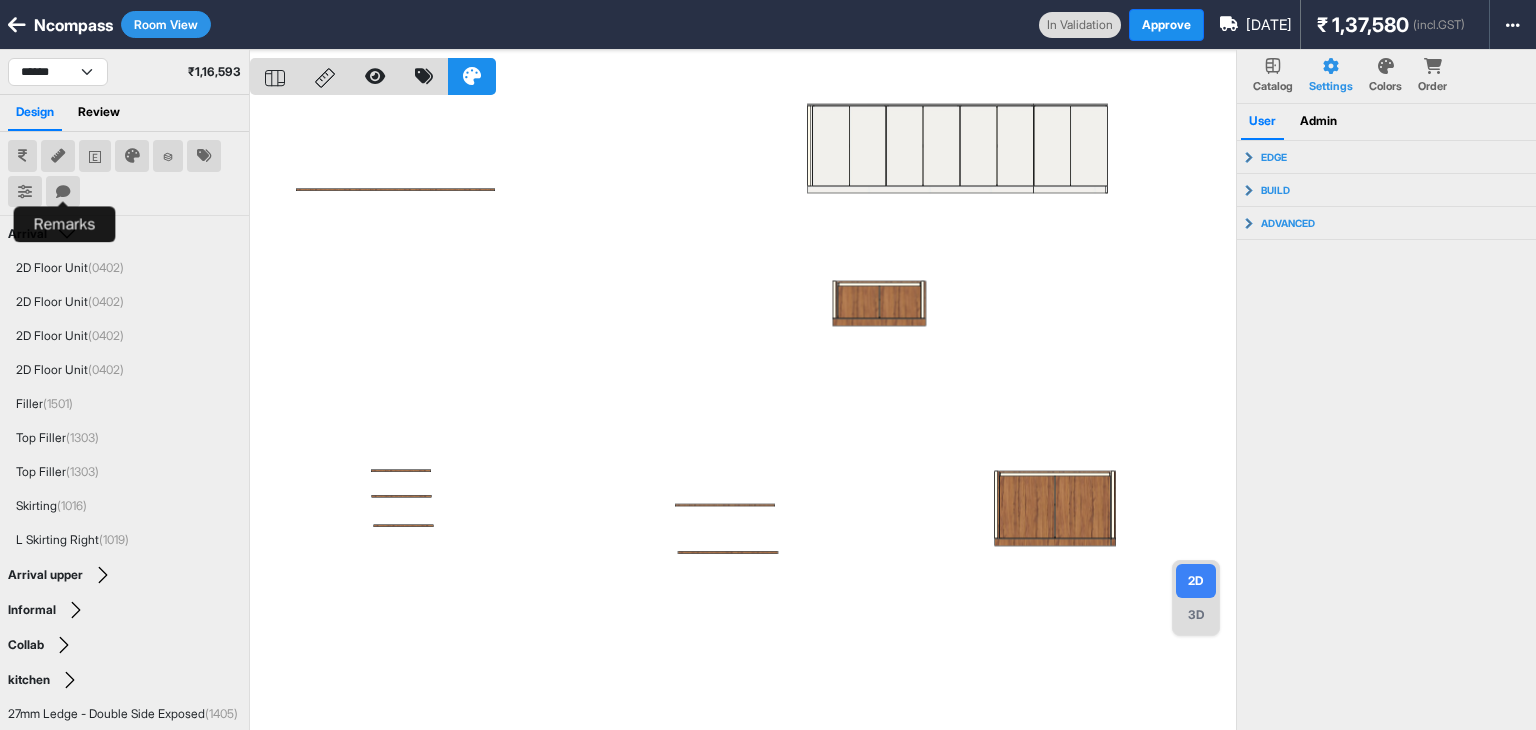 click at bounding box center (63, 192) 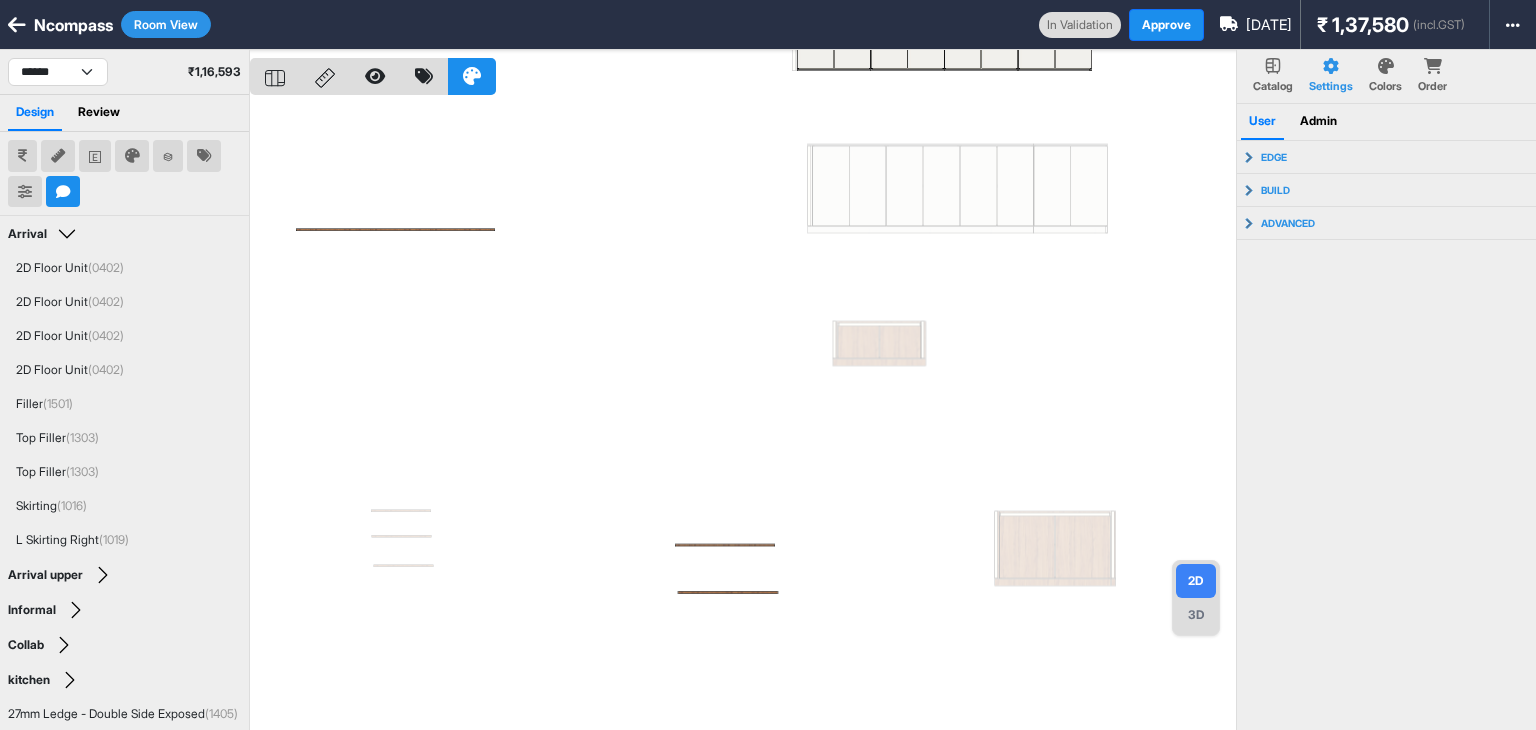 type 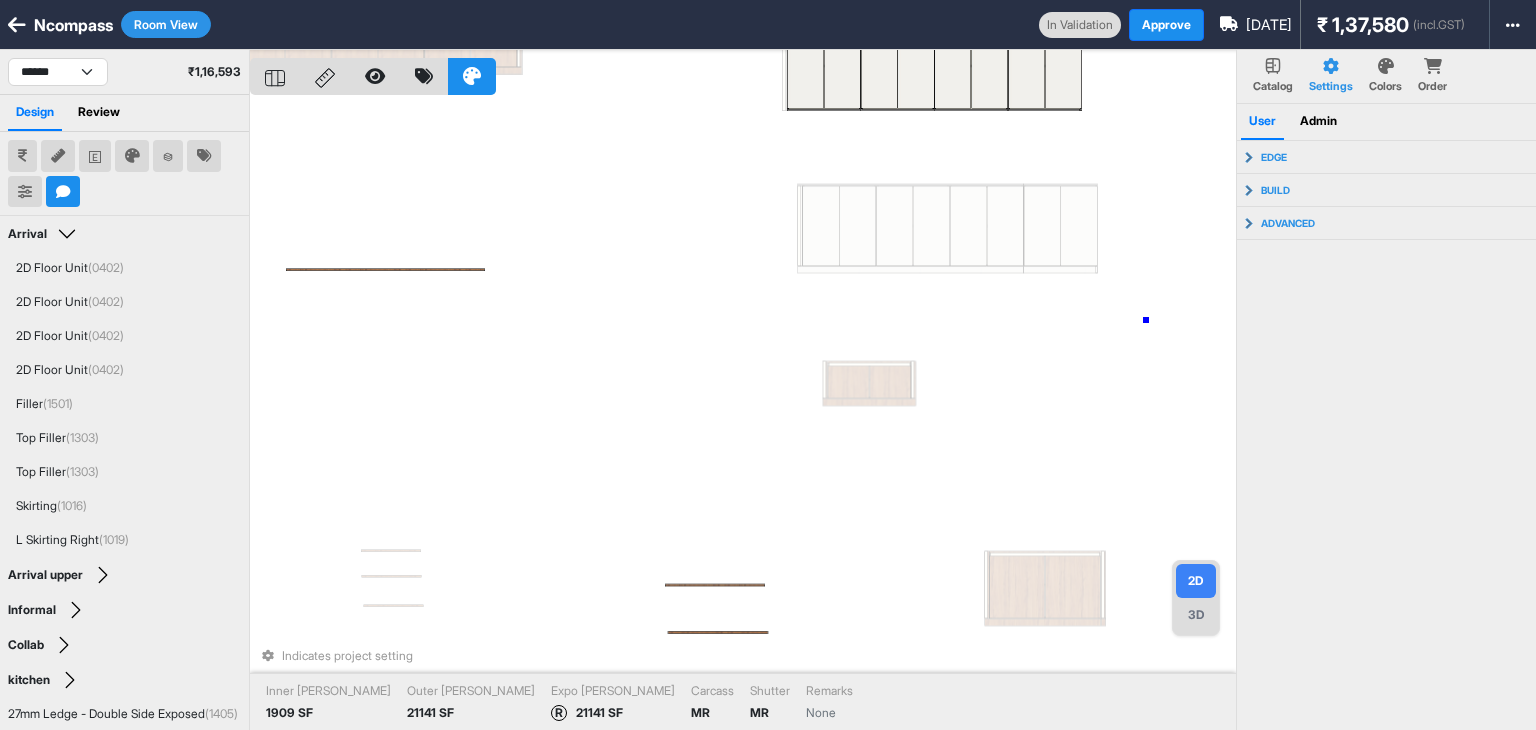 click on "Indicates project setting Inner Lam 1909 SF Outer Lam 21141 SF Expo Lam R 21141 SF Carcass MR Shutter MR Remarks None" at bounding box center (743, 415) 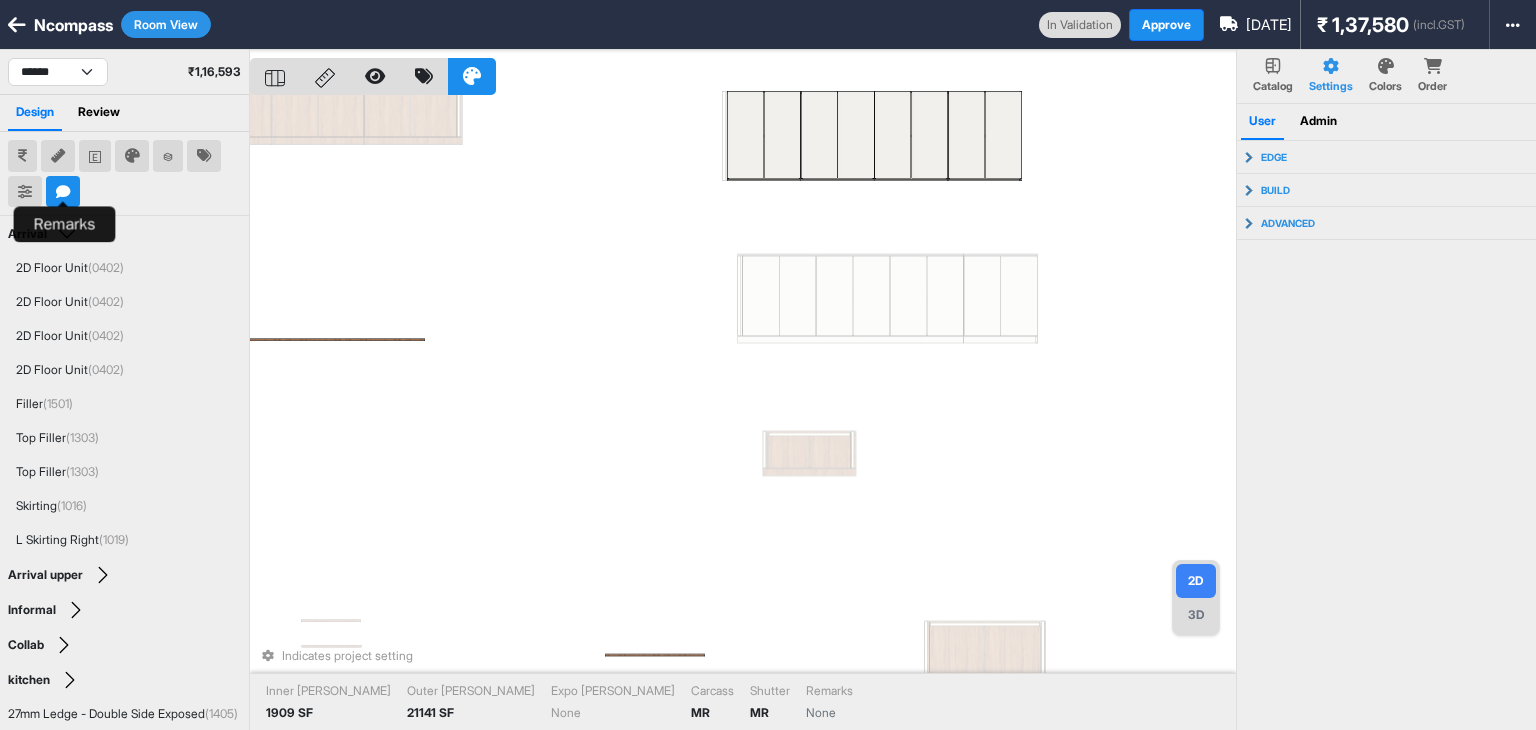 click at bounding box center [63, 192] 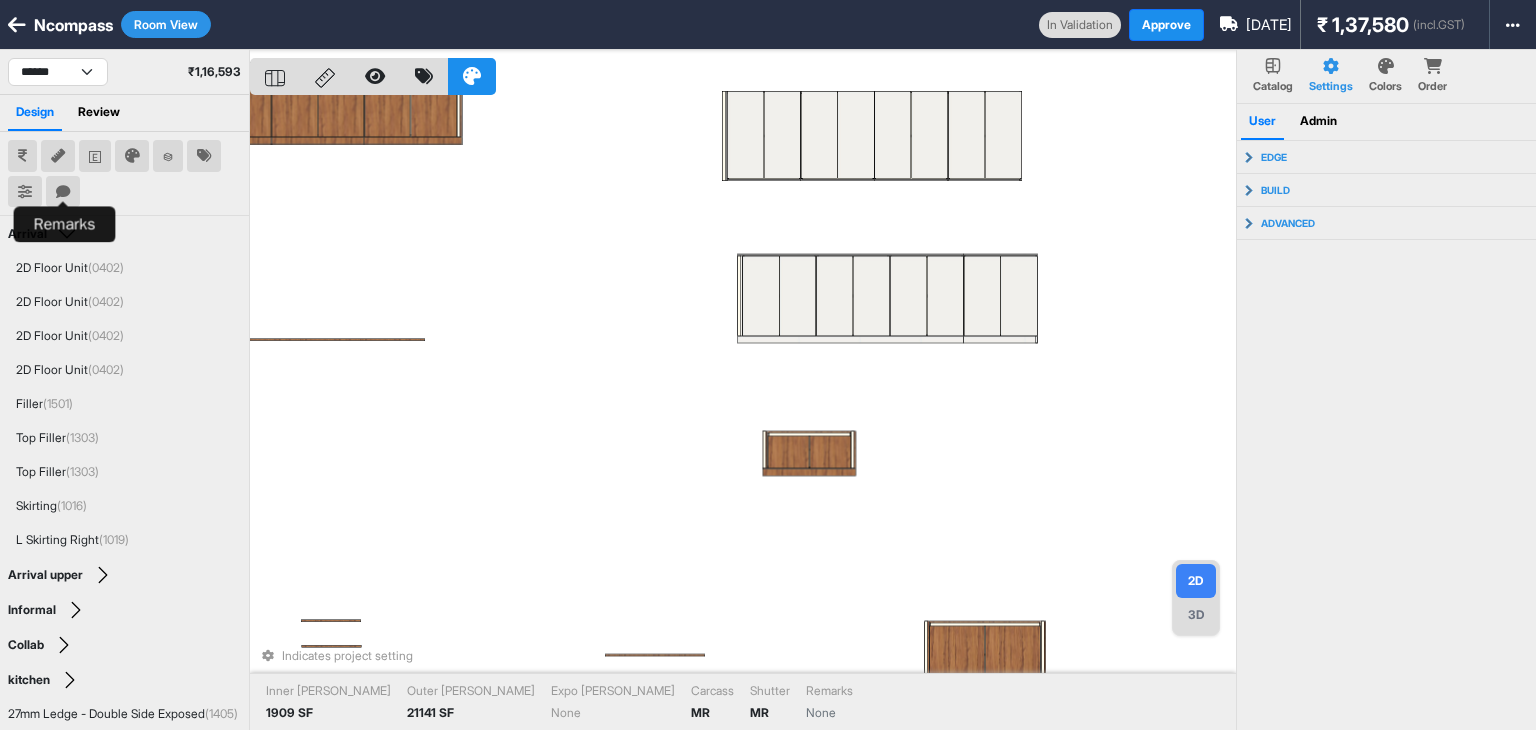 click at bounding box center (63, 192) 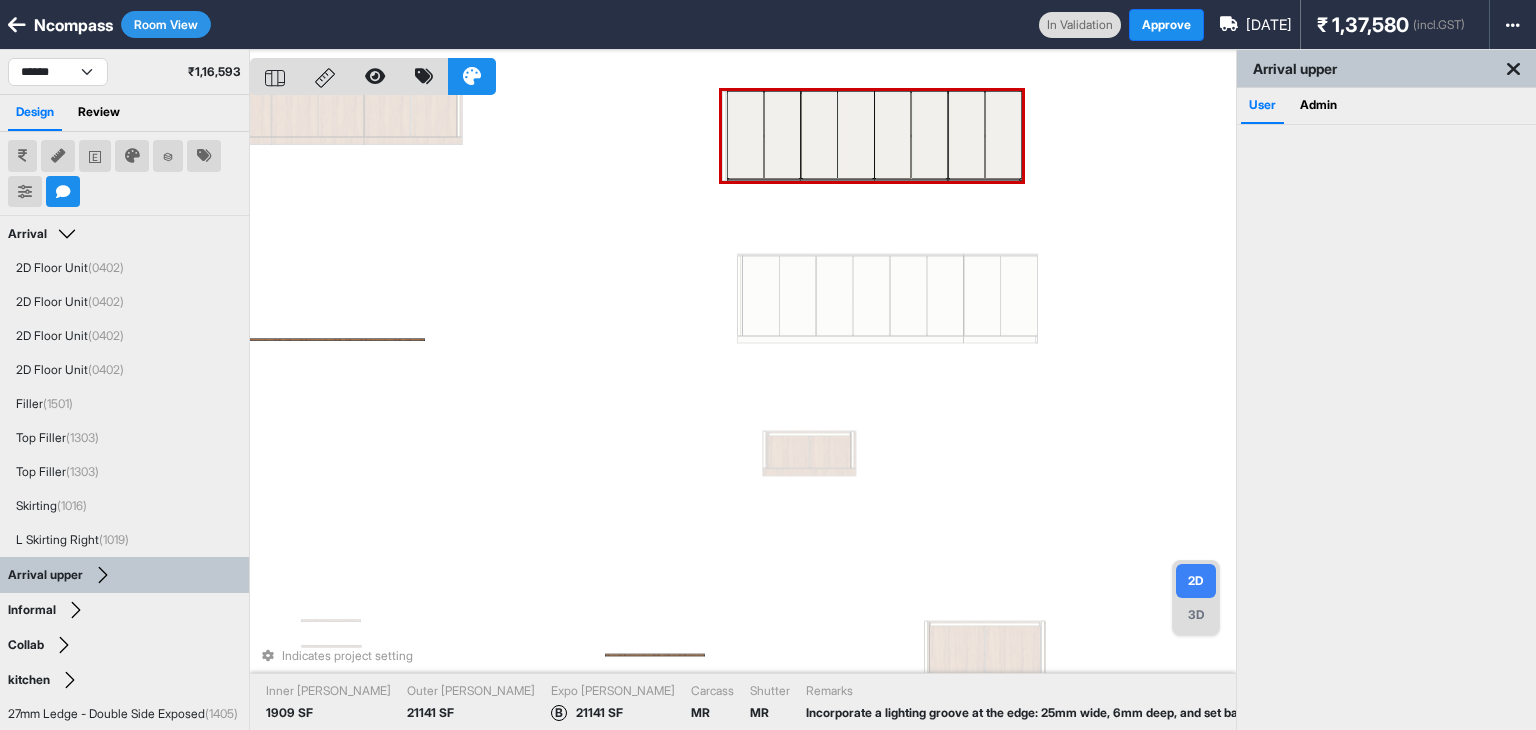 click at bounding box center (782, 135) 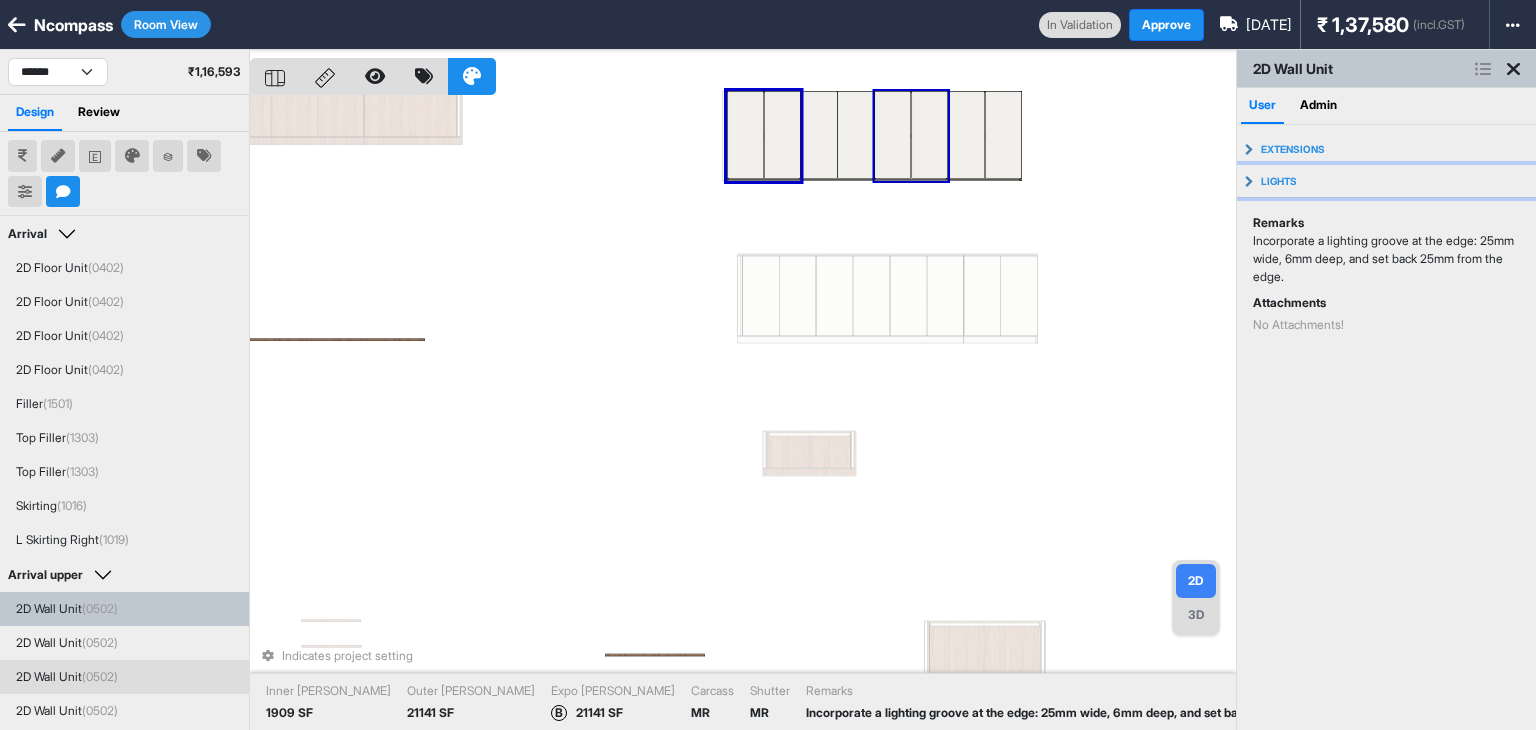 click on "Lights" at bounding box center (1386, 181) 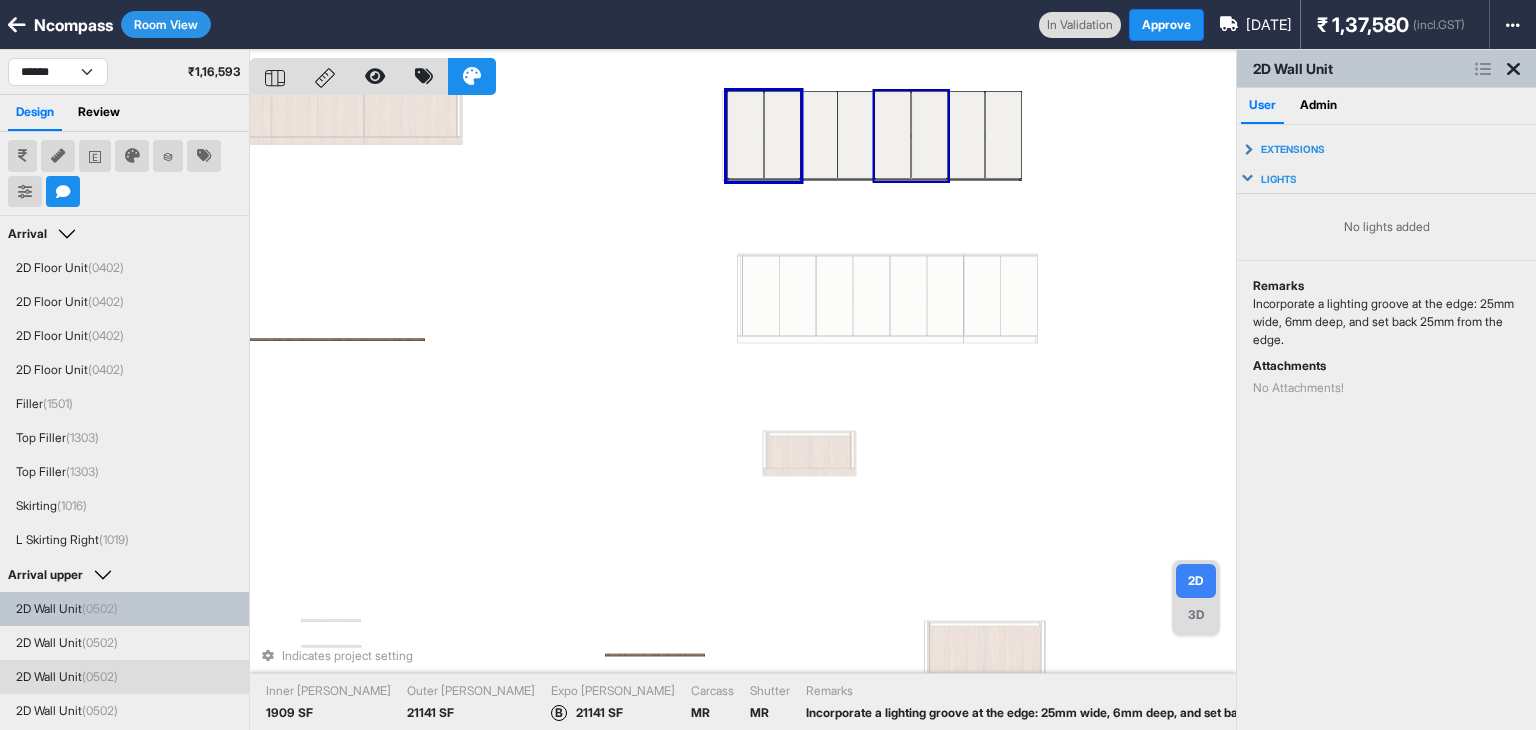 click on "Lights" at bounding box center (1386, 179) 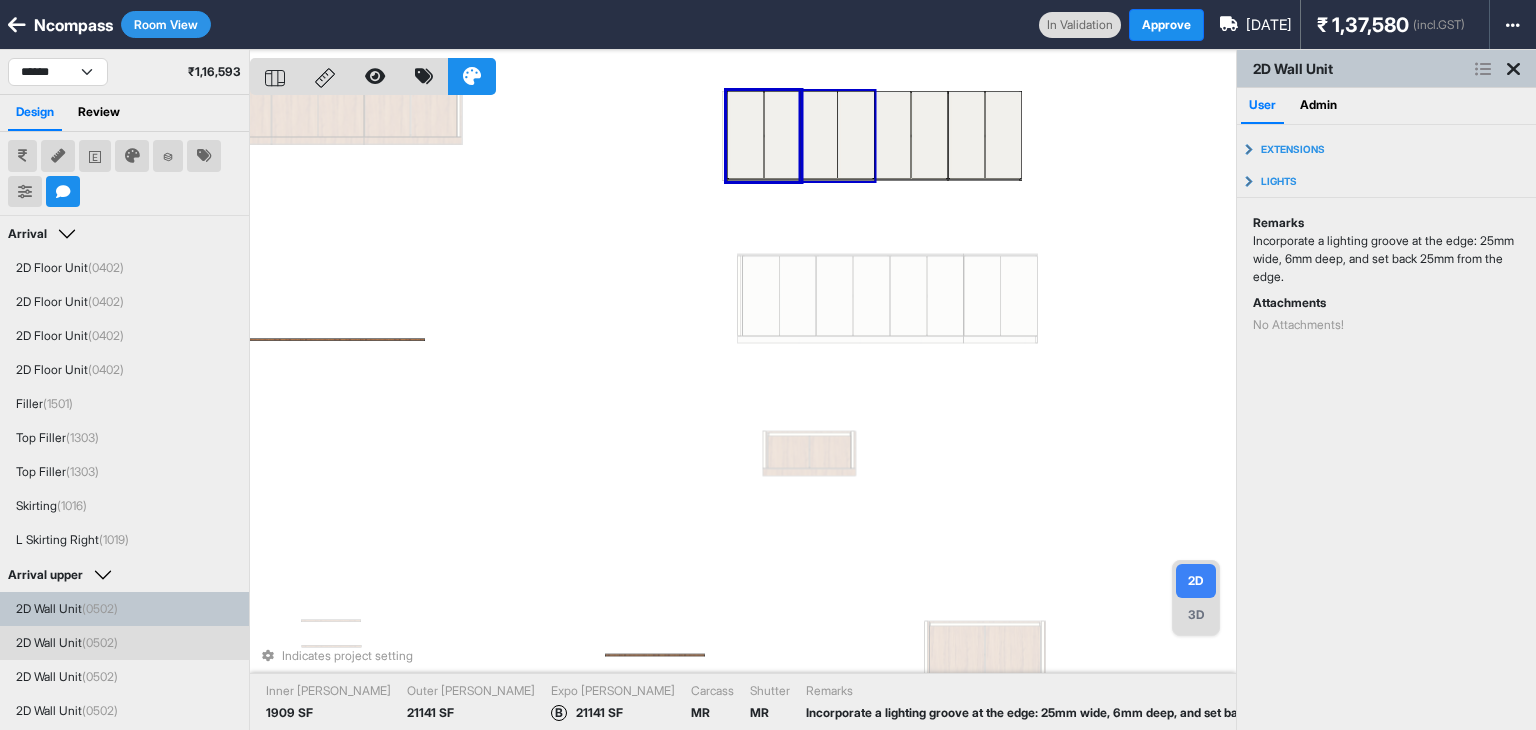 click at bounding box center [856, 135] 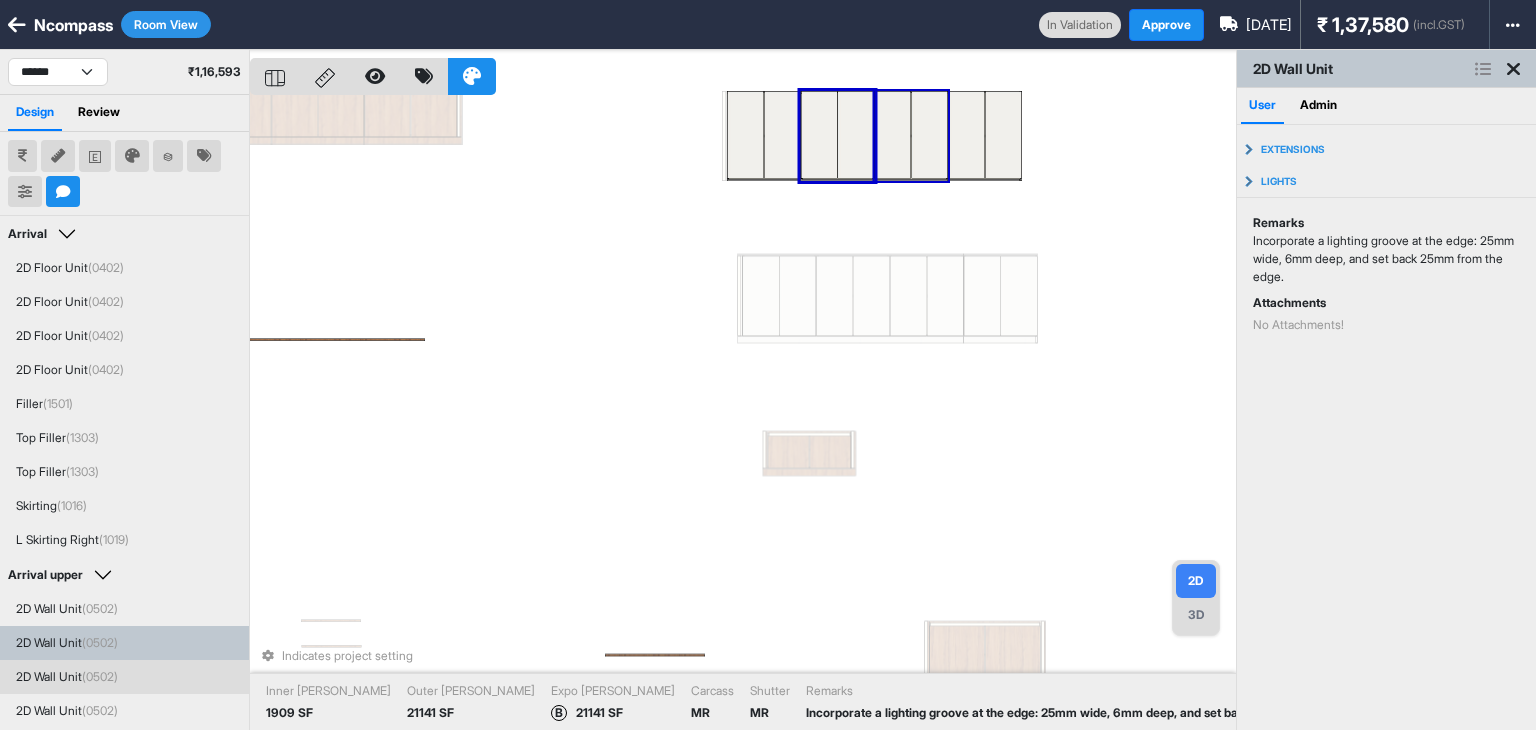 click at bounding box center [929, 135] 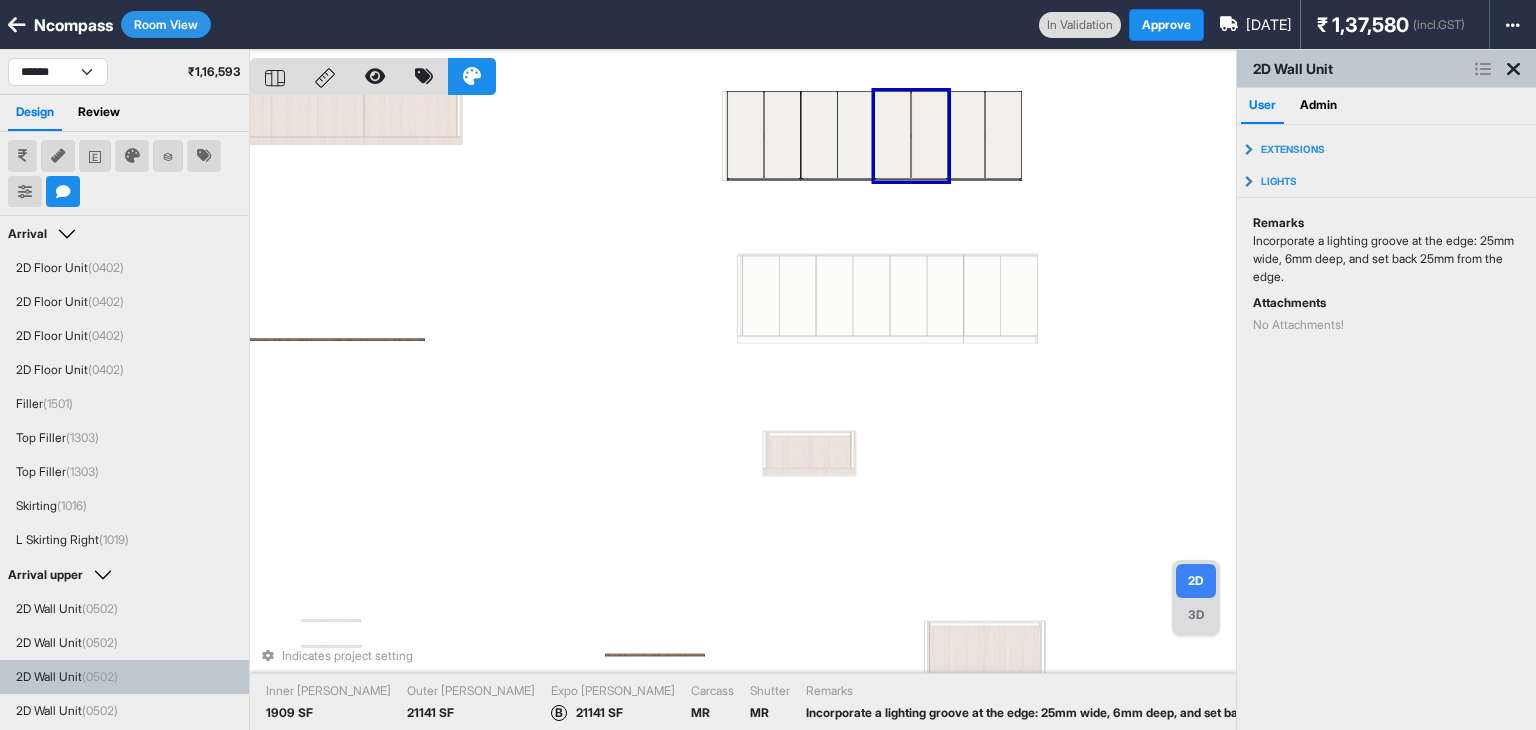 click on "Indicates project setting Inner Lam 1909 SF Outer Lam 21141 SF Expo Lam B 21141 SF Carcass MR Shutter MR Remarks Incorporate a lighting groove at the edge: 25mm wide, 6mm deep, and set back 25mm from the edge." at bounding box center [743, 415] 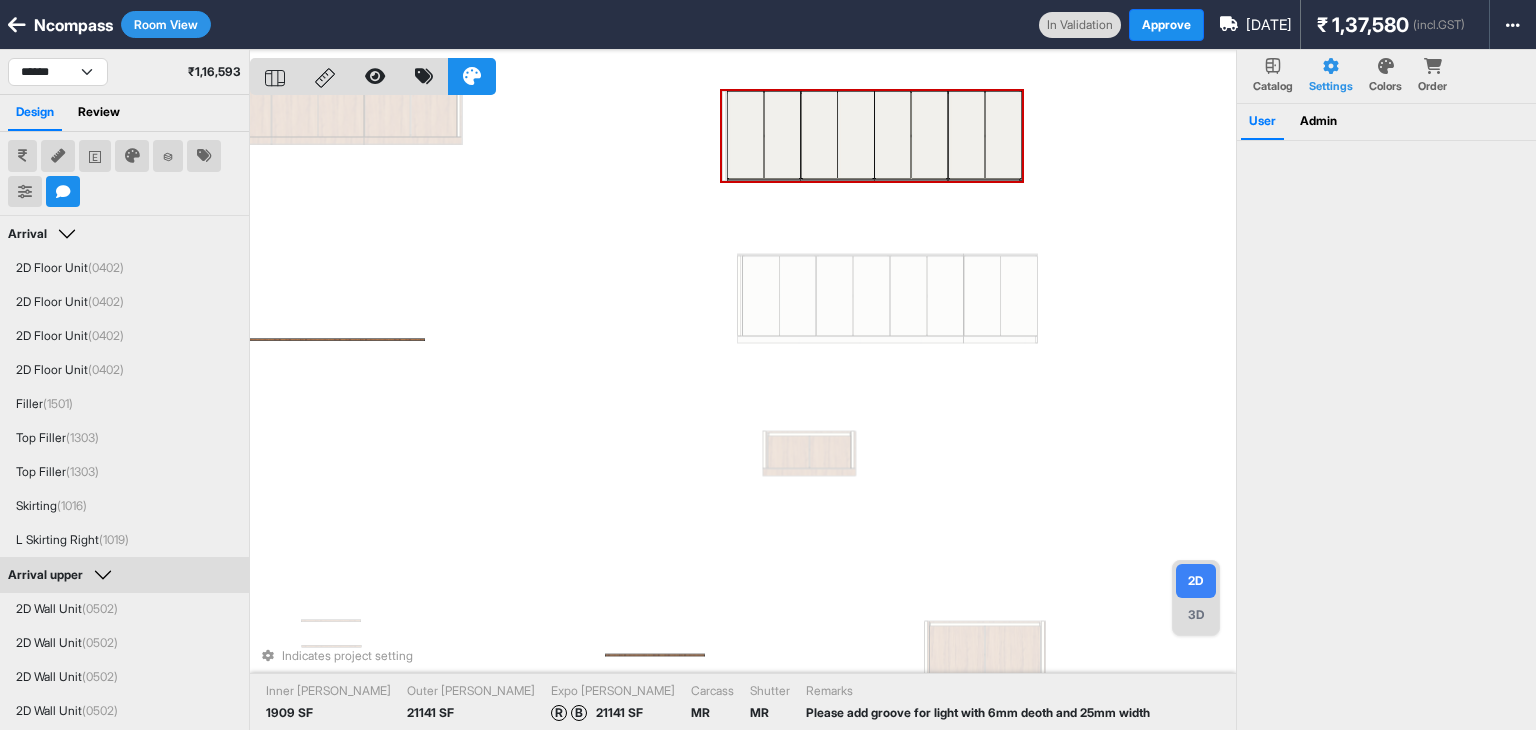 click at bounding box center [1003, 135] 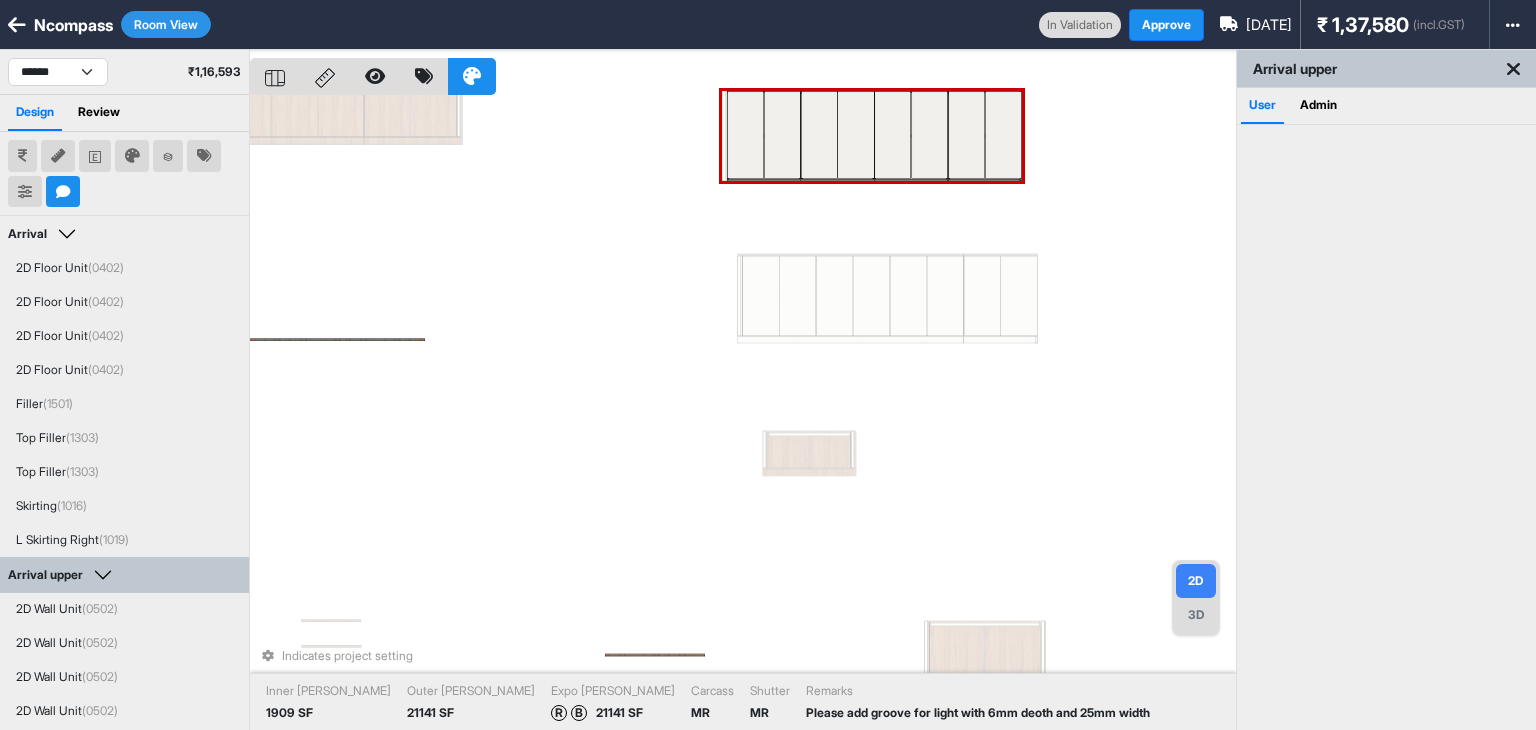 click at bounding box center [1003, 135] 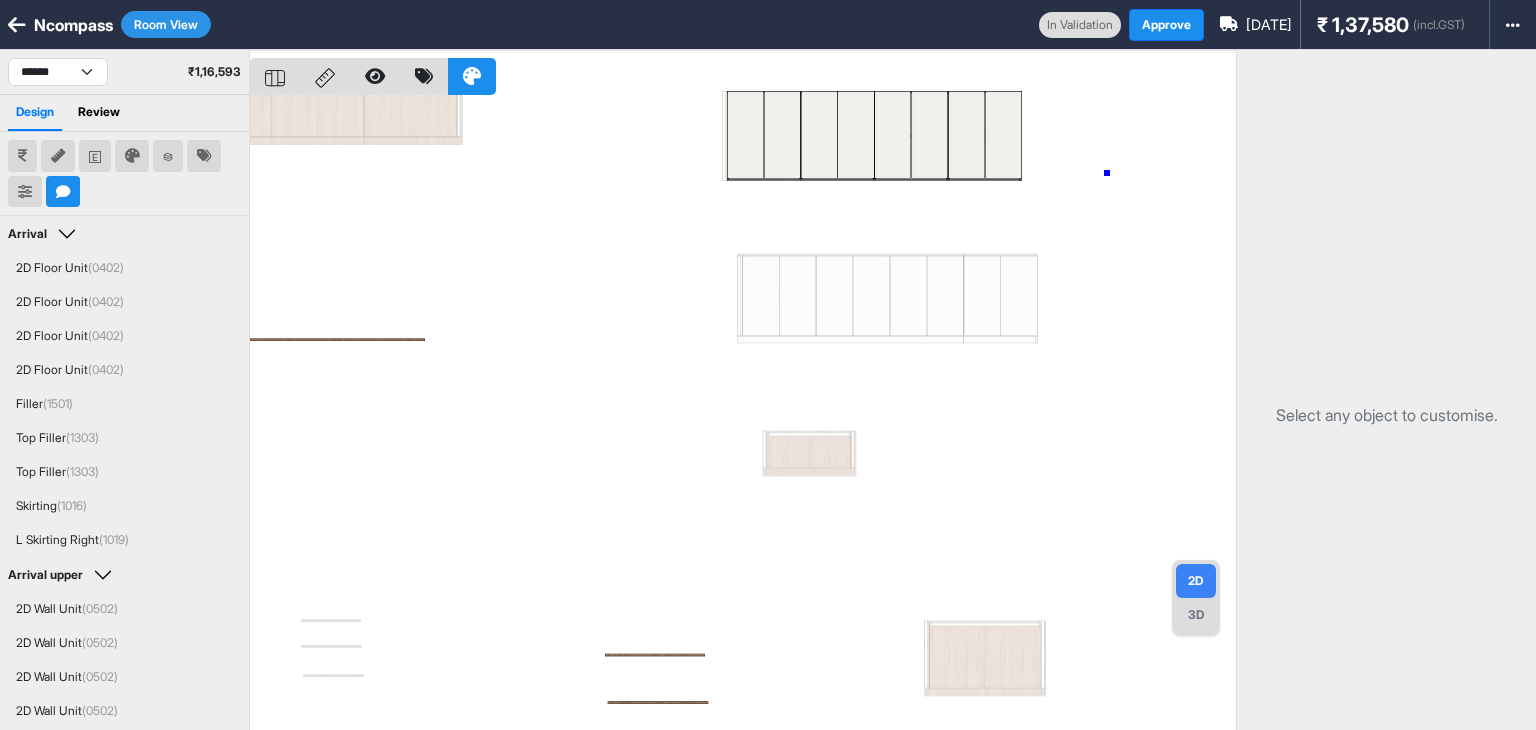 click at bounding box center (743, 415) 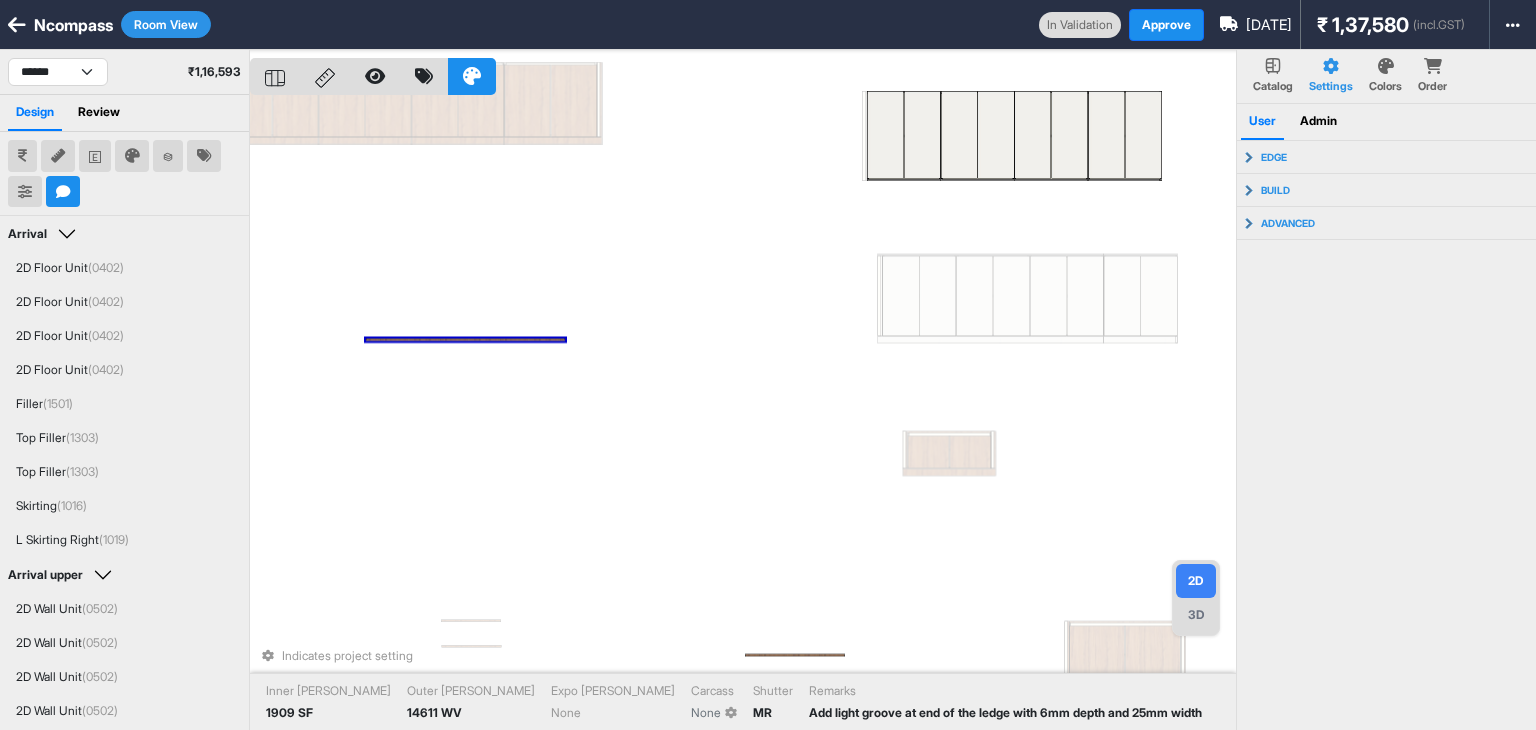 click at bounding box center (465, 339) 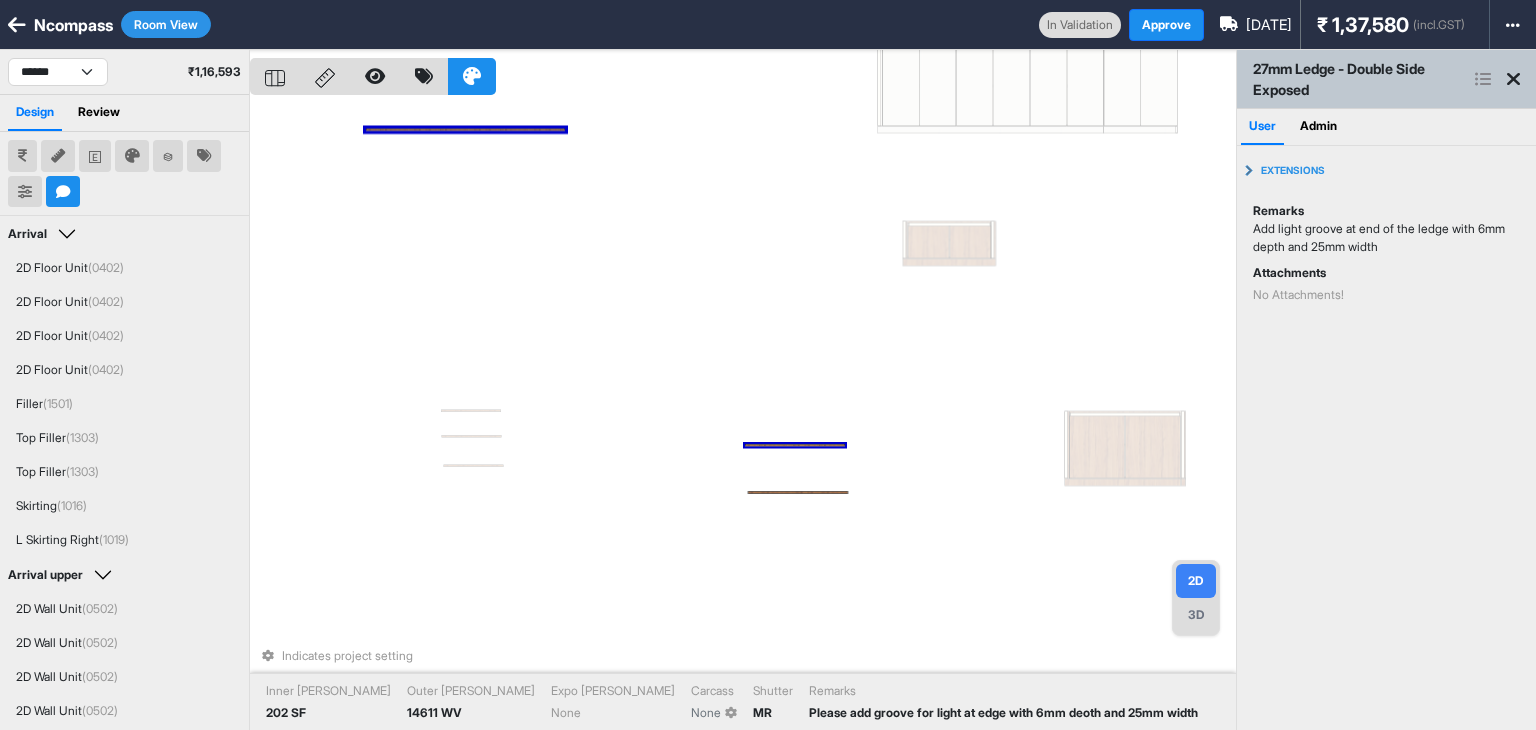 click at bounding box center (795, 445) 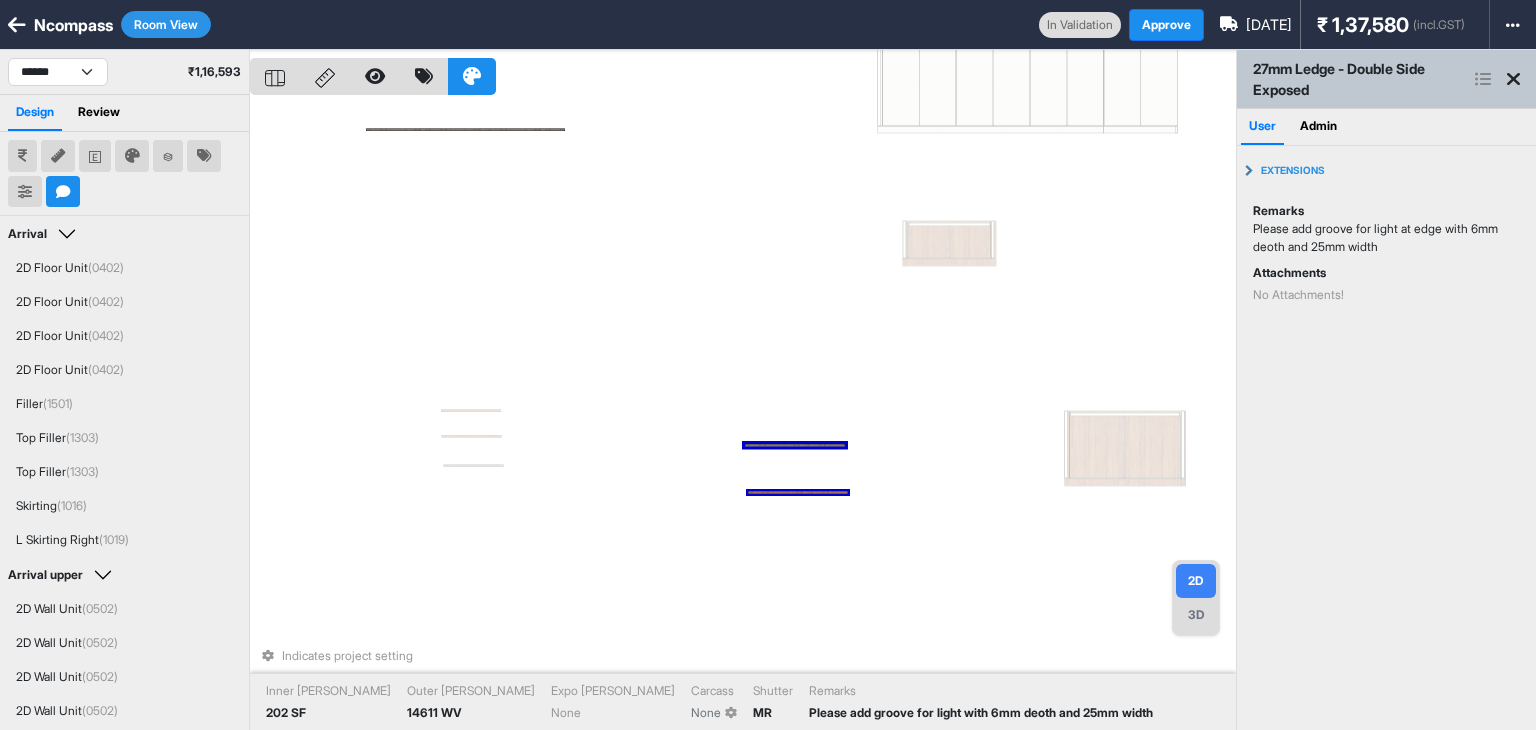 click at bounding box center (798, 492) 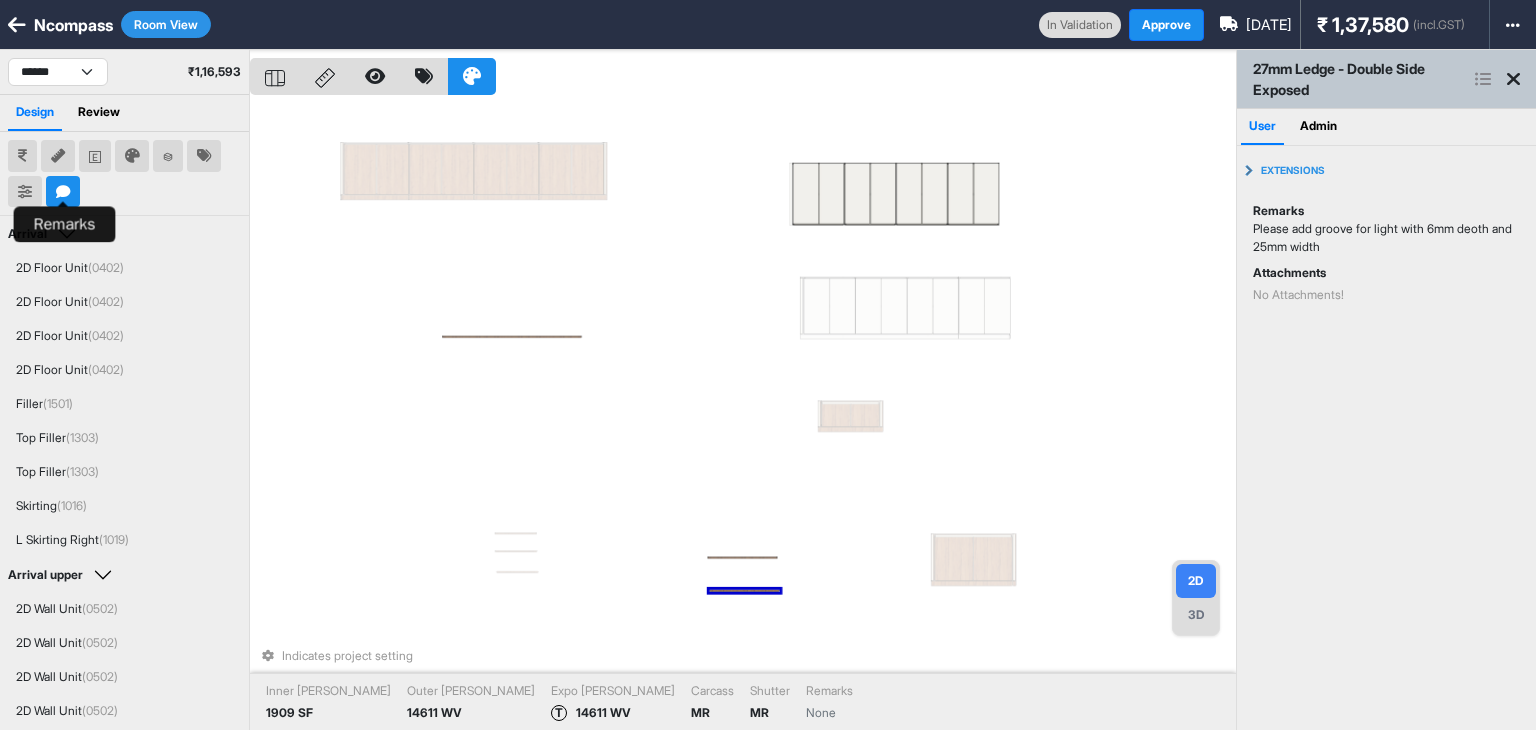 click at bounding box center [63, 192] 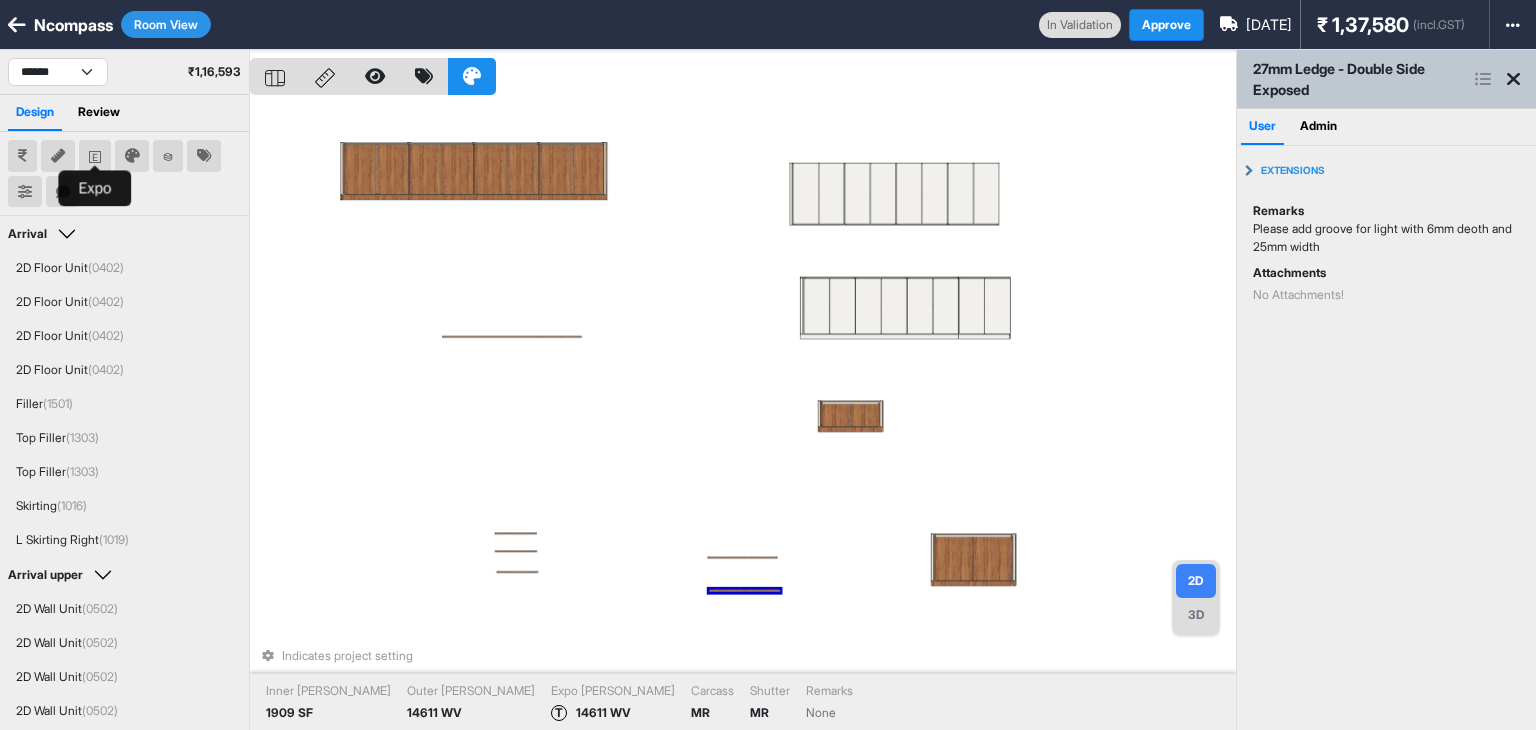 click at bounding box center (95, 156) 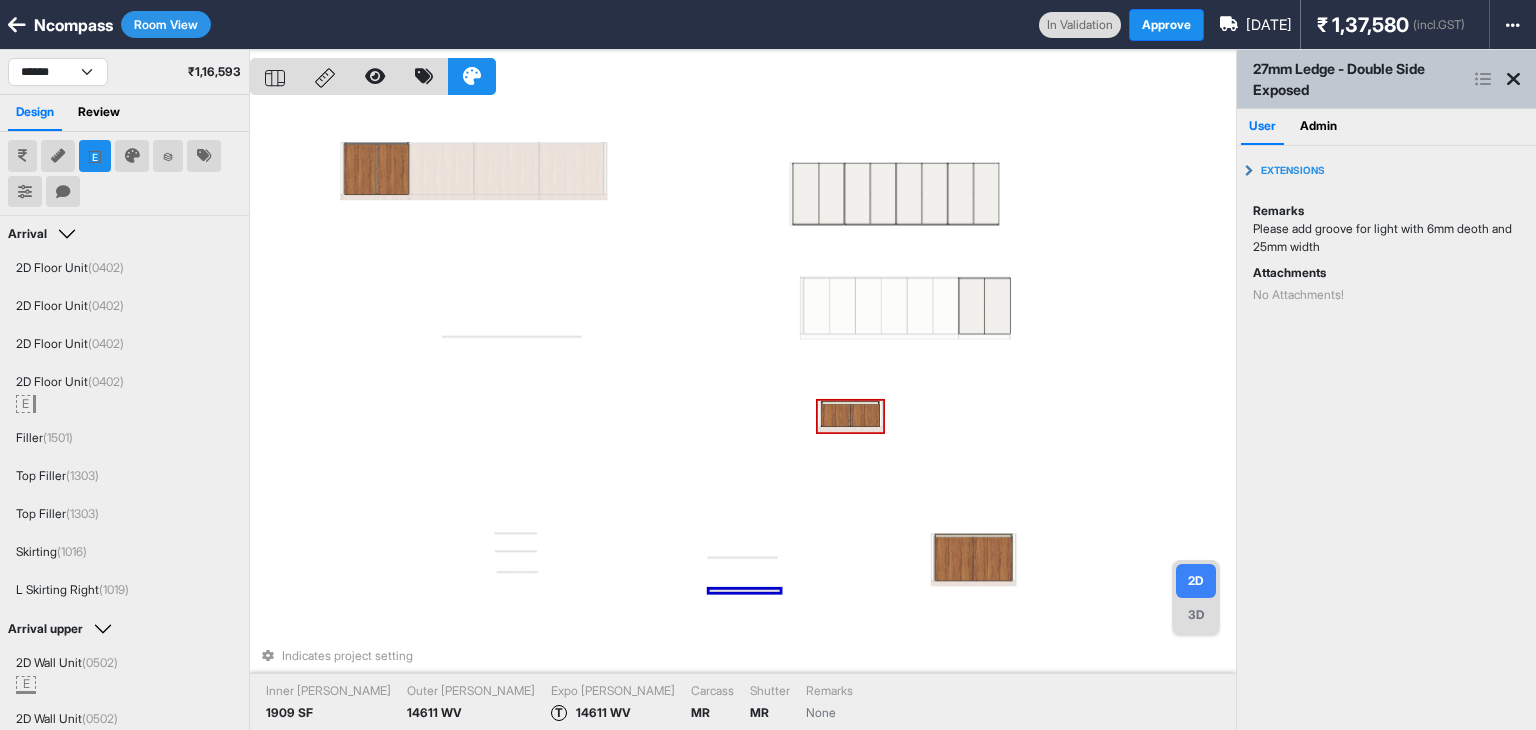 click at bounding box center (835, 415) 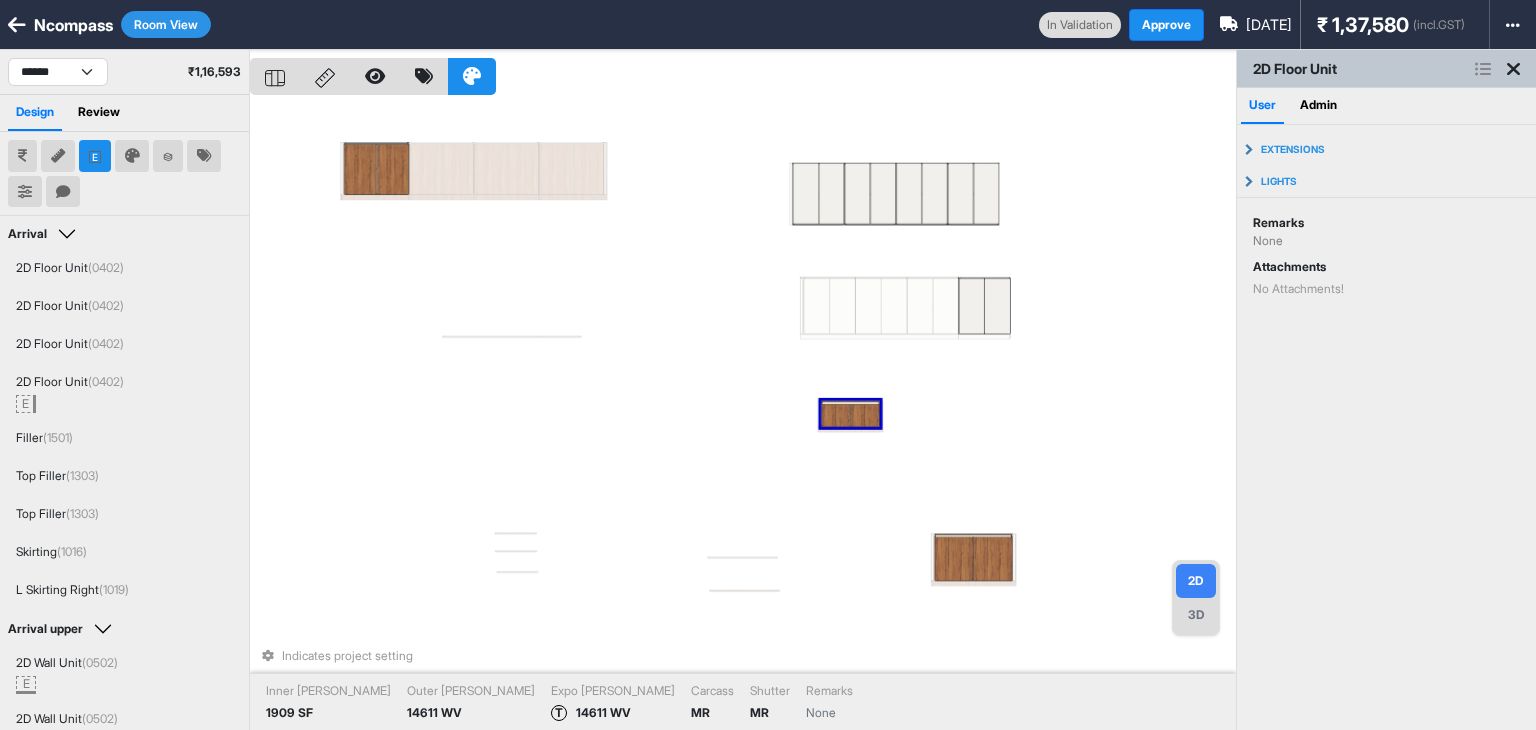 click at bounding box center [835, 415] 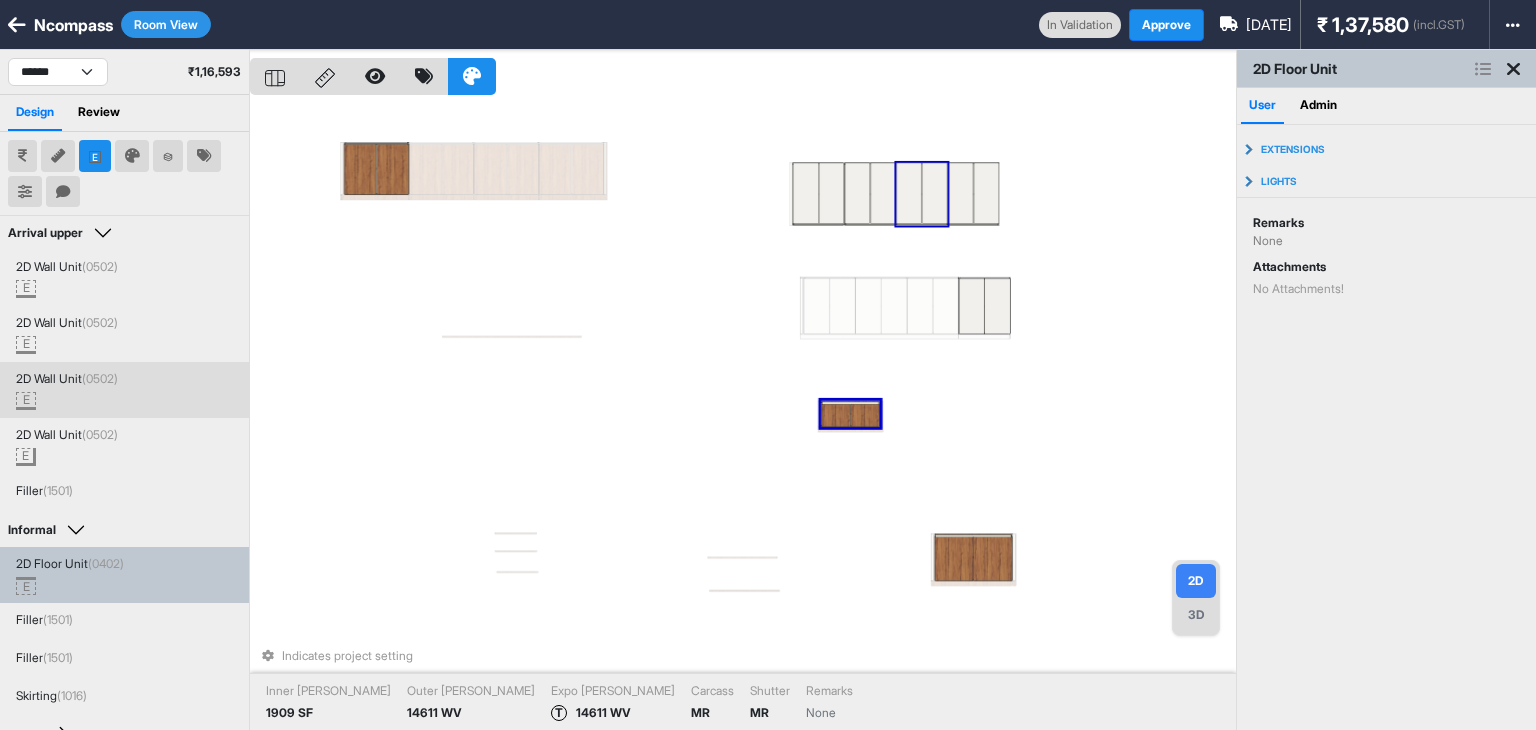 scroll, scrollTop: 400, scrollLeft: 0, axis: vertical 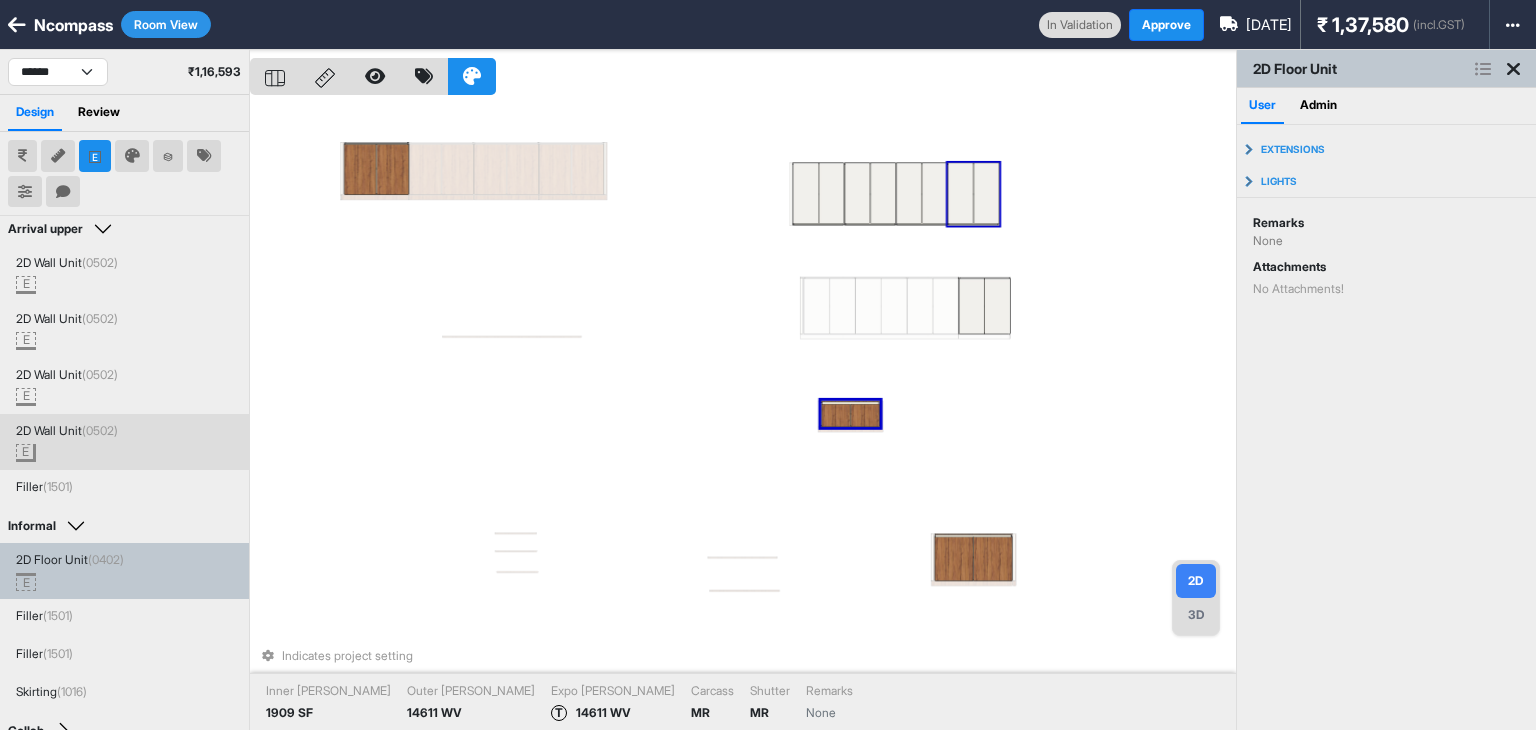 click on "Indicates project setting Inner Lam 1909 SF Outer Lam 14611 WV Expo Lam T 14611 WV Carcass MR Shutter MR Remarks None" at bounding box center [743, 415] 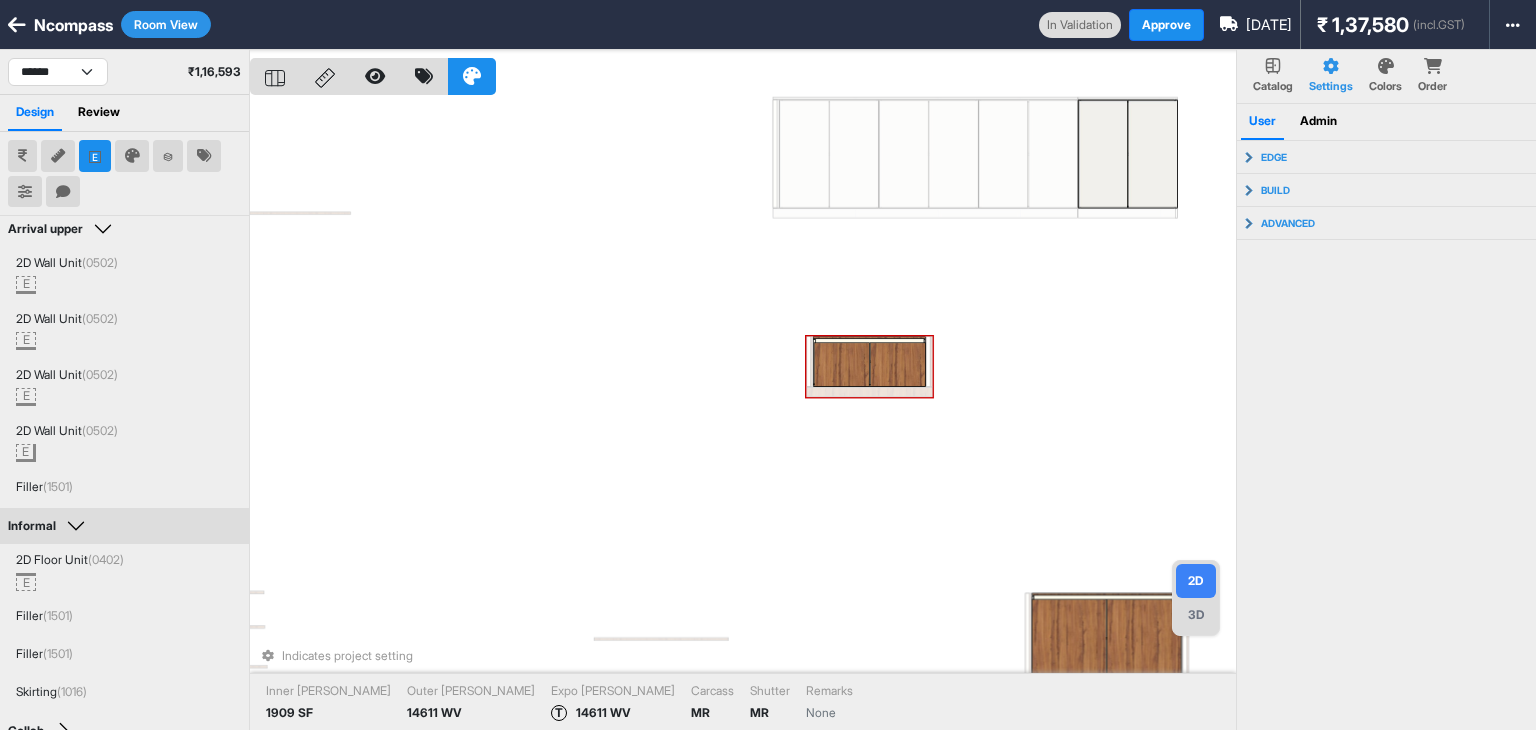 click at bounding box center (898, 364) 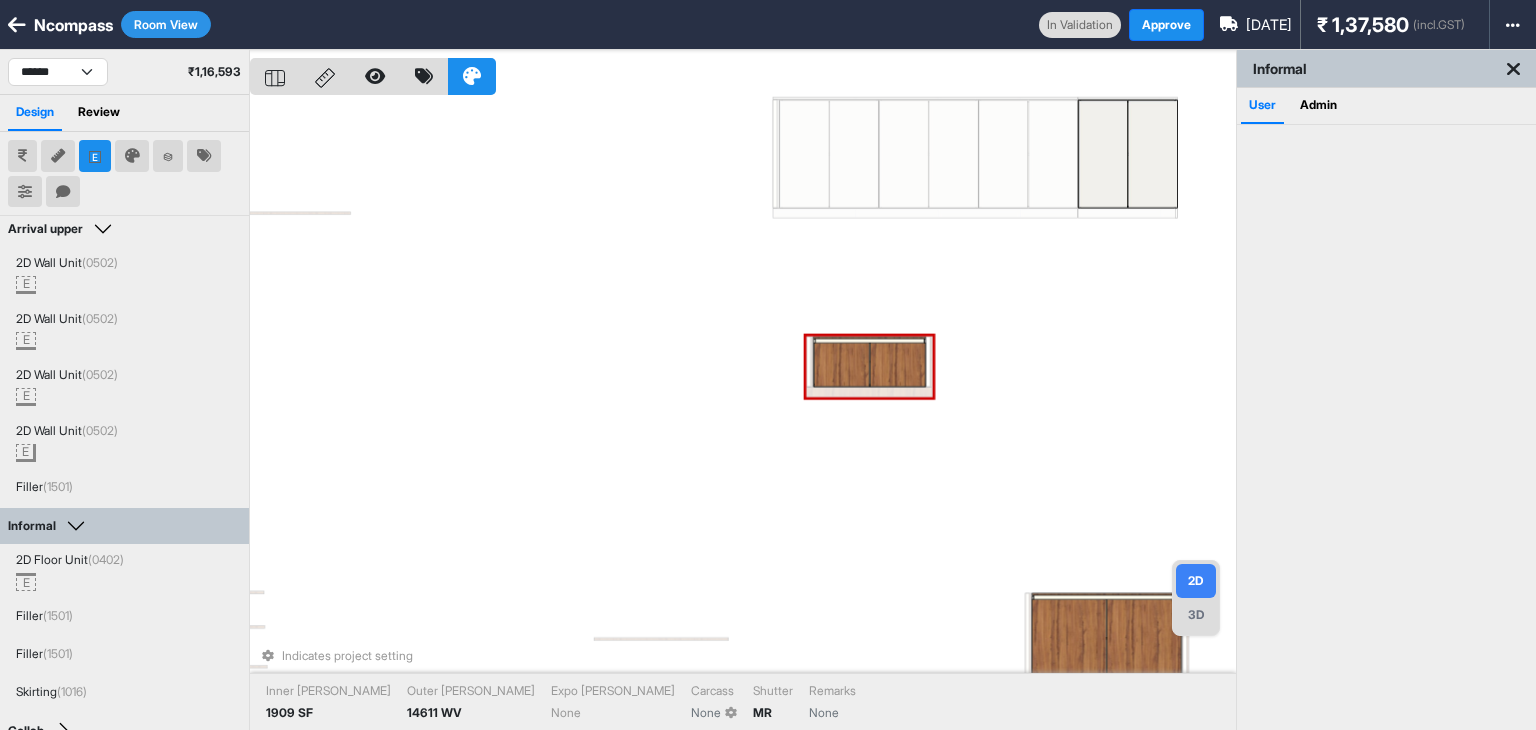 click on "Indicates project setting Inner Lam 1909 SF Outer Lam 14611 WV Expo Lam None Carcass None Shutter MR Remarks None" at bounding box center (743, 415) 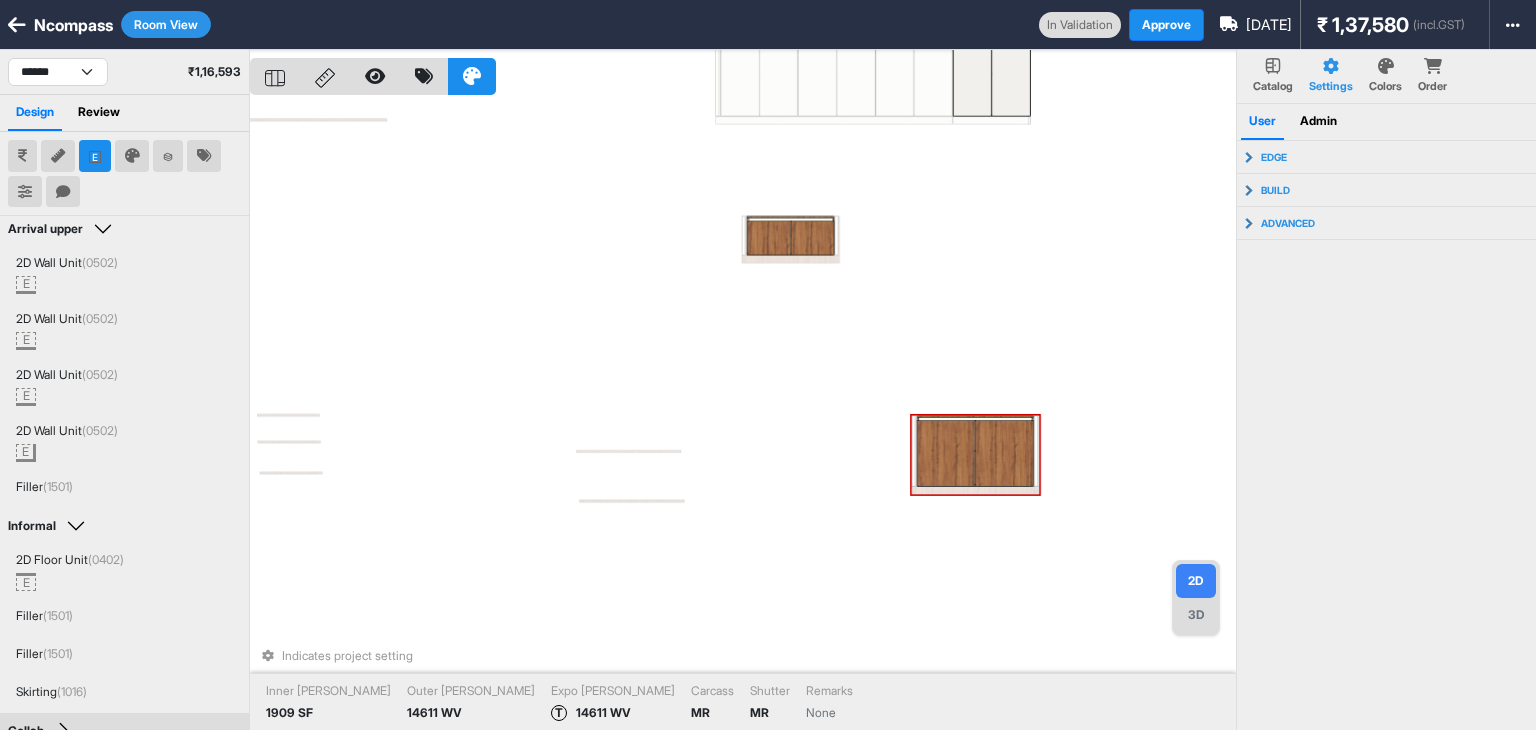 click at bounding box center (946, 453) 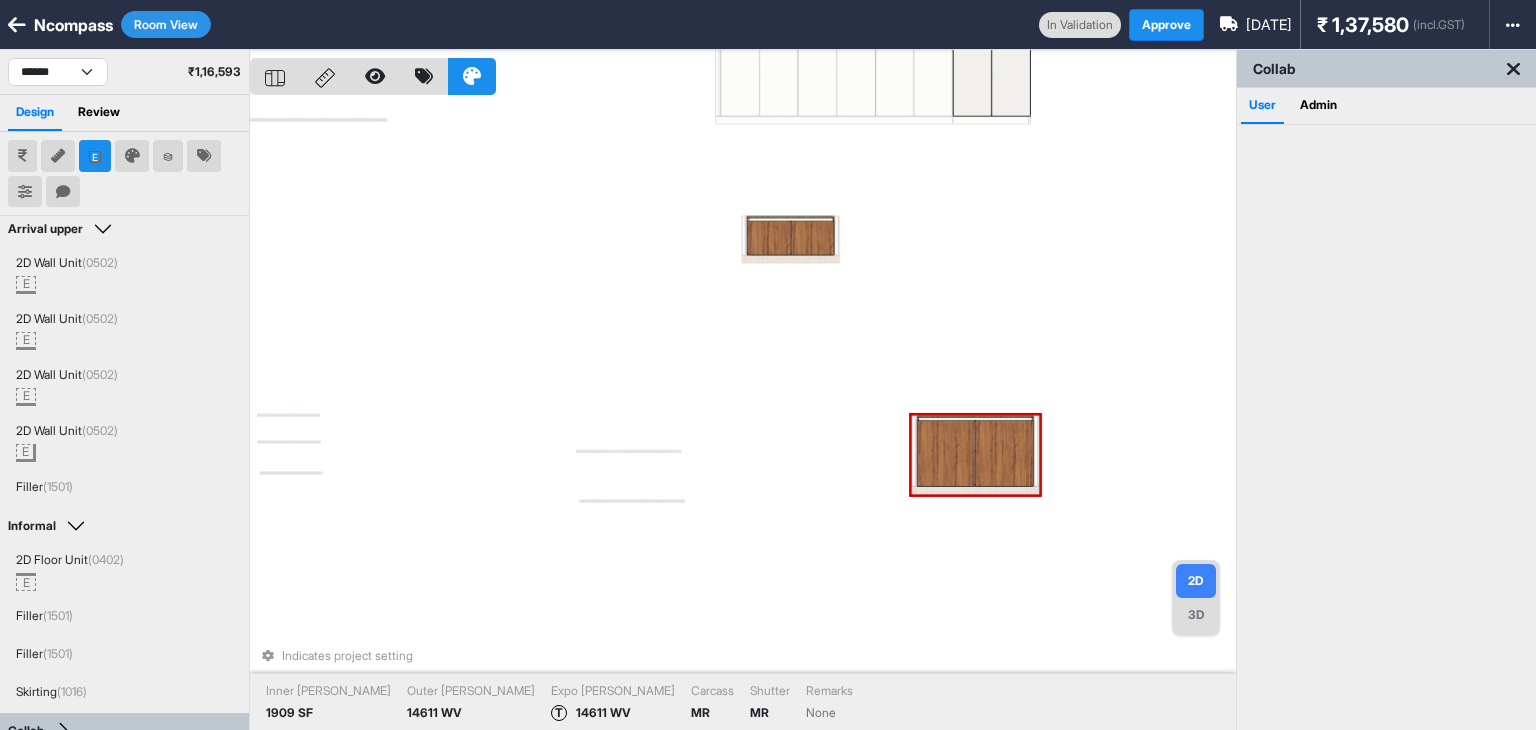 click at bounding box center [946, 453] 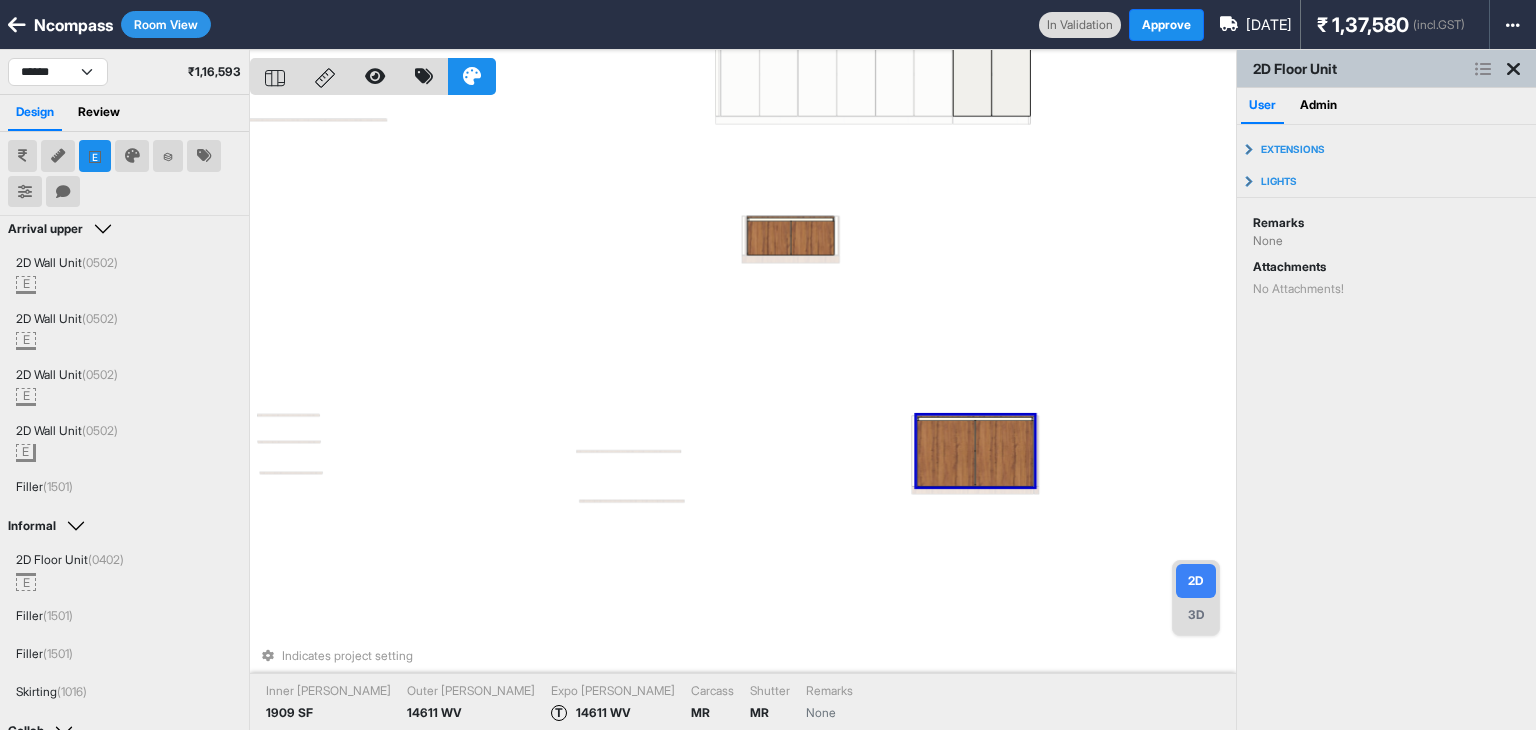 click on "Indicates project setting Inner Lam 1909 SF Outer Lam 14611 WV Expo Lam T 14611 WV Carcass MR Shutter MR Remarks None" at bounding box center (743, 415) 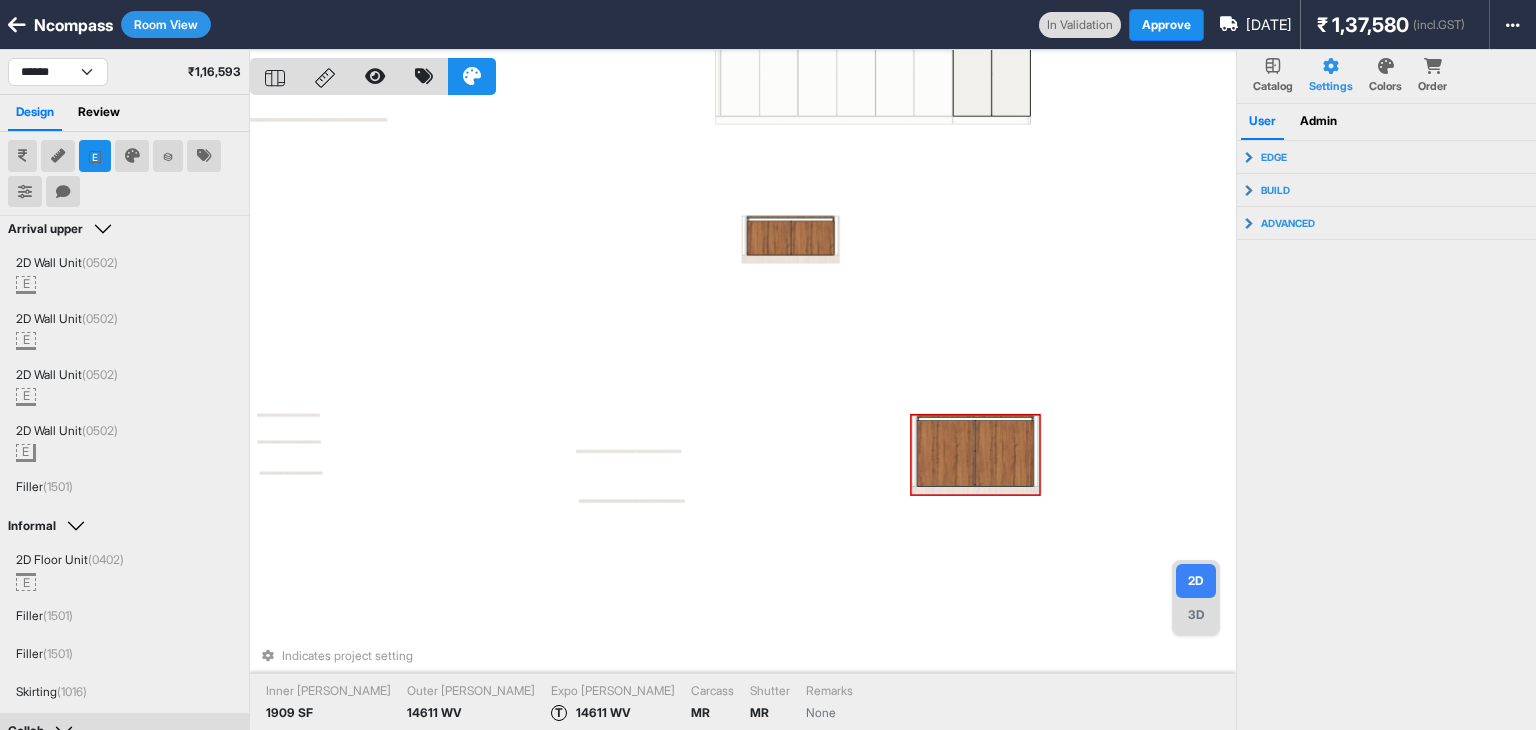 click at bounding box center [946, 453] 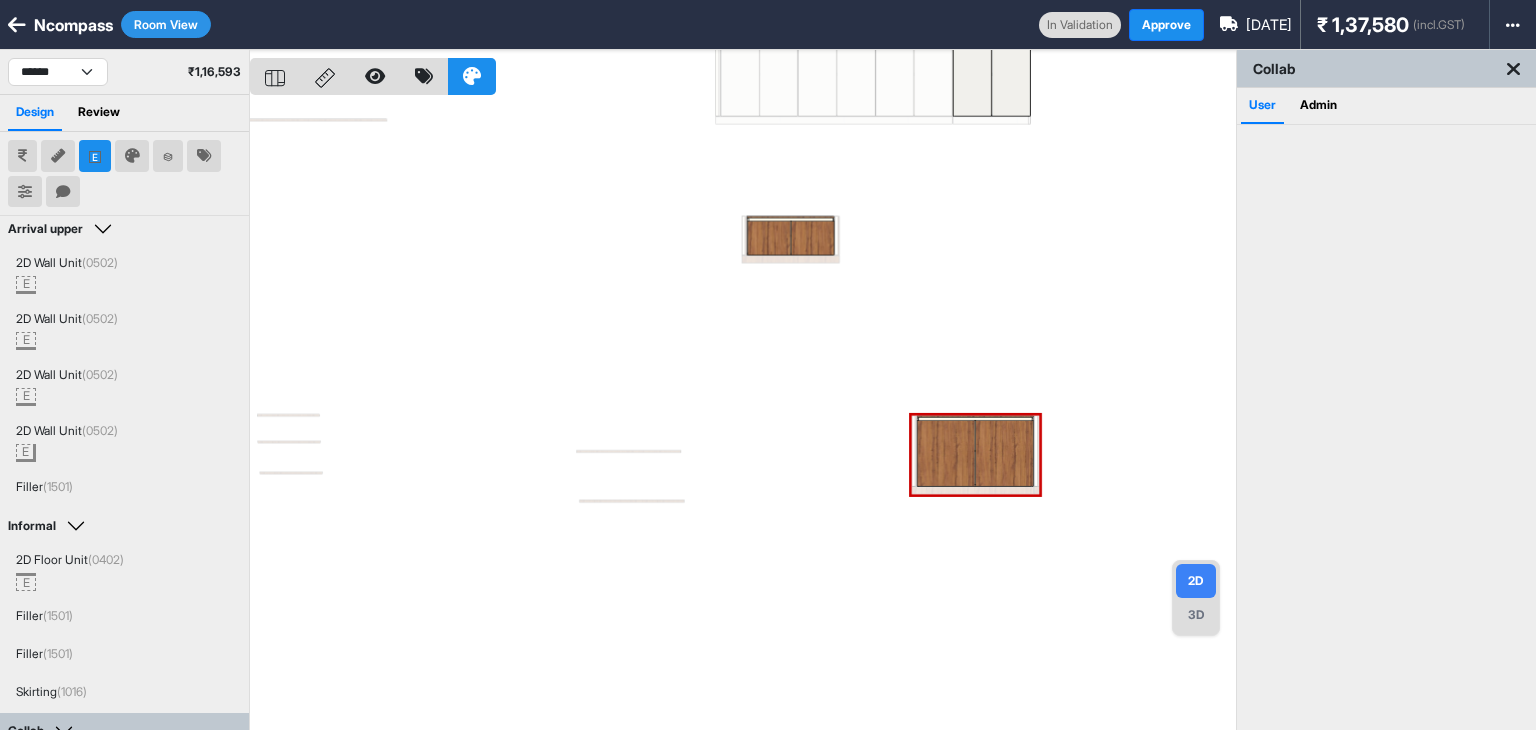 click at bounding box center [743, 415] 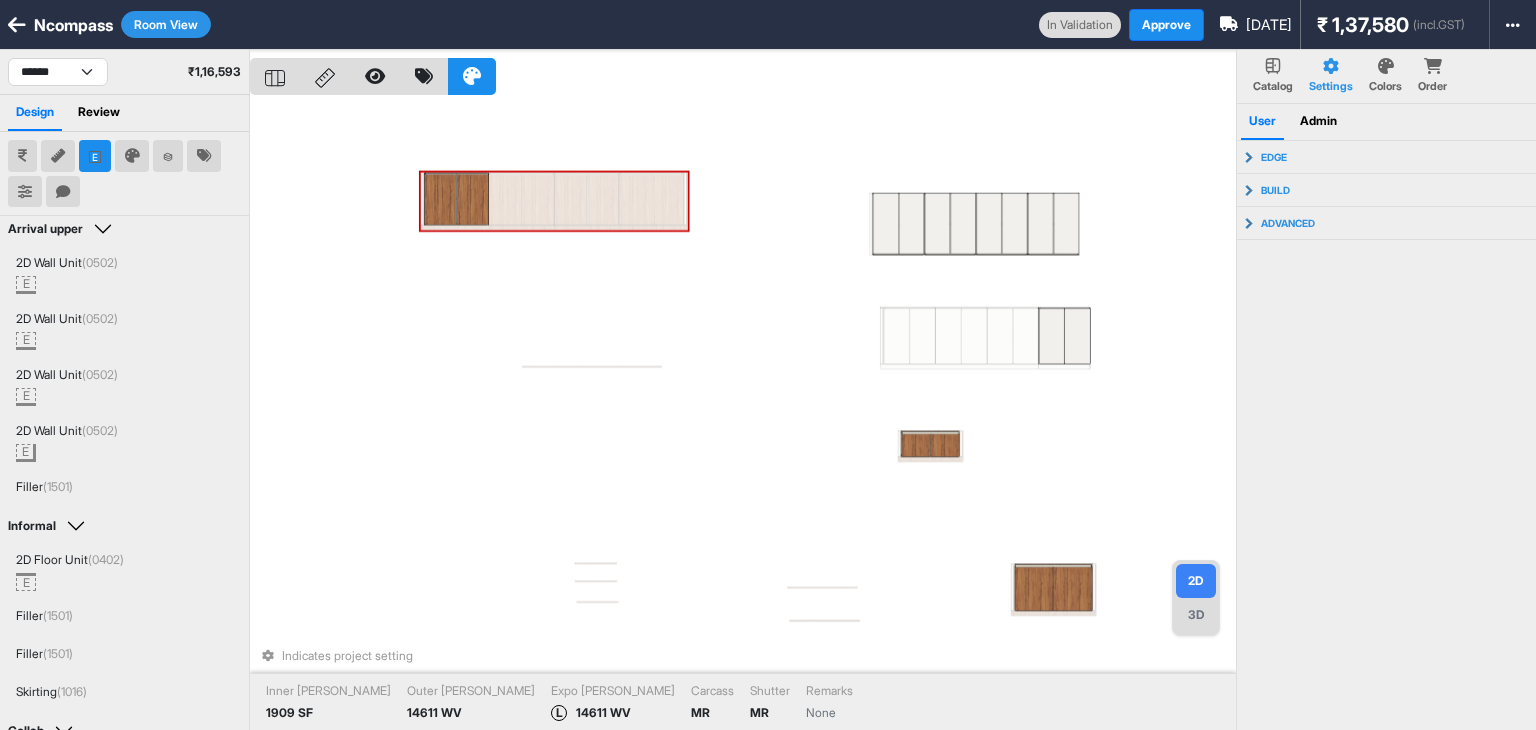 click on "Indicates project setting Inner Lam 1909 SF Outer Lam 14611 WV Expo Lam L 14611 WV Carcass MR Shutter MR Remarks None" at bounding box center [743, 415] 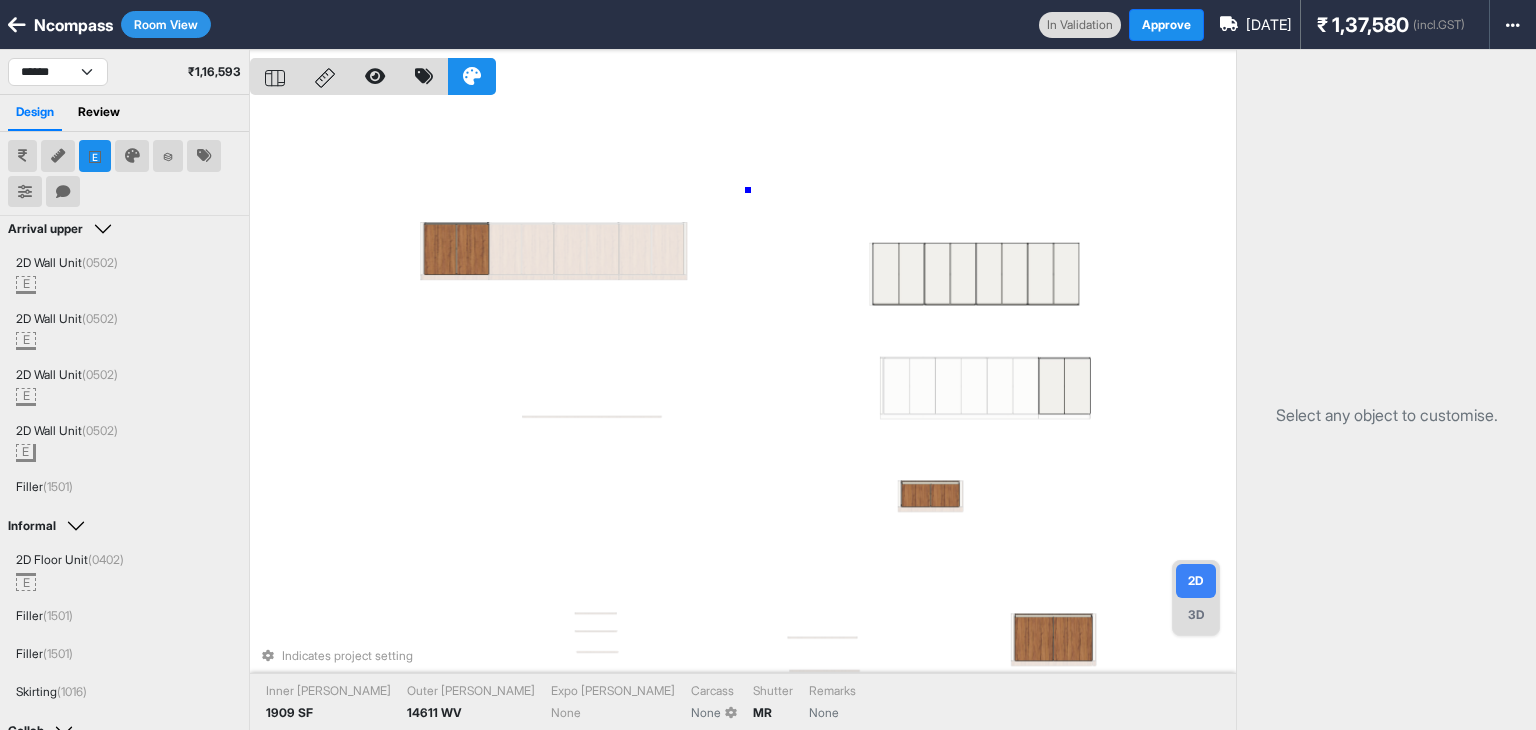 click on "Indicates project setting Inner Lam 1909 SF Outer Lam 14611 WV Expo Lam None Carcass None Shutter MR Remarks None" at bounding box center [743, 415] 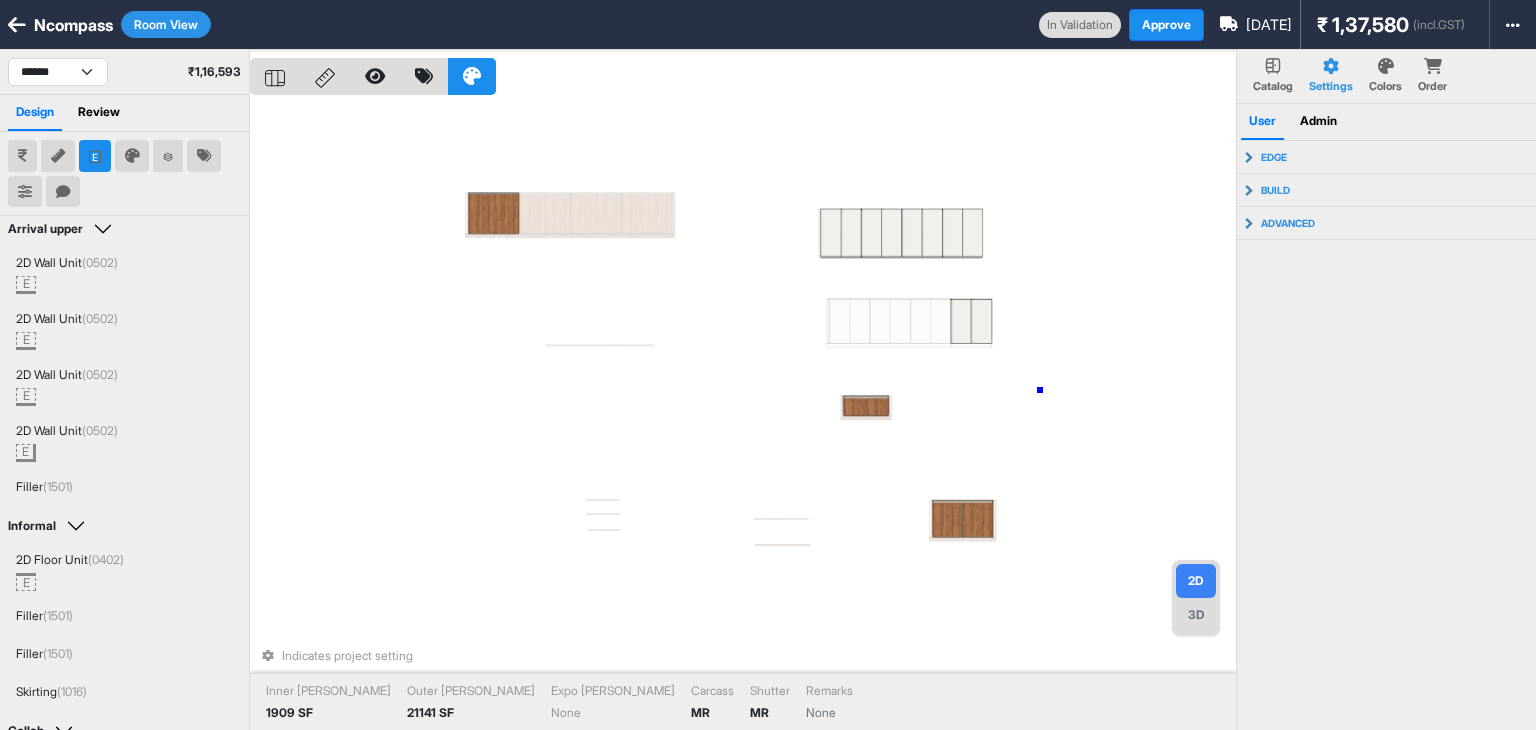 click on "Indicates project setting Inner Lam 1909 SF Outer Lam 21141 SF Expo Lam None Carcass MR Shutter MR Remarks None" at bounding box center [743, 415] 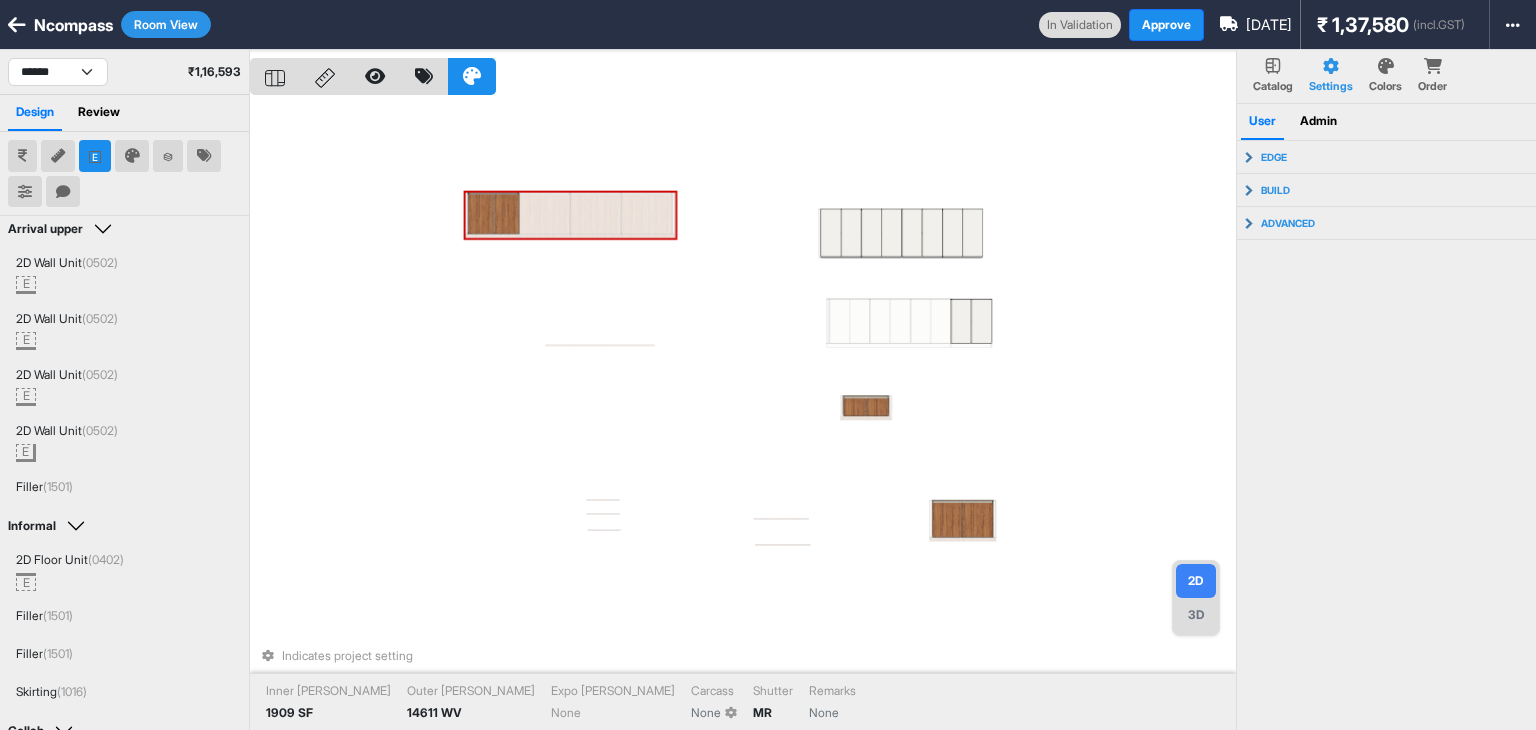 click on "Indicates project setting Inner Lam 1909 SF Outer Lam 14611 WV Expo Lam None Carcass None Shutter MR Remarks None" at bounding box center (743, 415) 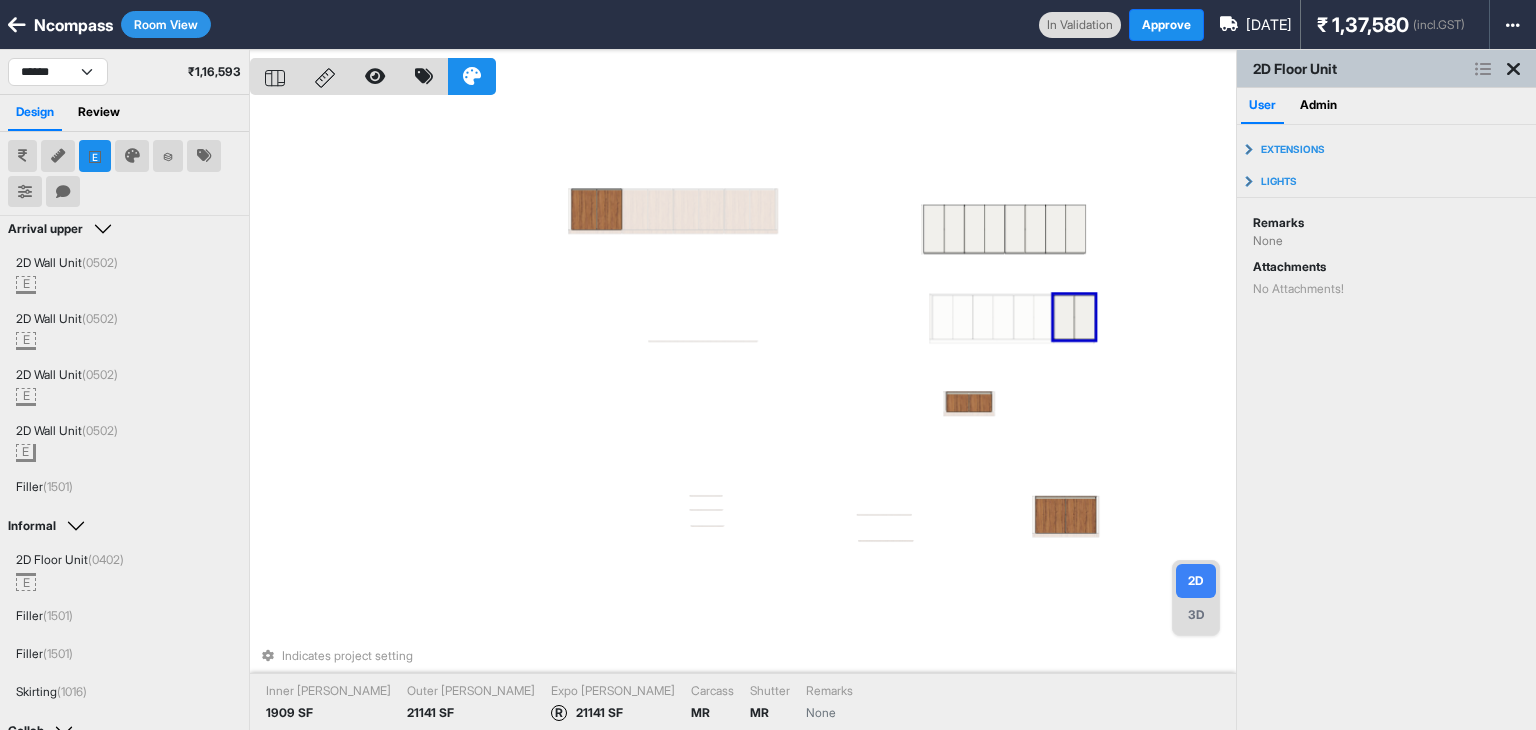 click at bounding box center [1084, 317] 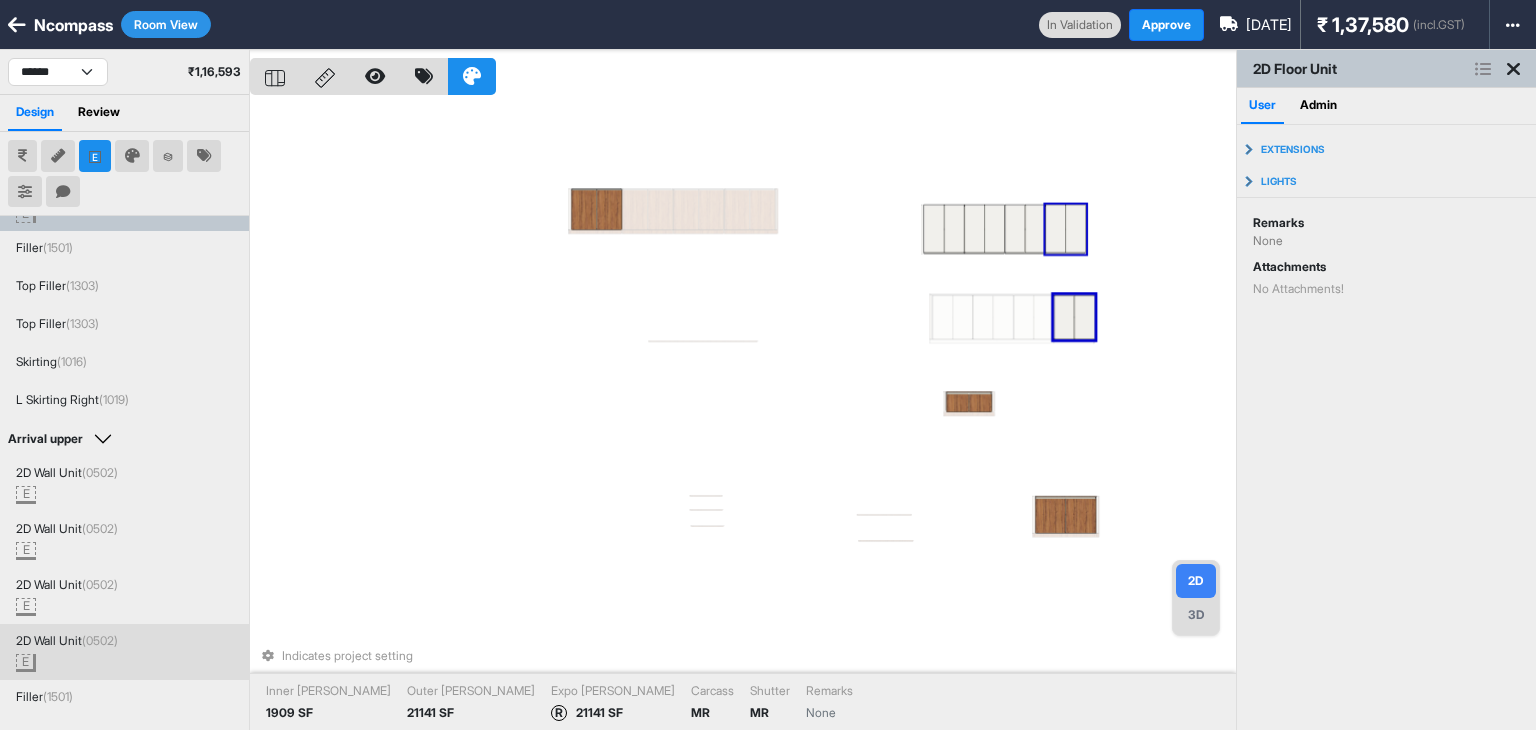 scroll, scrollTop: 0, scrollLeft: 0, axis: both 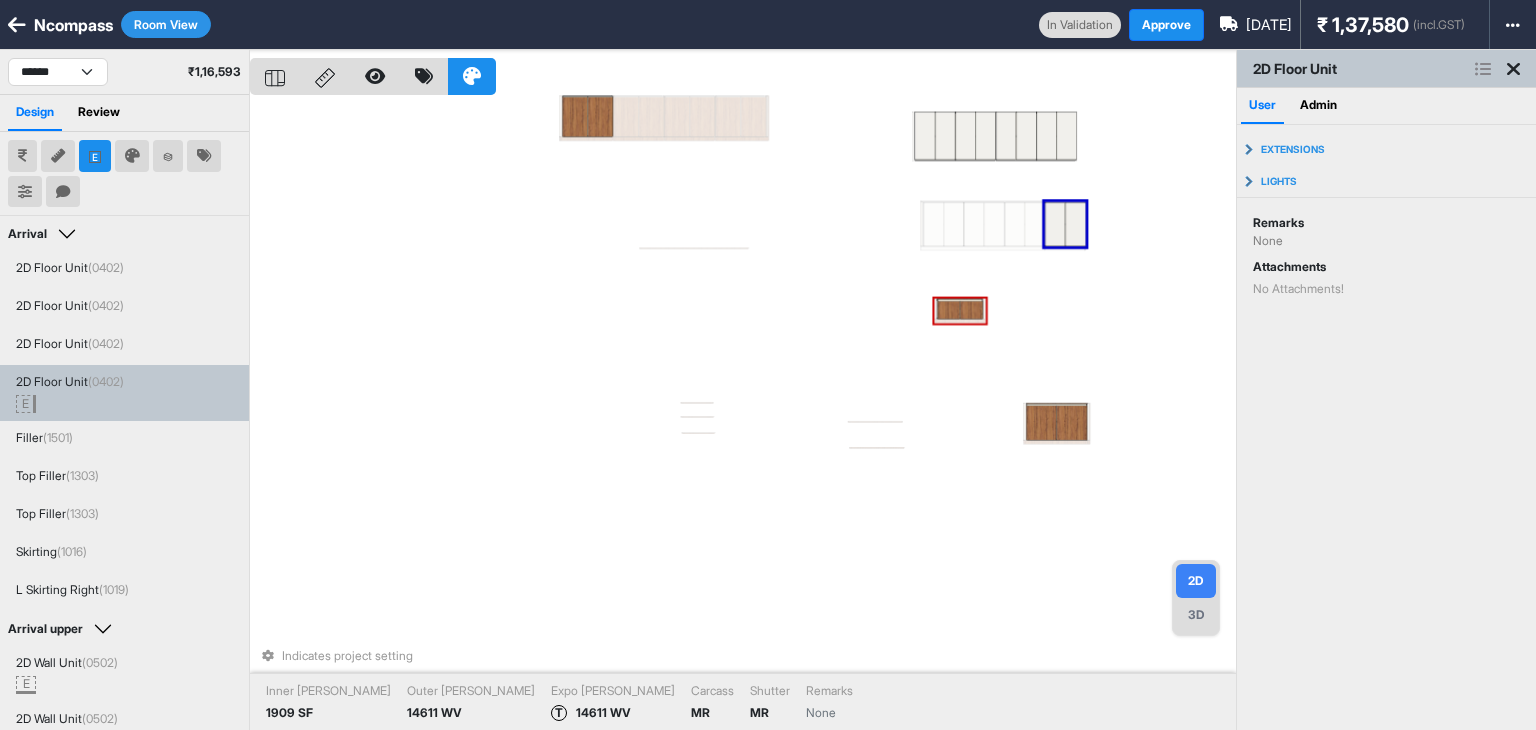 click at bounding box center [972, 310] 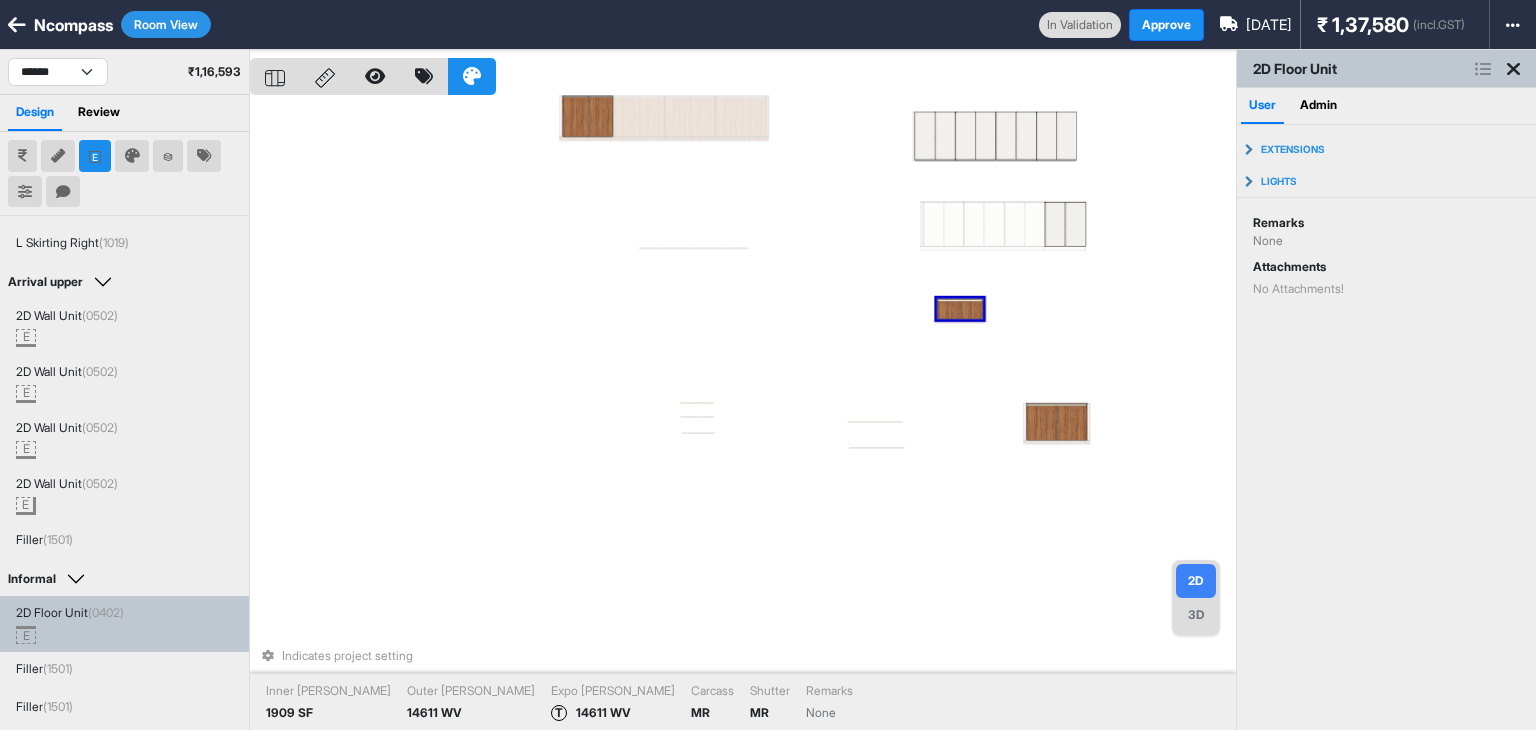 scroll, scrollTop: 335, scrollLeft: 0, axis: vertical 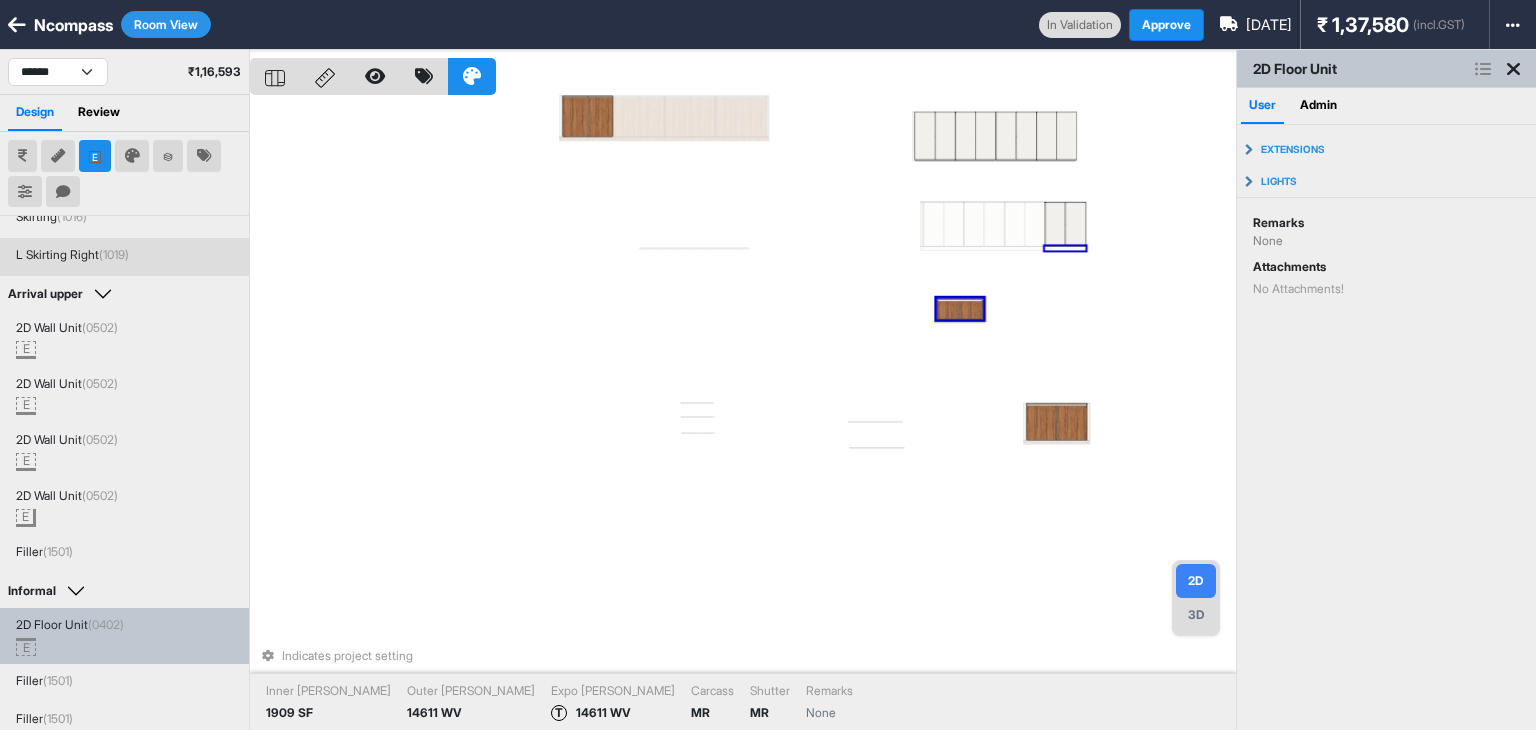 click on "Room View" at bounding box center [166, 24] 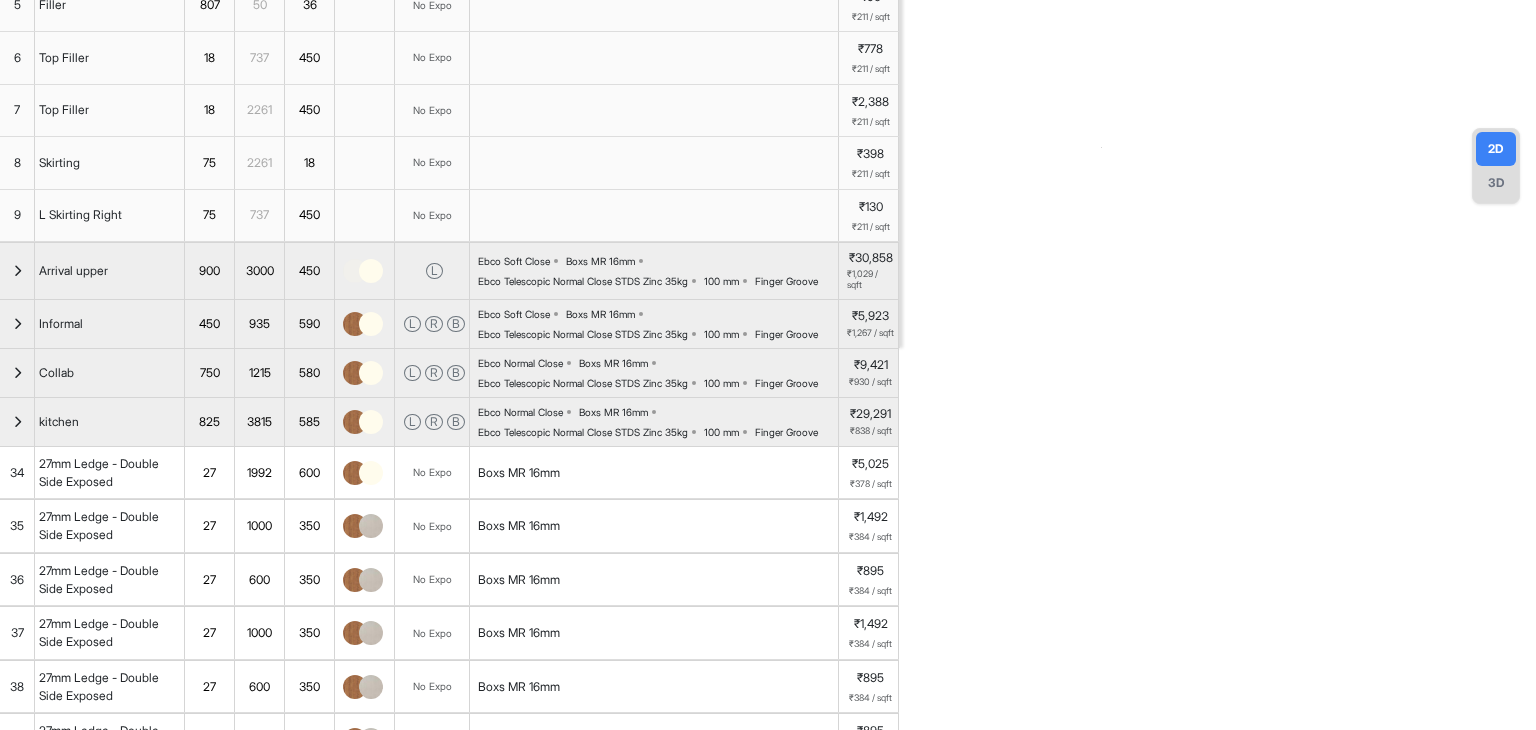 scroll, scrollTop: 0, scrollLeft: 0, axis: both 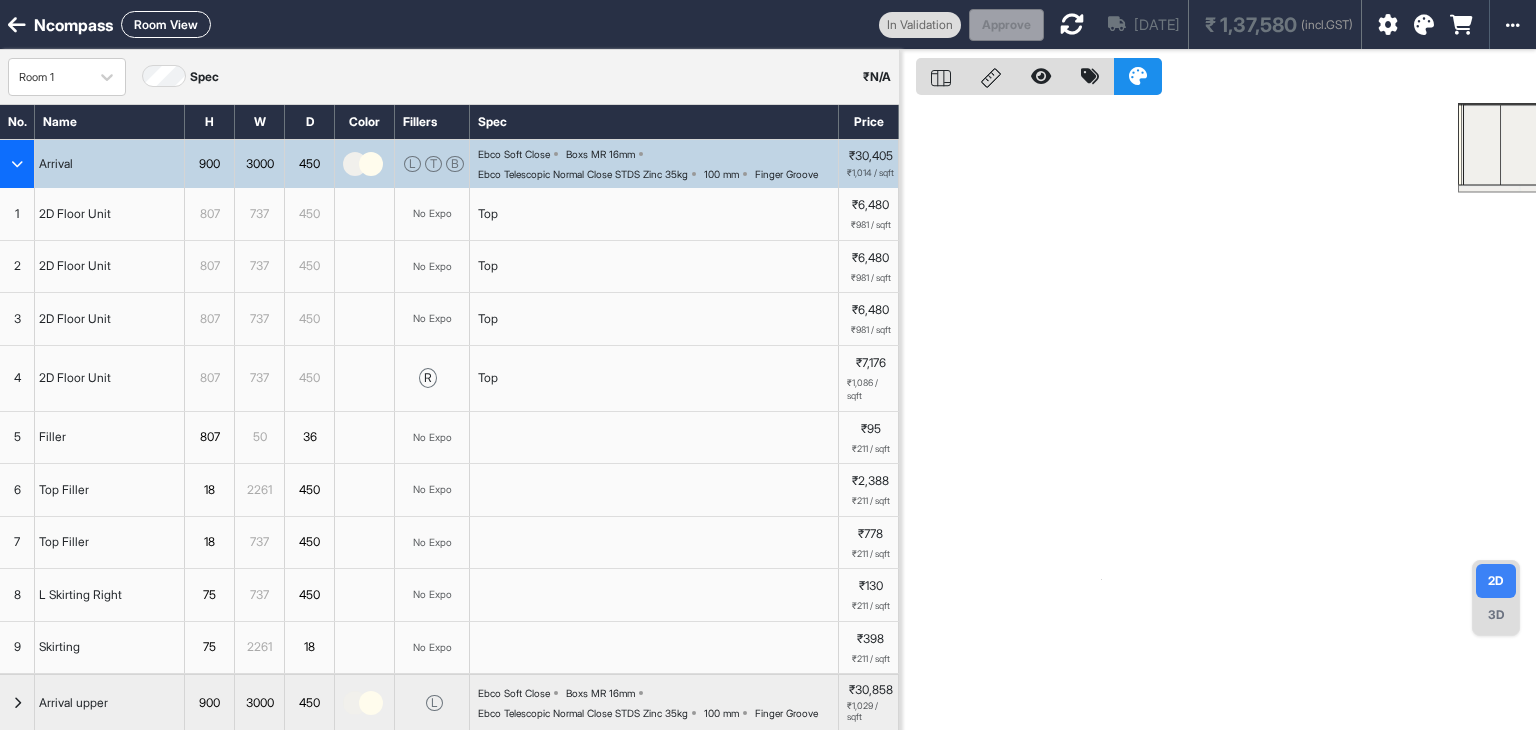 click at bounding box center [17, 164] 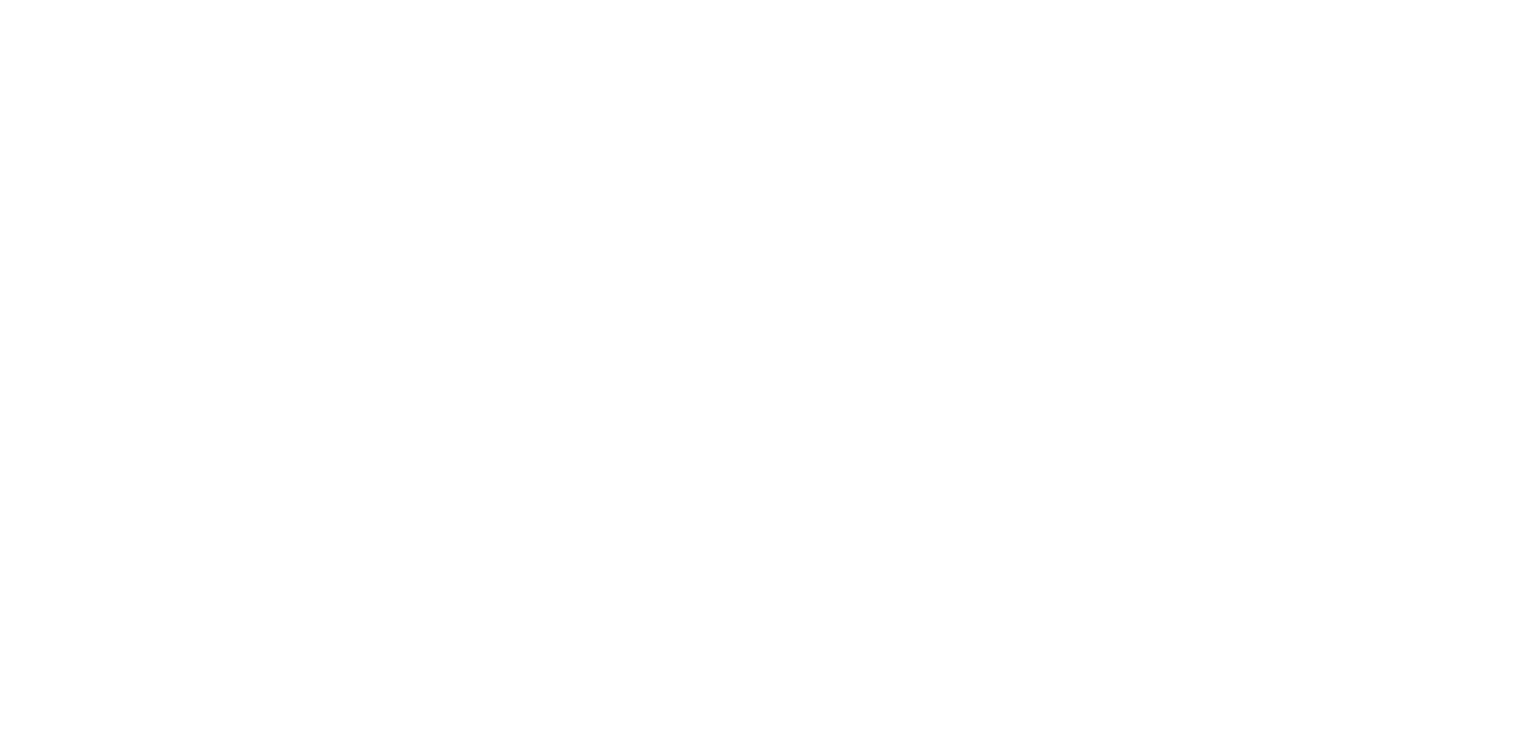 scroll, scrollTop: 0, scrollLeft: 0, axis: both 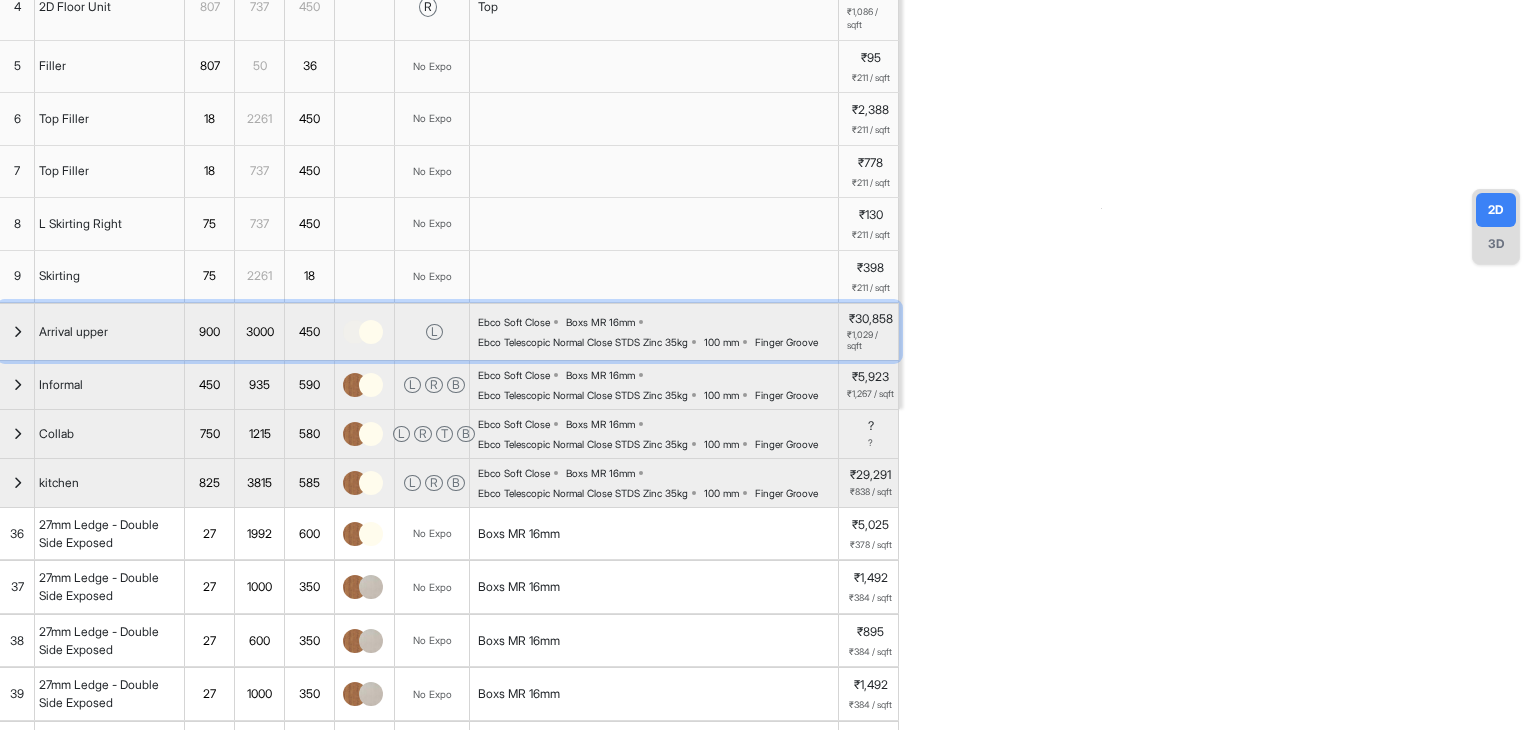 click at bounding box center [17, 332] 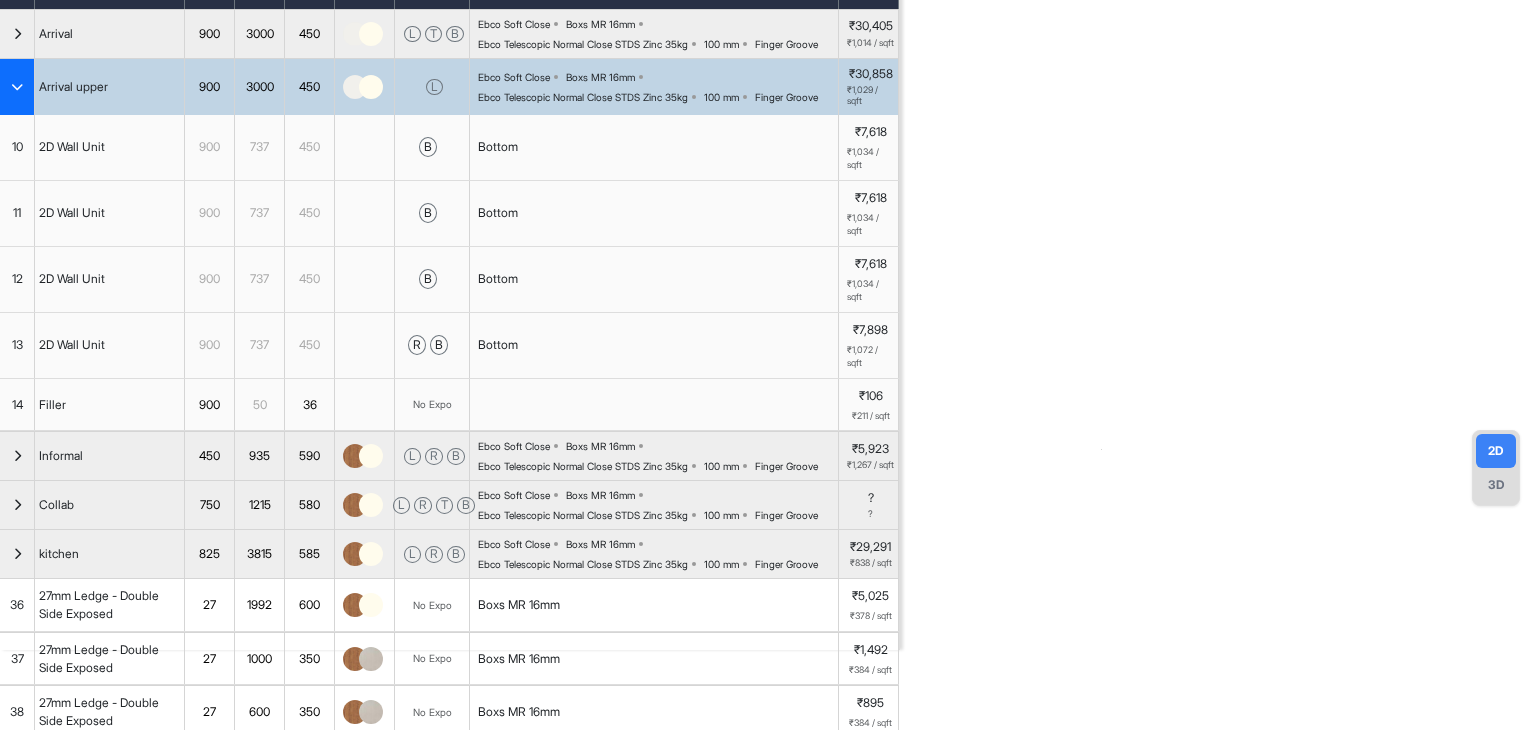 scroll, scrollTop: 131, scrollLeft: 0, axis: vertical 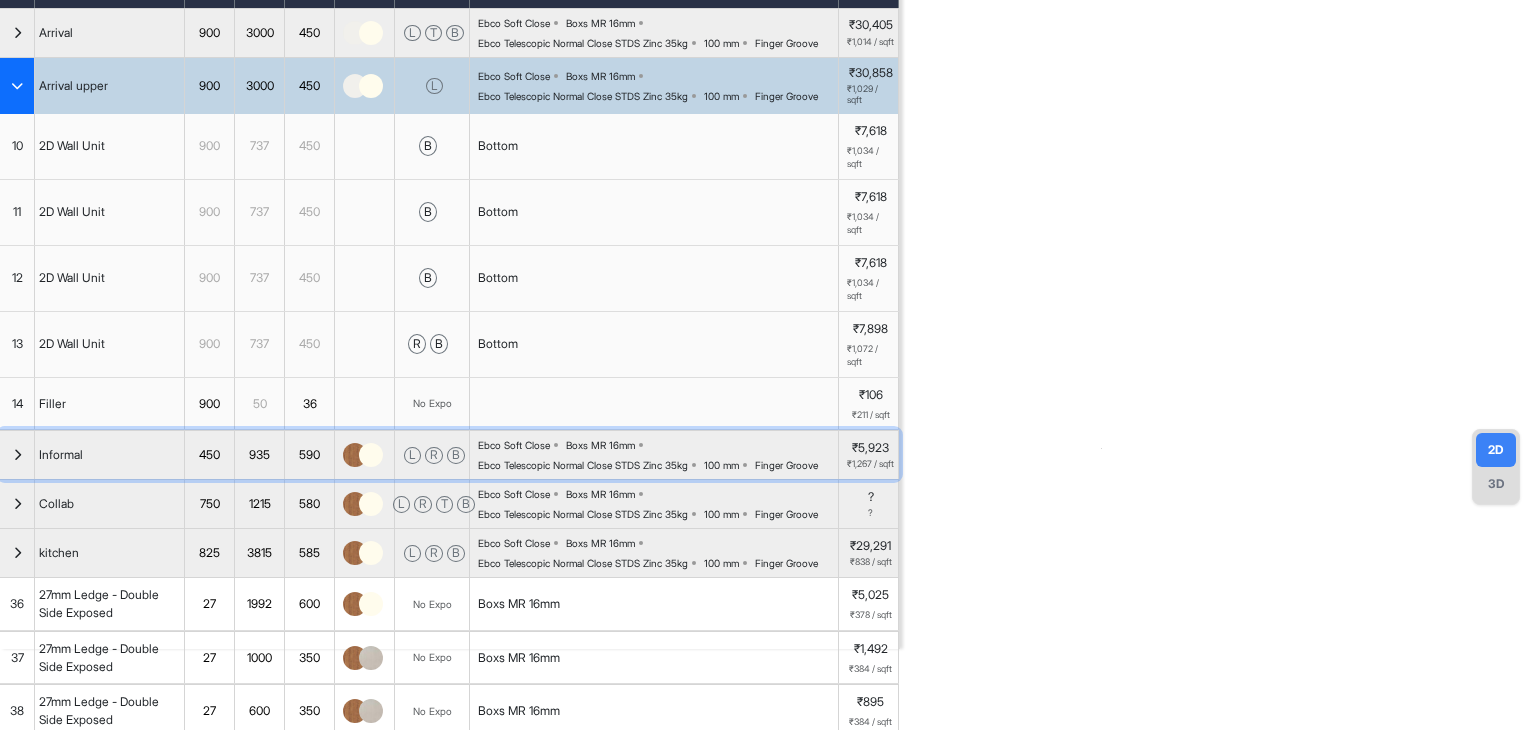 click at bounding box center (17, 455) 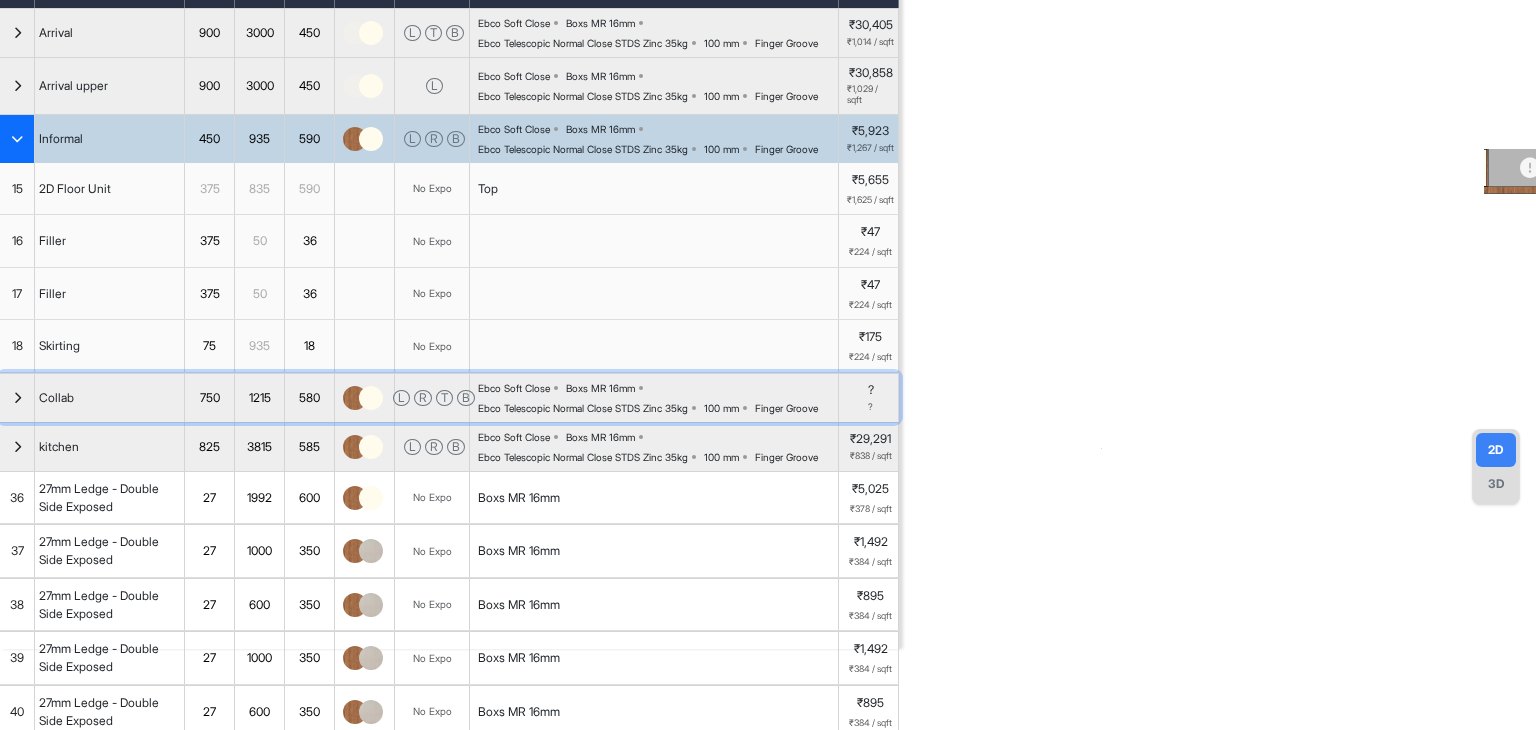 click at bounding box center (17, 398) 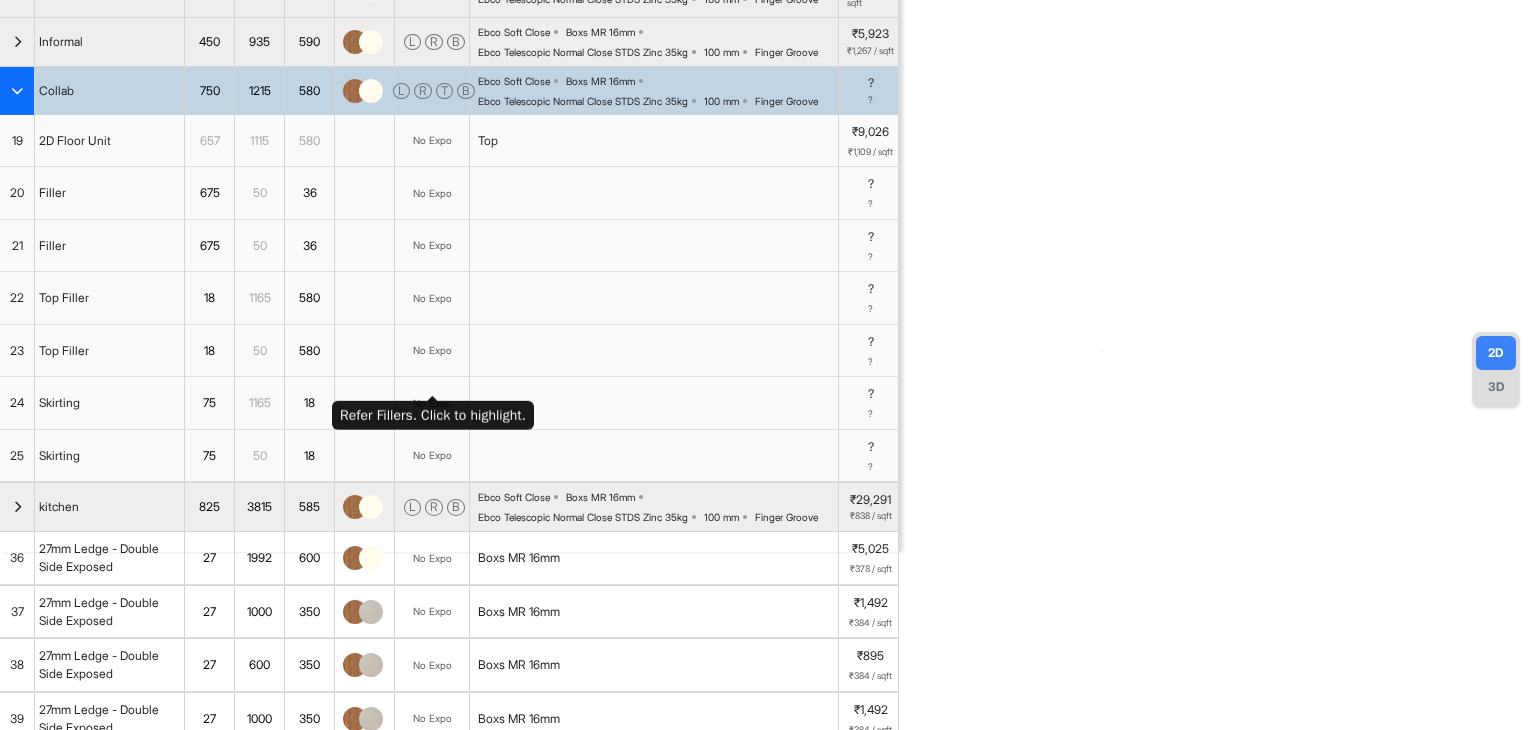 scroll, scrollTop: 232, scrollLeft: 0, axis: vertical 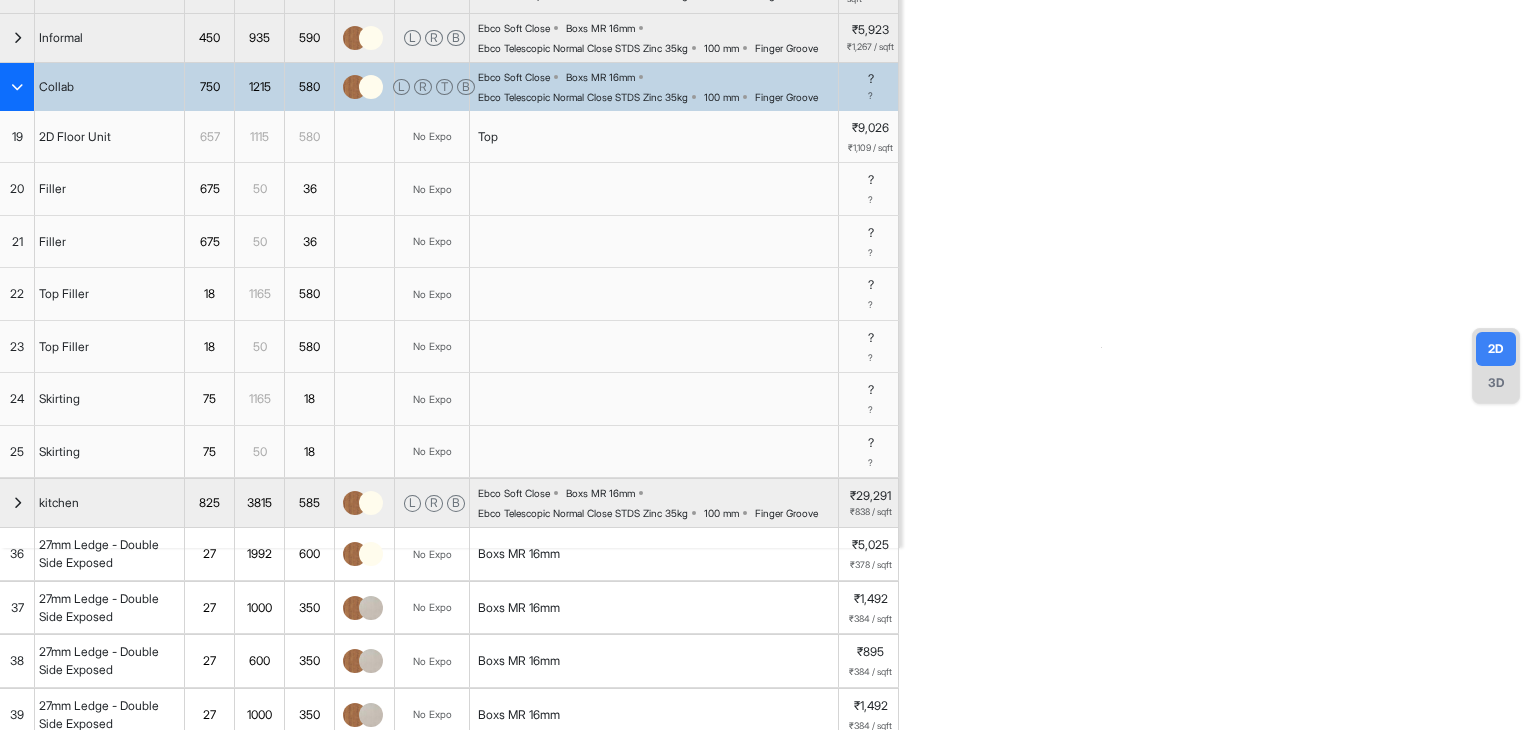 click at bounding box center (17, 87) 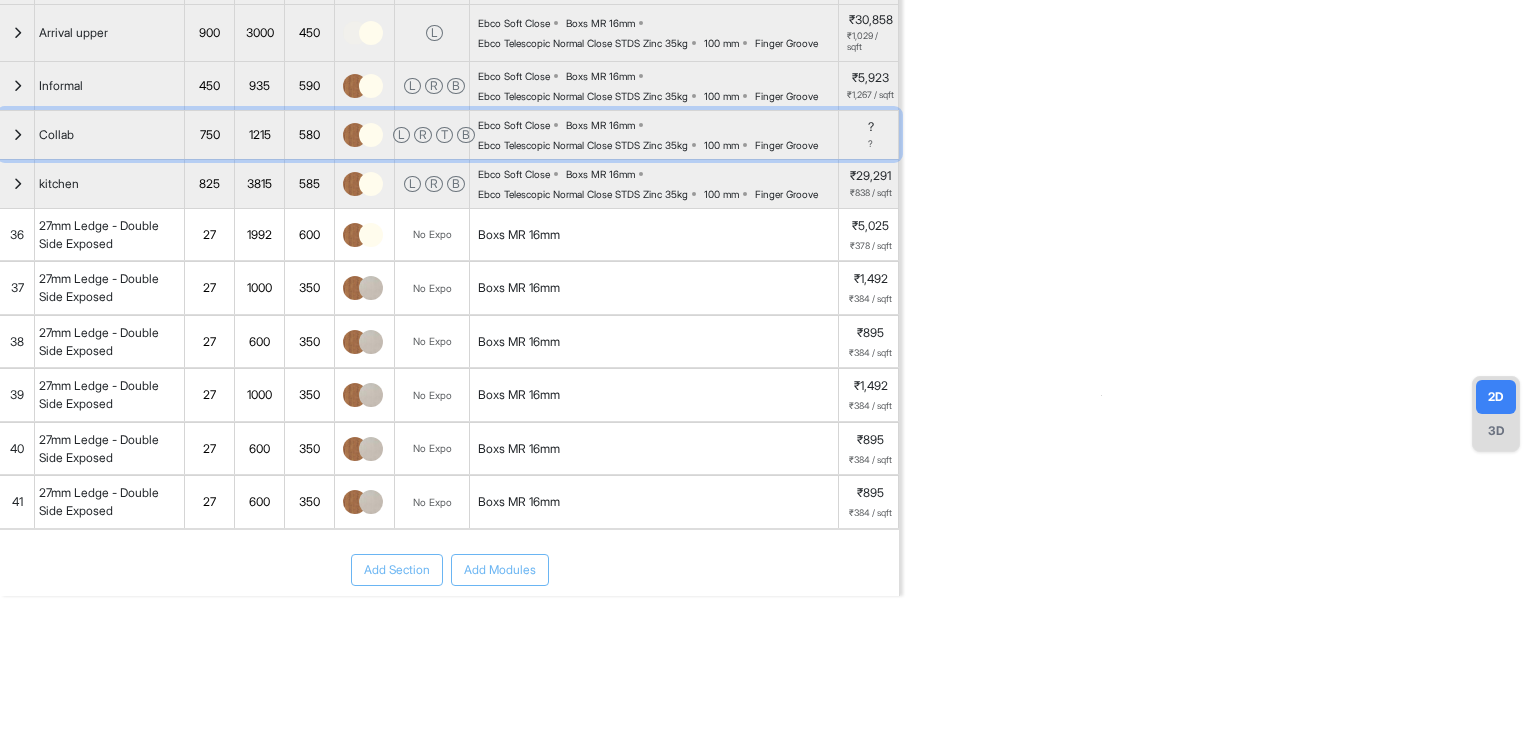 scroll, scrollTop: 196, scrollLeft: 0, axis: vertical 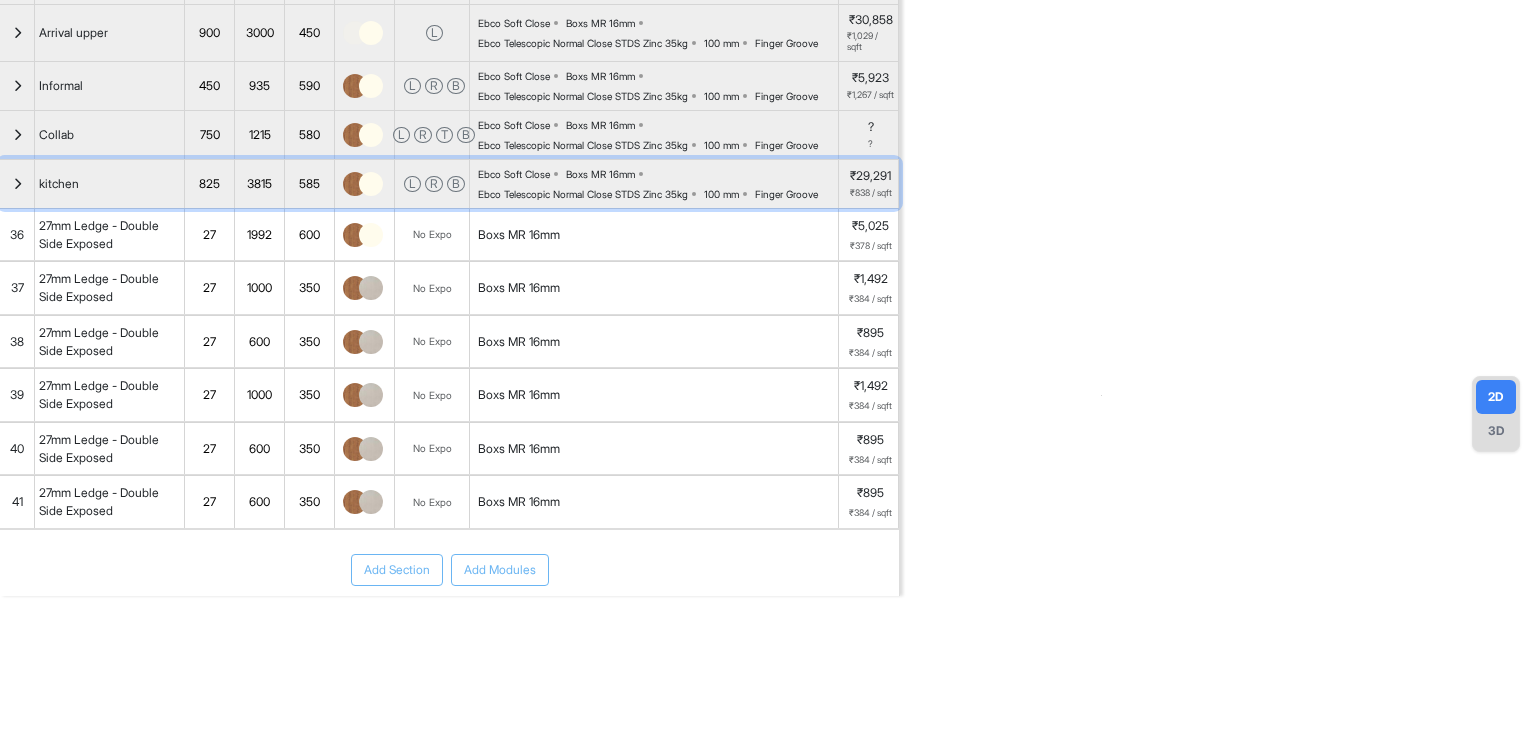 click at bounding box center (17, 184) 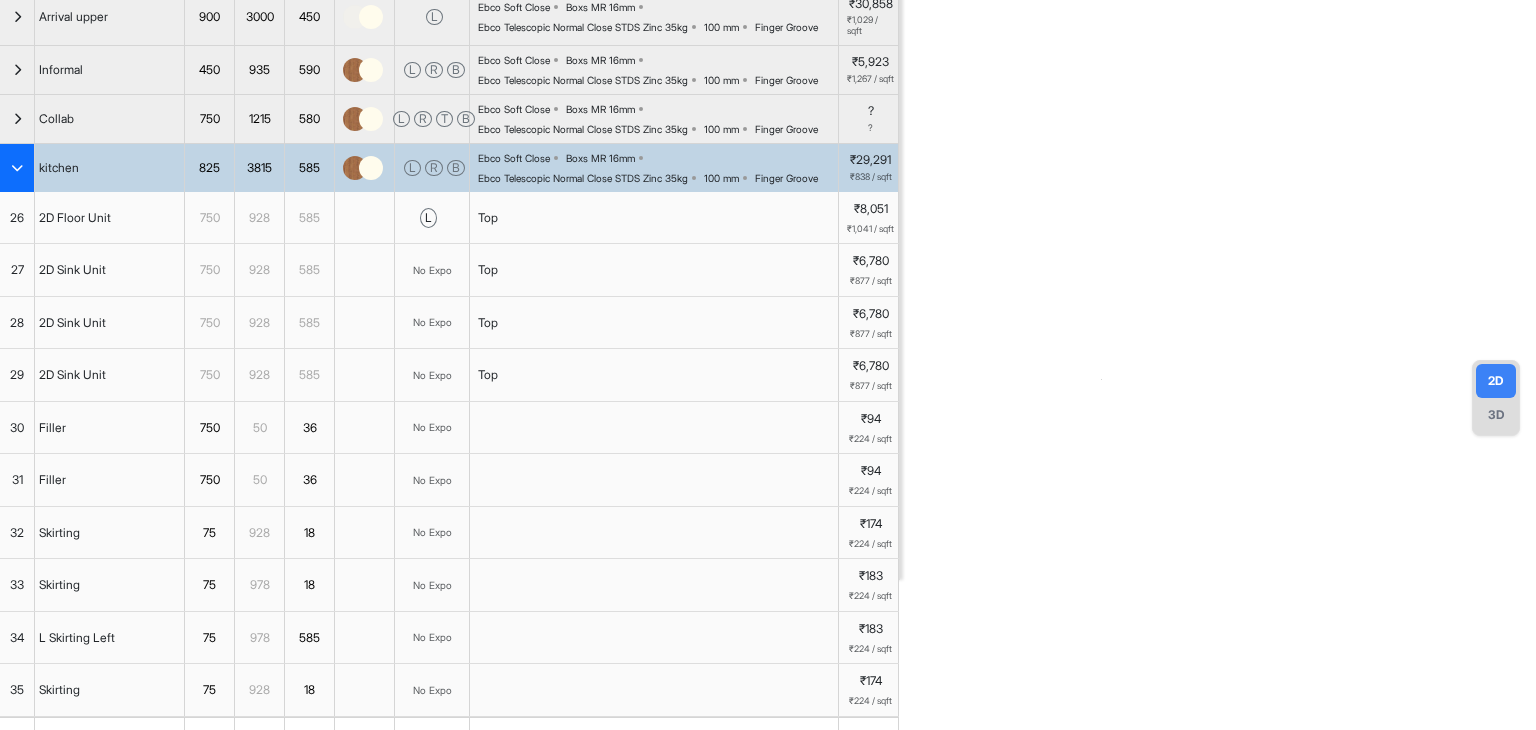 scroll, scrollTop: 0, scrollLeft: 0, axis: both 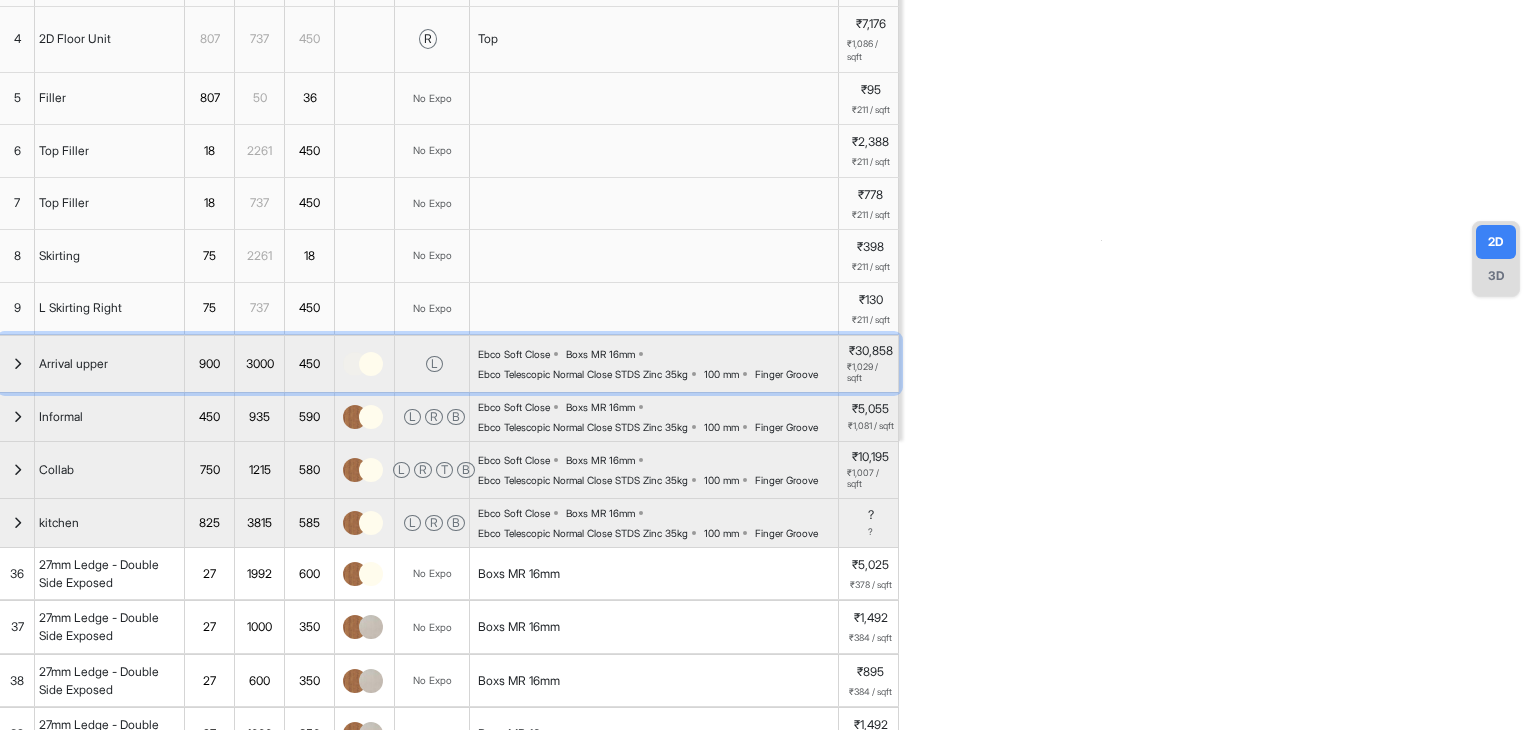 click at bounding box center (17, 364) 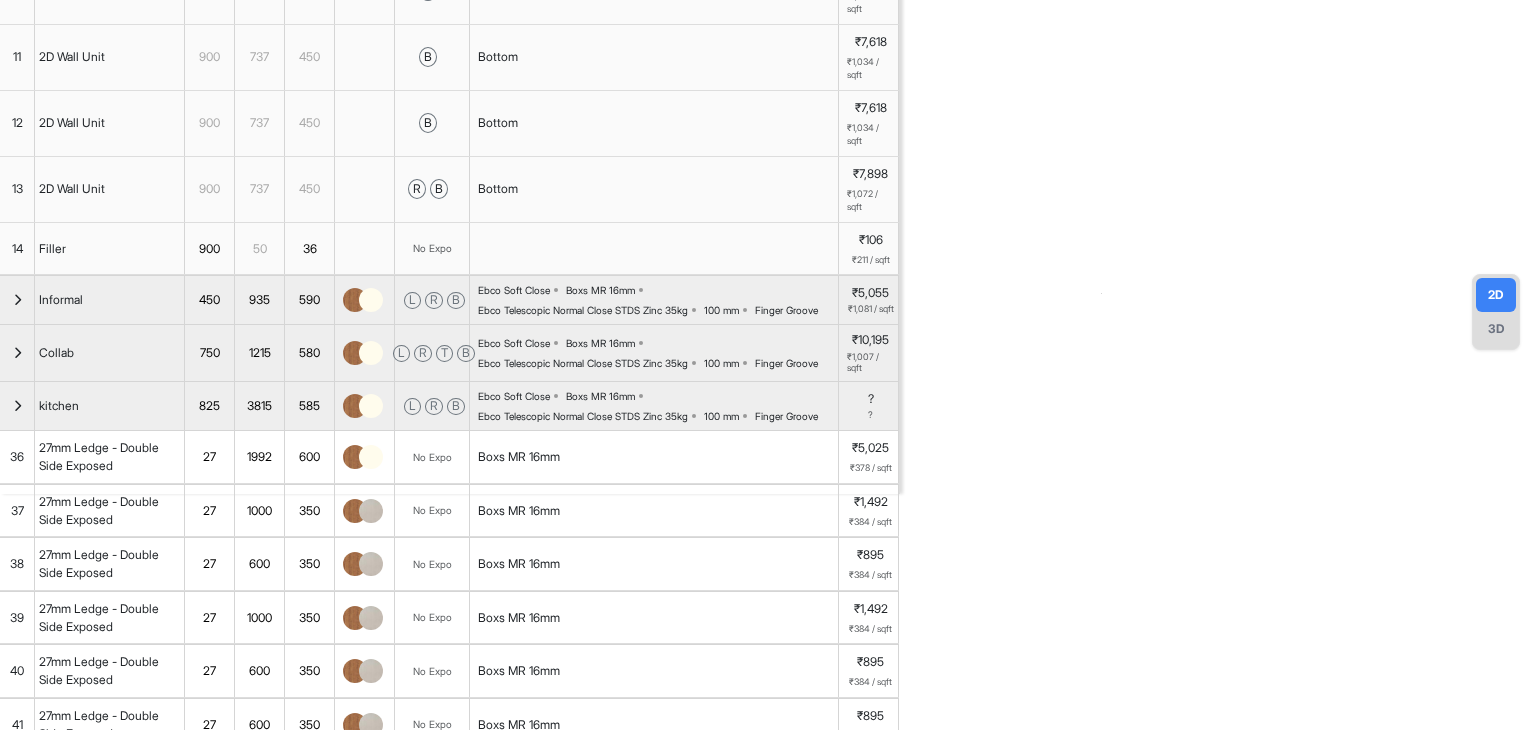 scroll, scrollTop: 0, scrollLeft: 0, axis: both 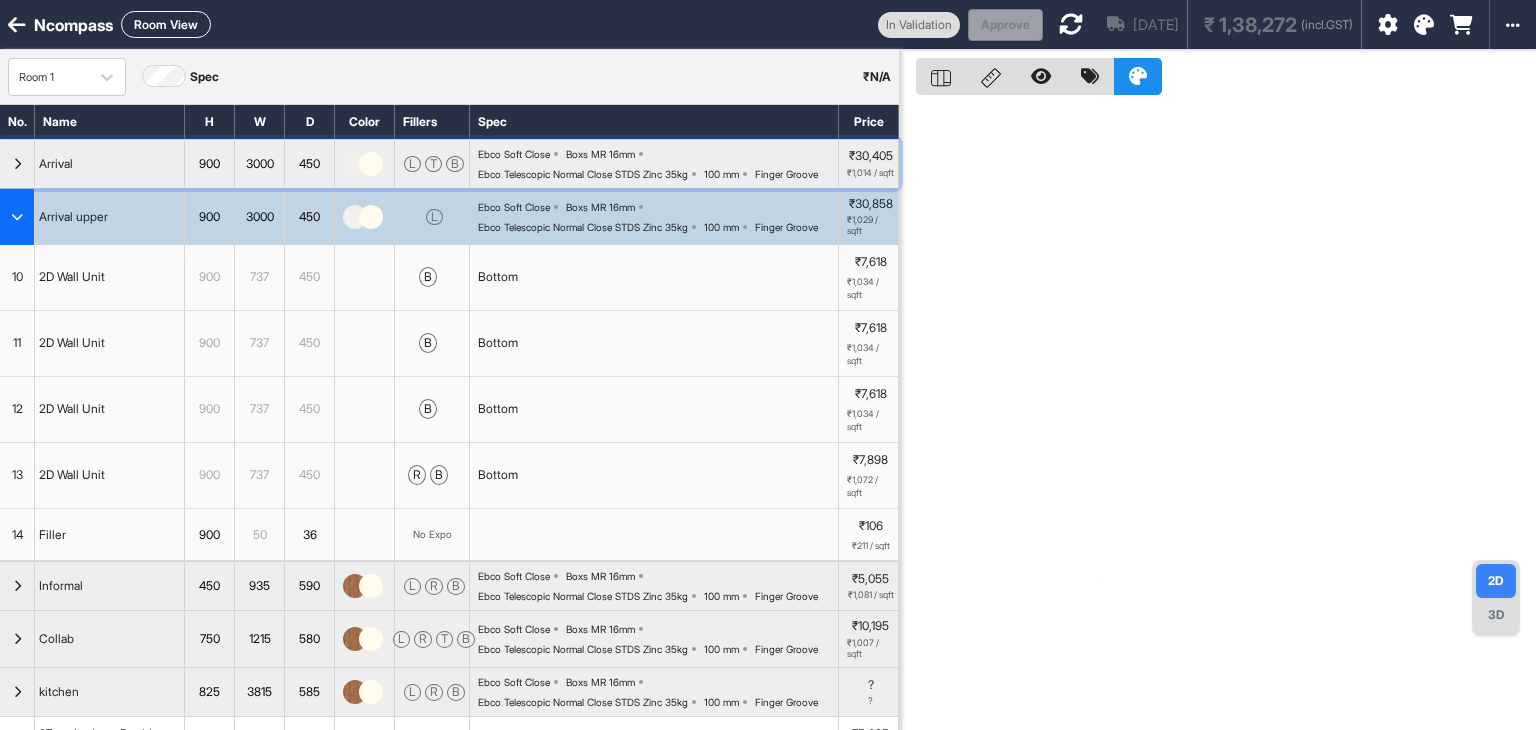 click at bounding box center (17, 164) 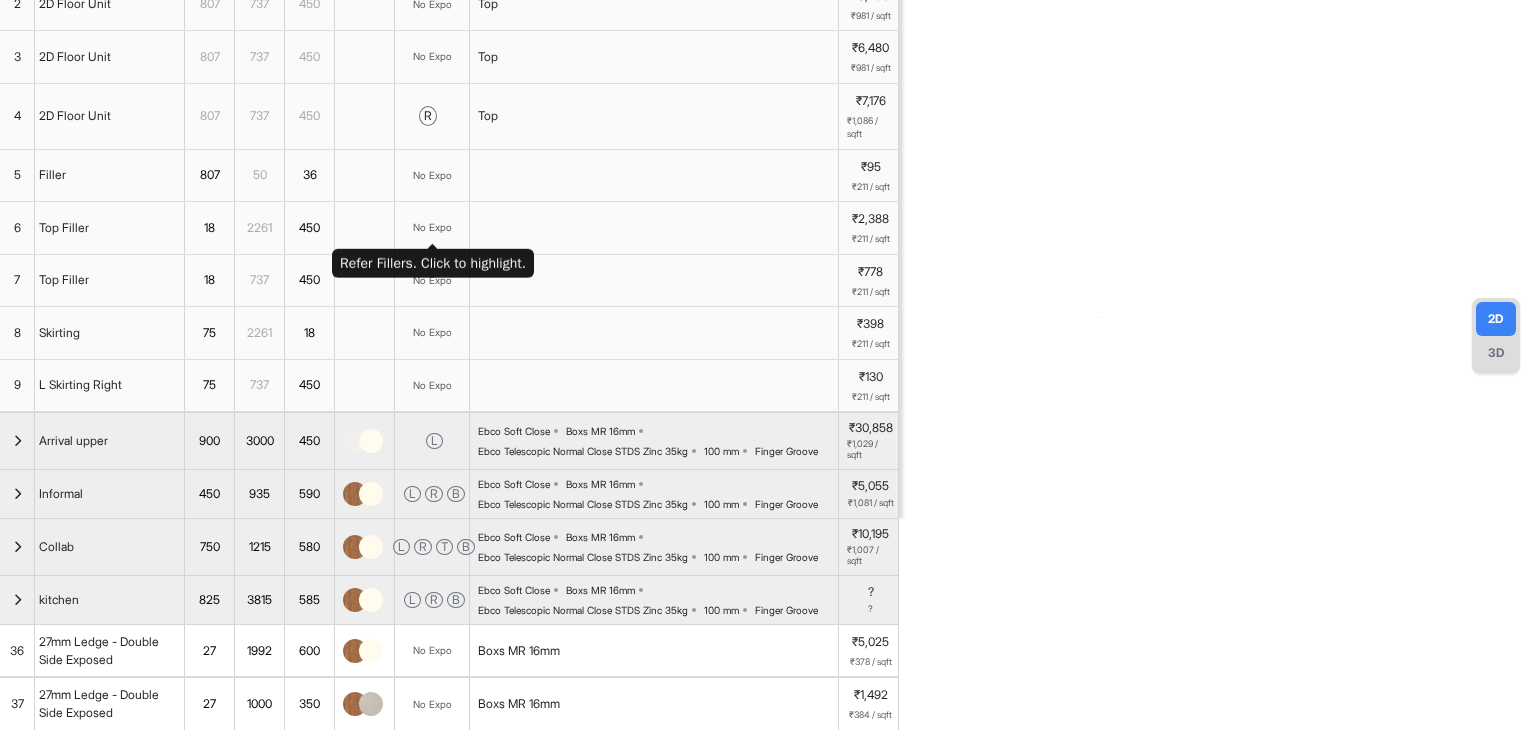 scroll, scrollTop: 268, scrollLeft: 0, axis: vertical 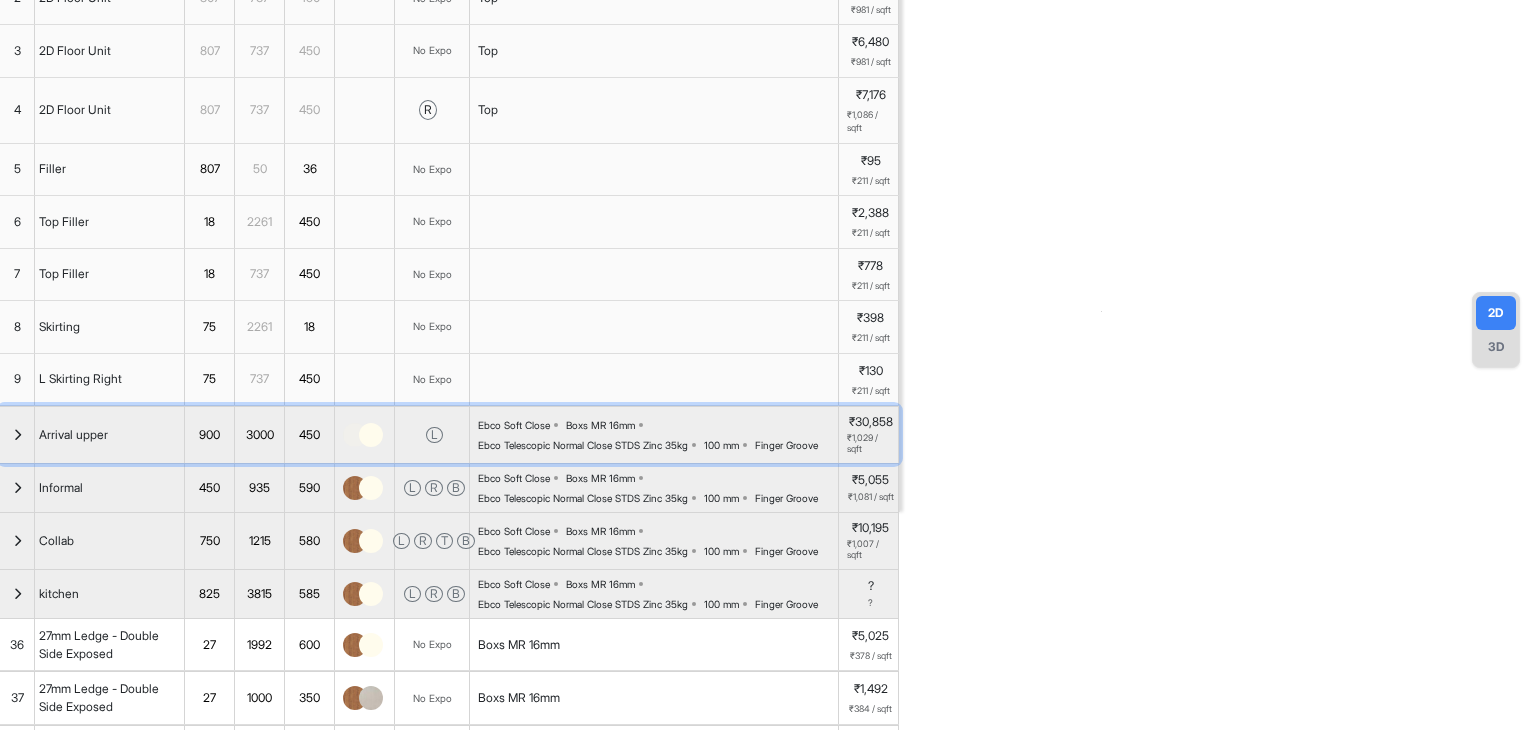 click at bounding box center (17, 435) 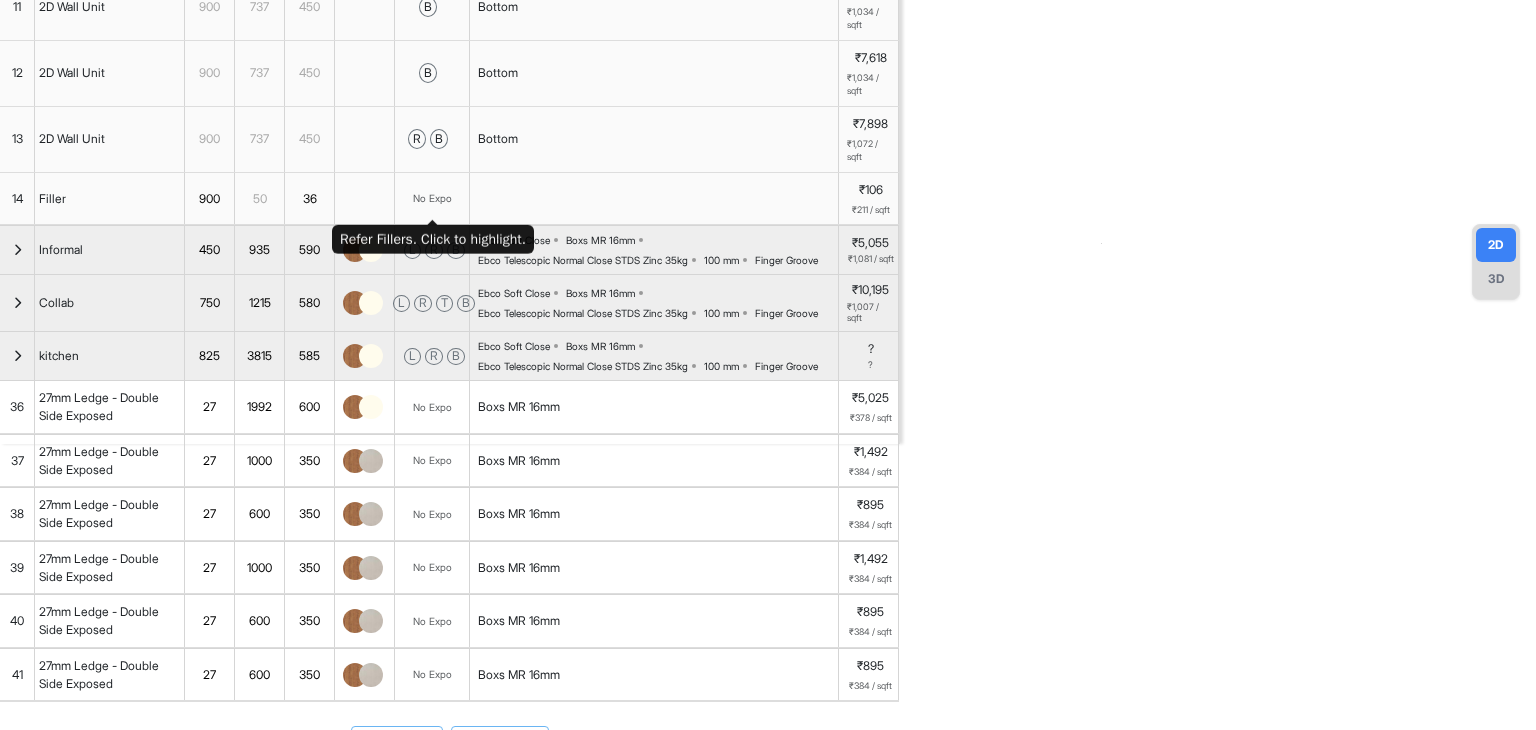 scroll, scrollTop: 342, scrollLeft: 0, axis: vertical 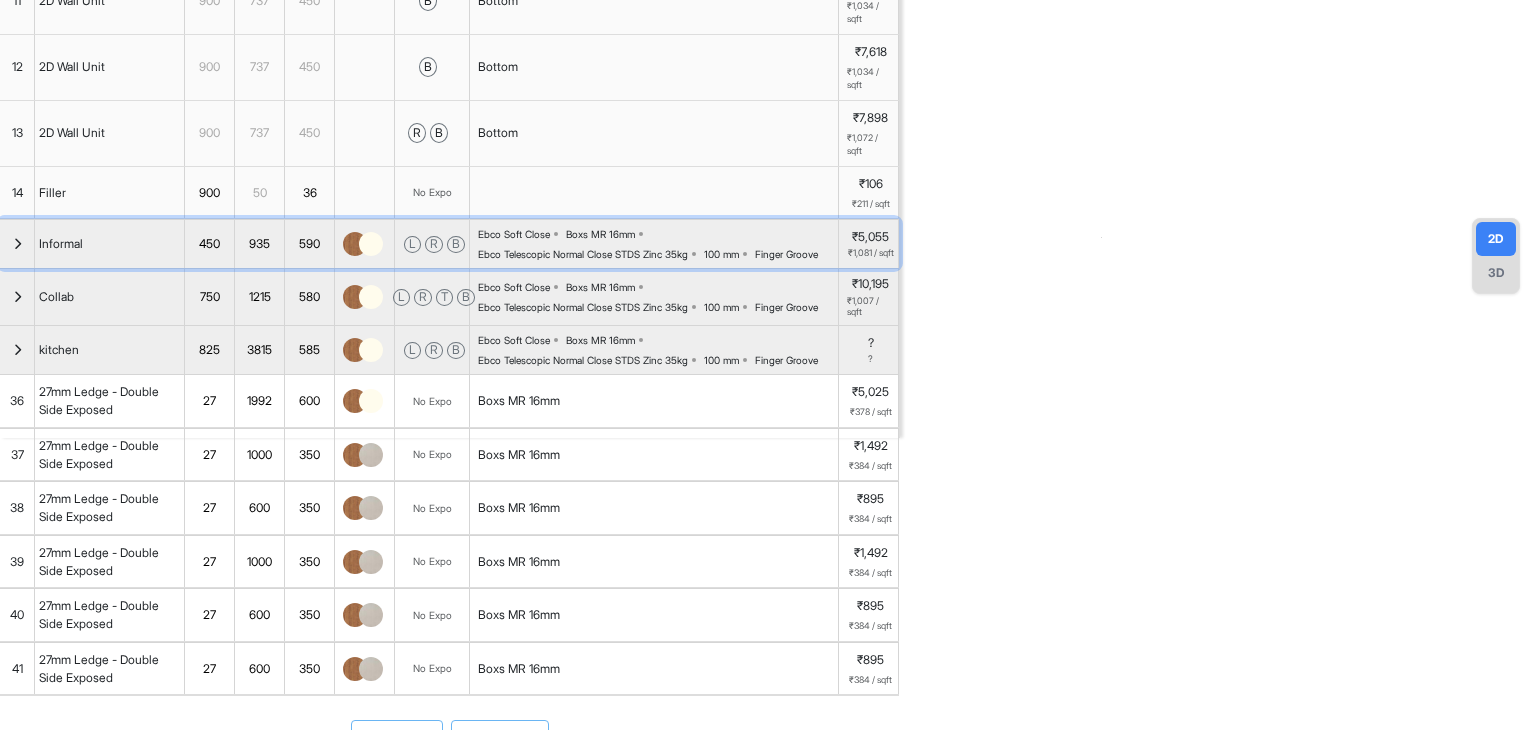 click at bounding box center [17, 244] 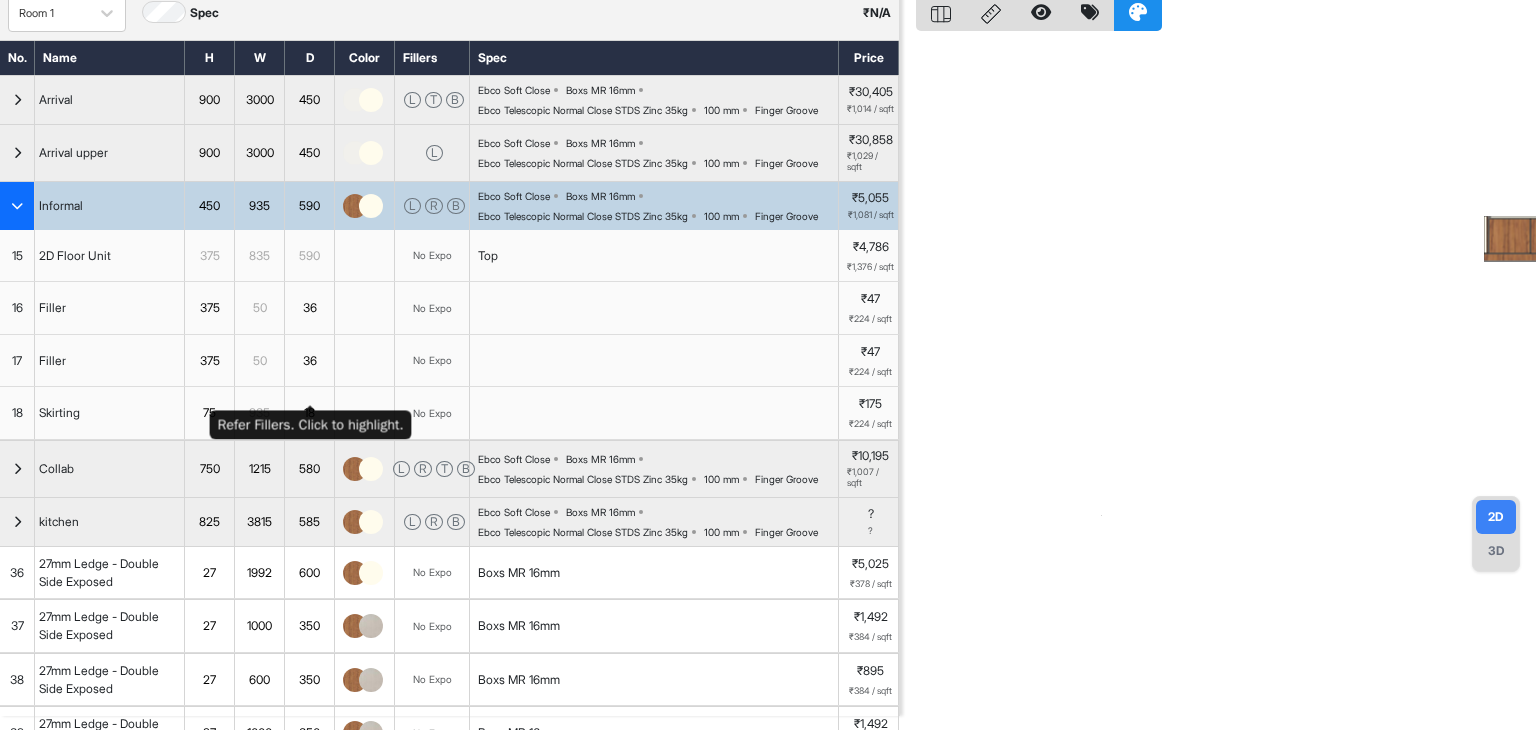 scroll, scrollTop: 50, scrollLeft: 0, axis: vertical 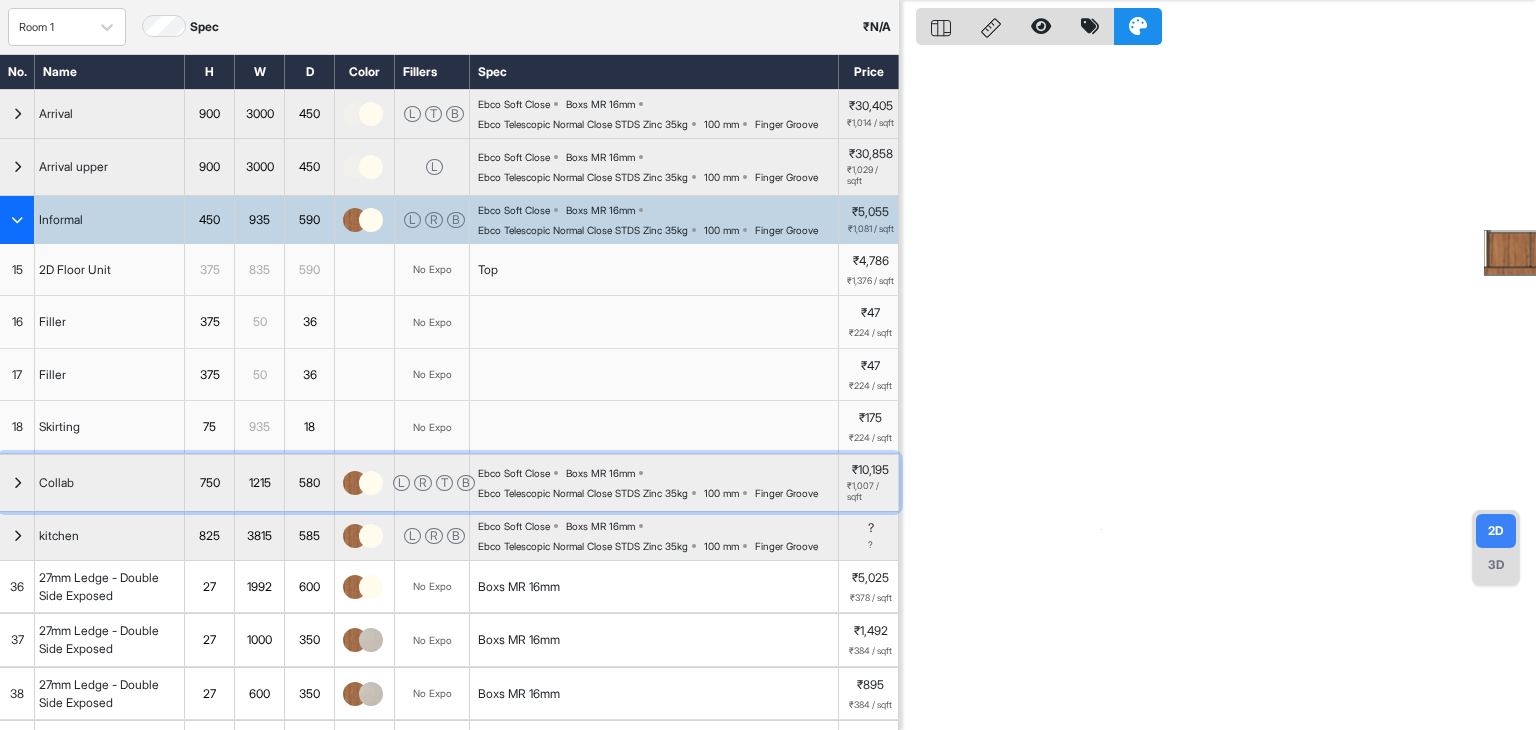 click at bounding box center [17, 483] 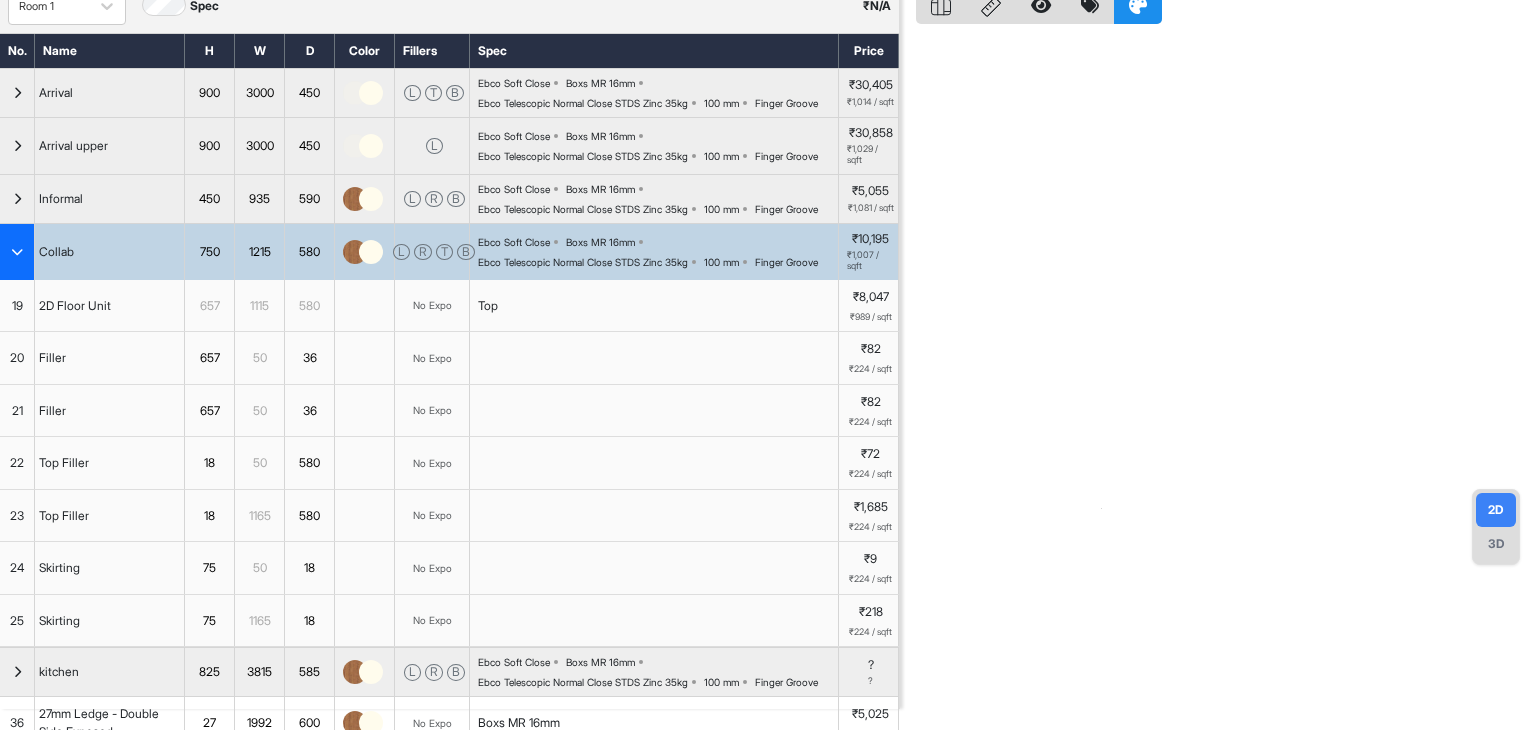 scroll, scrollTop: 155, scrollLeft: 0, axis: vertical 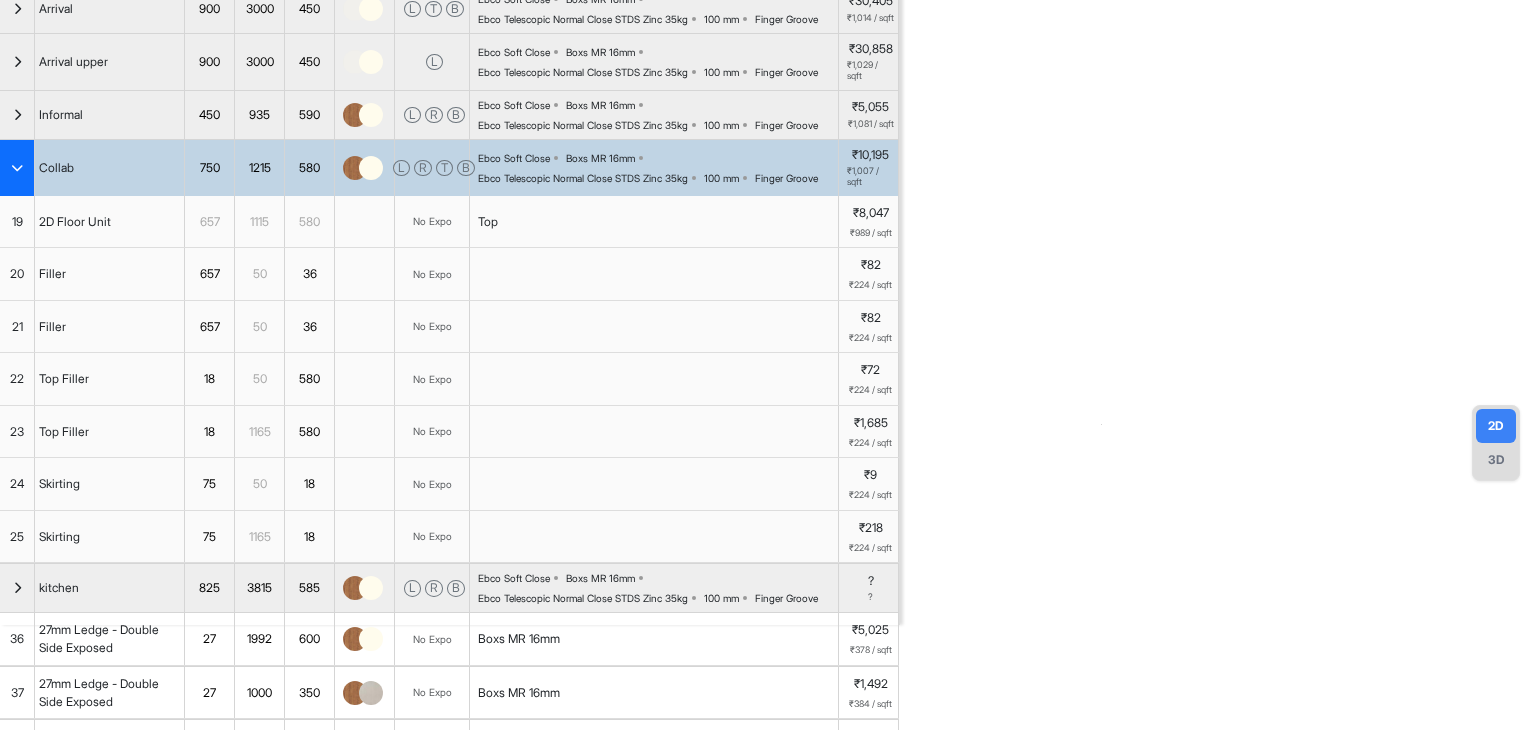 click at bounding box center (17, 168) 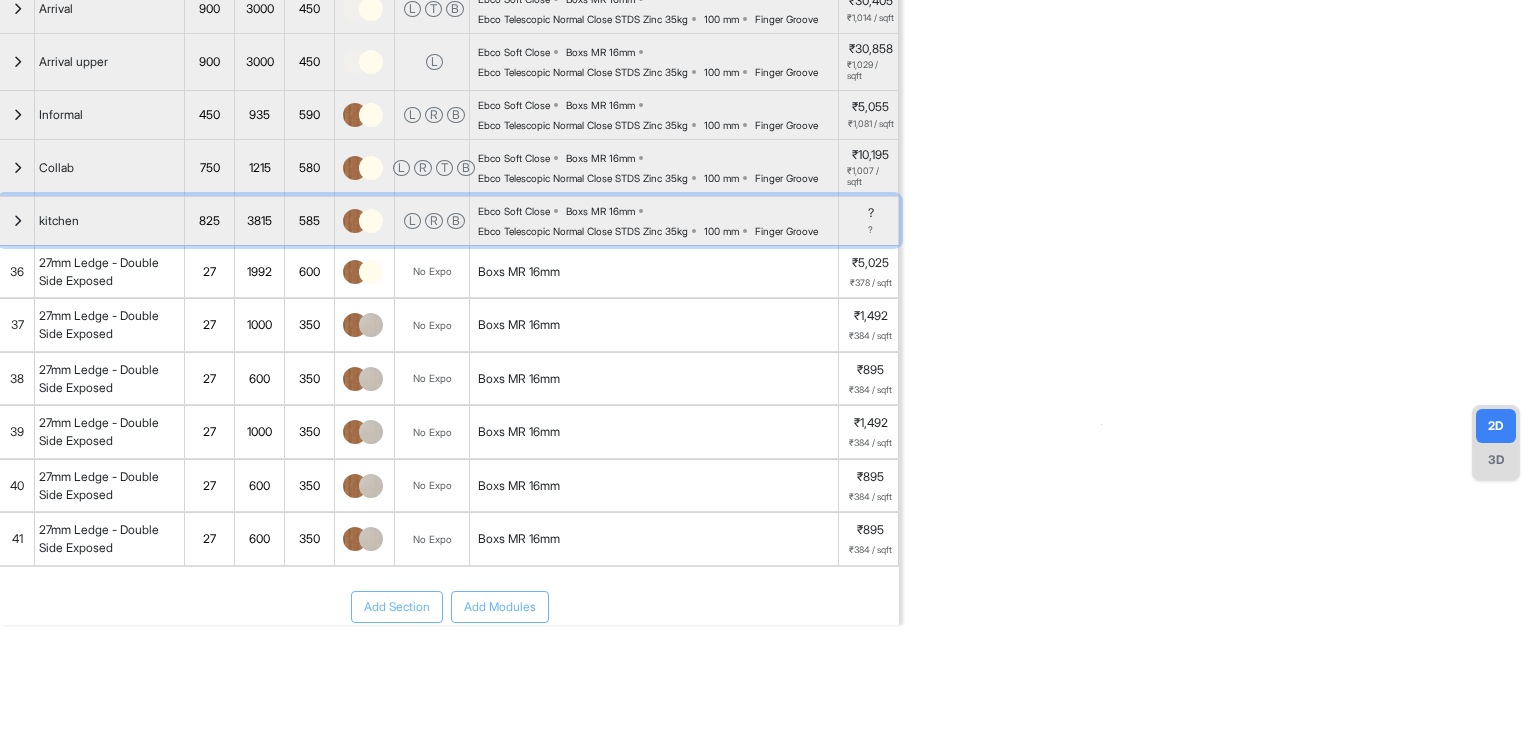 click at bounding box center [17, 221] 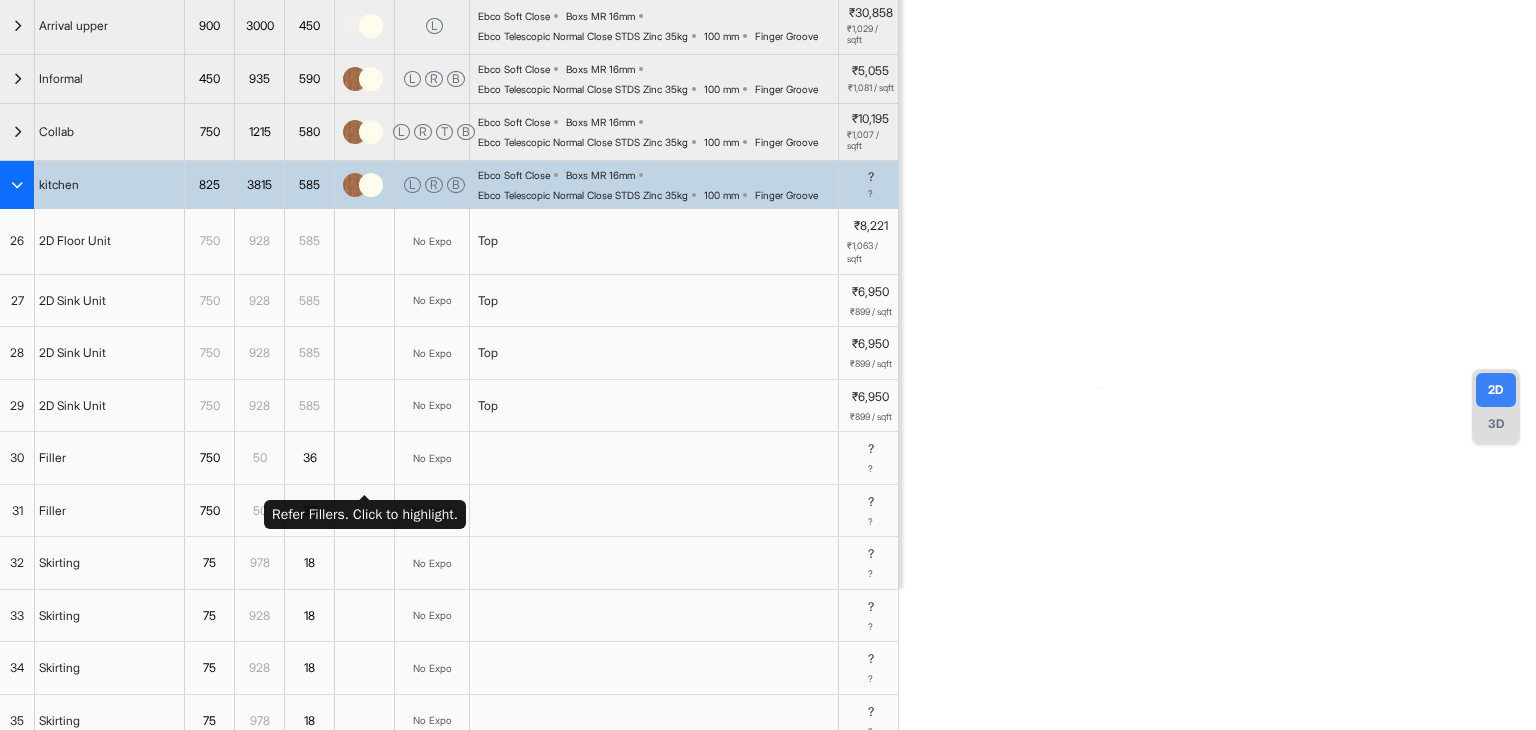 scroll, scrollTop: 184, scrollLeft: 0, axis: vertical 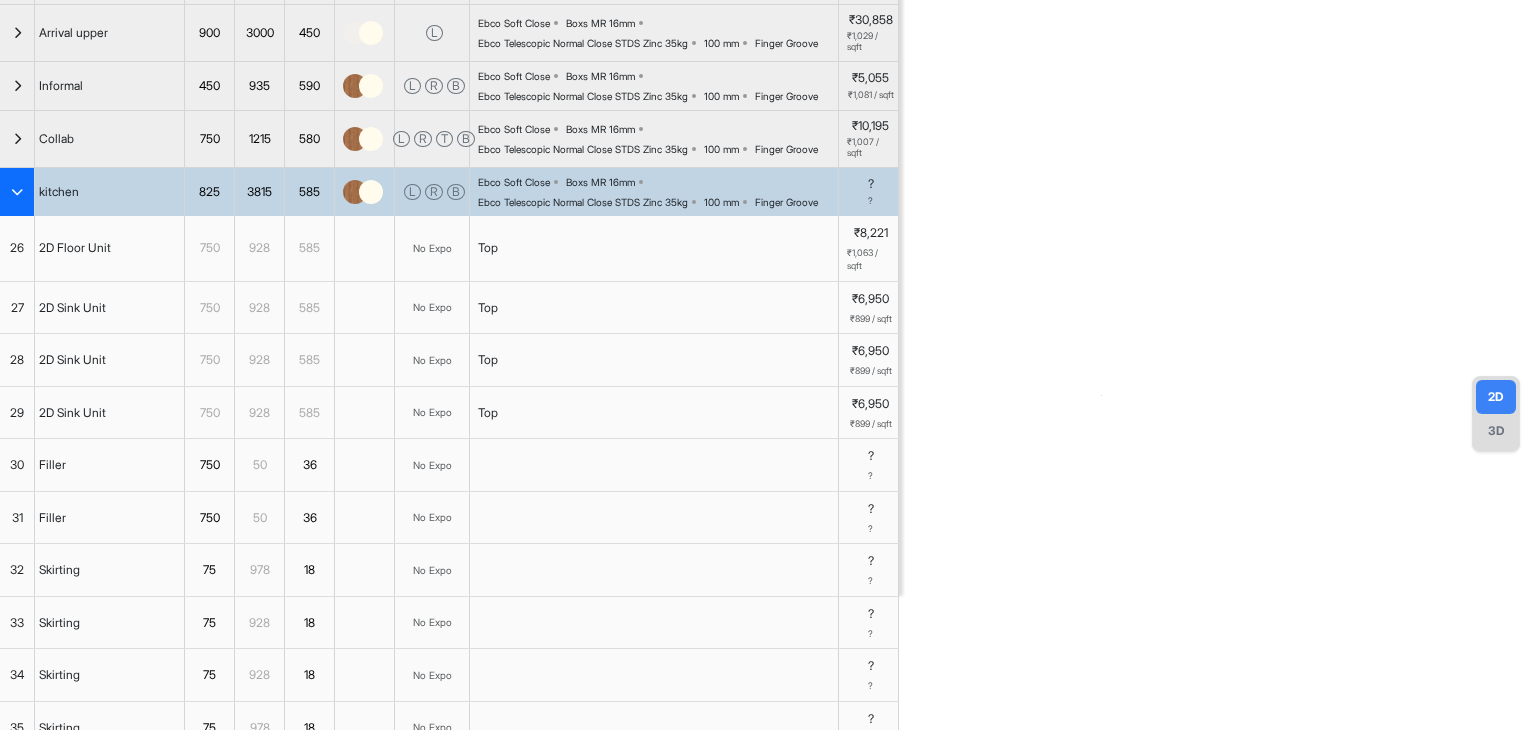 click at bounding box center [17, 192] 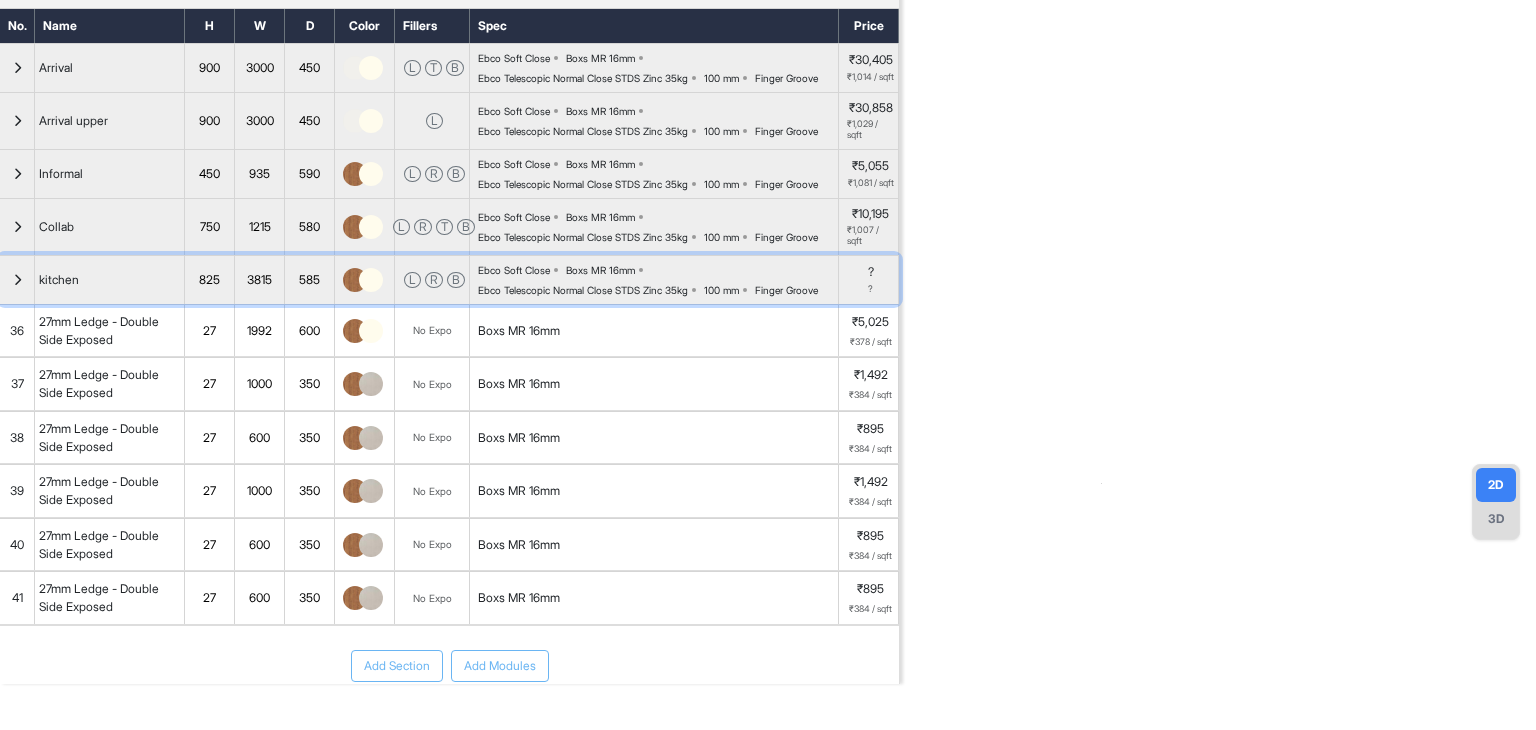 scroll, scrollTop: 0, scrollLeft: 0, axis: both 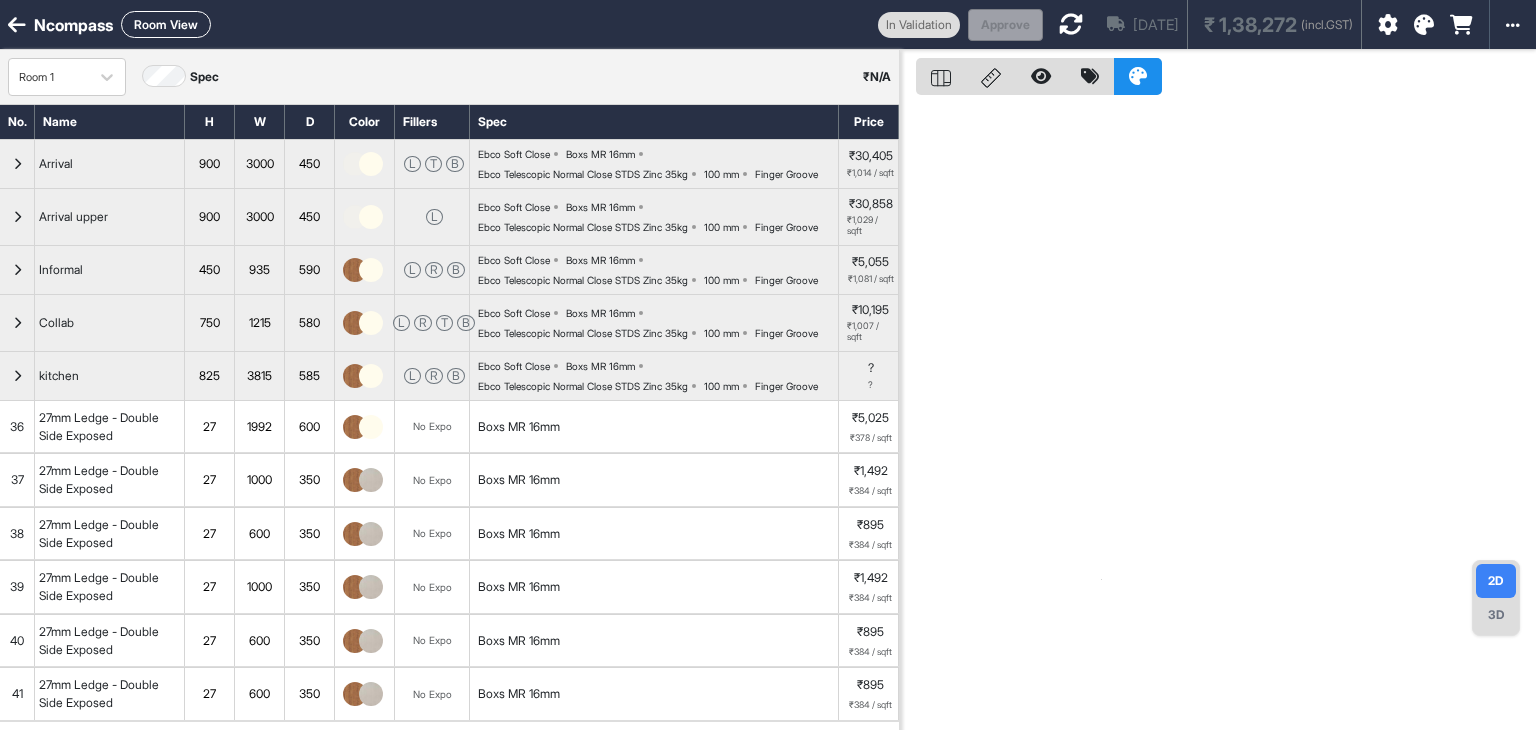 click on "Room View" at bounding box center (166, 24) 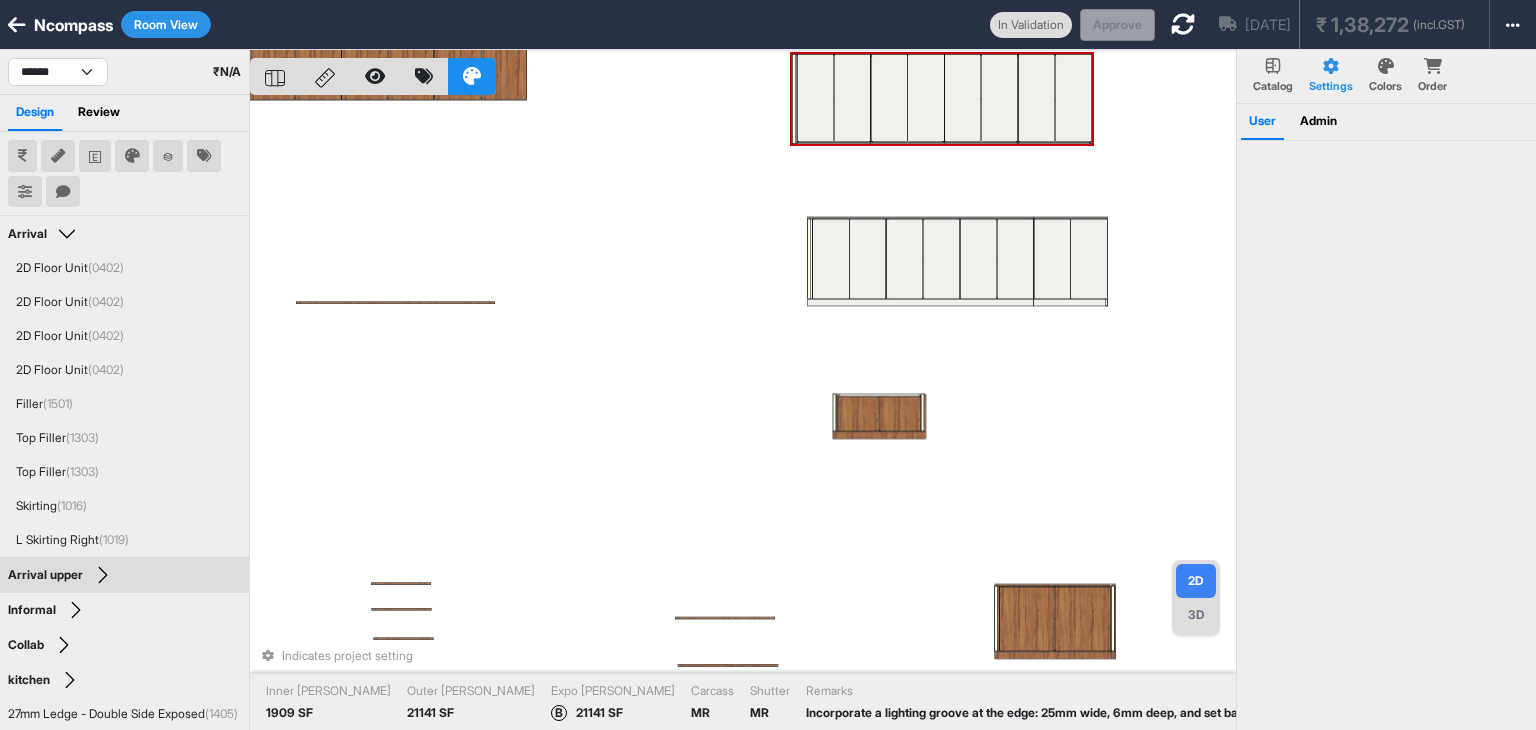 click at bounding box center [852, 98] 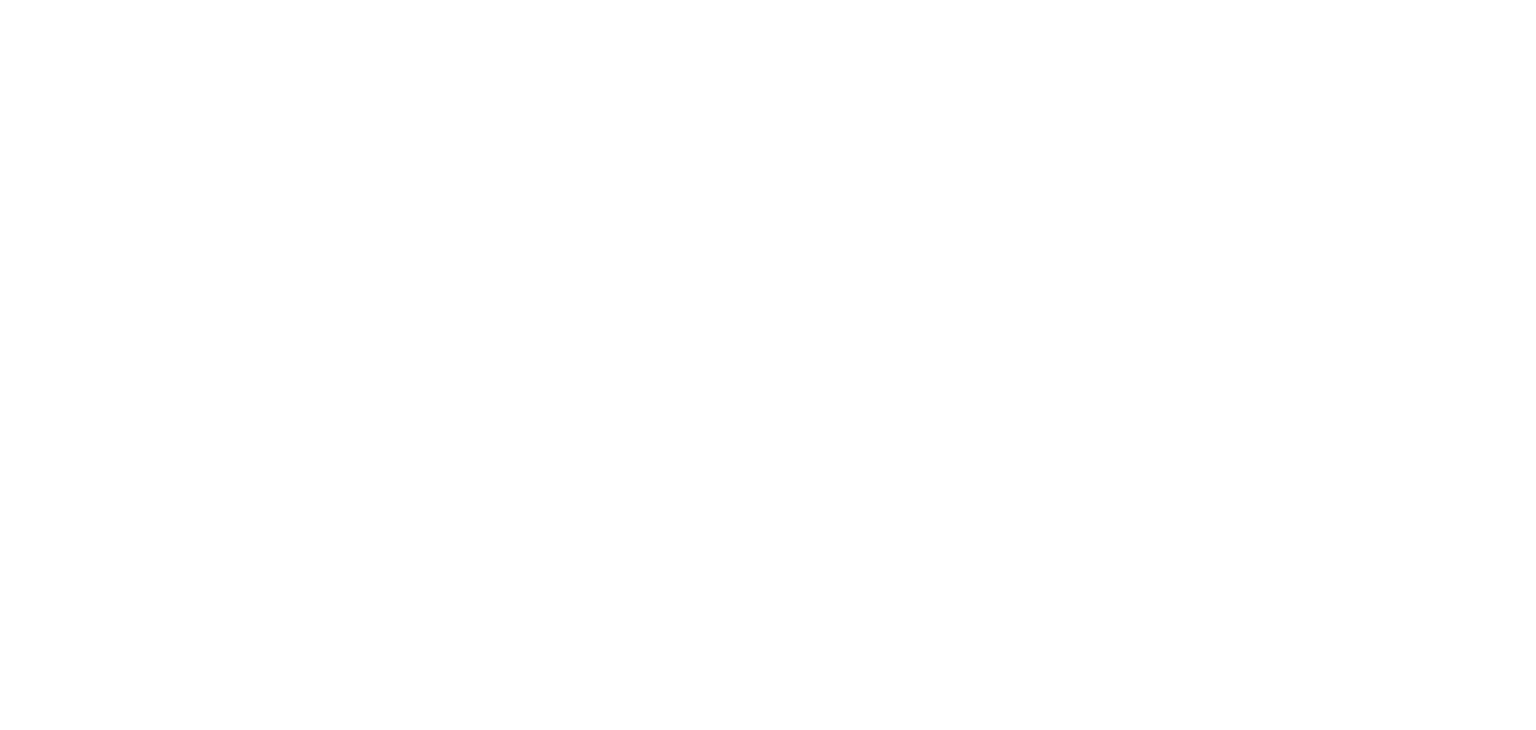 scroll, scrollTop: 0, scrollLeft: 0, axis: both 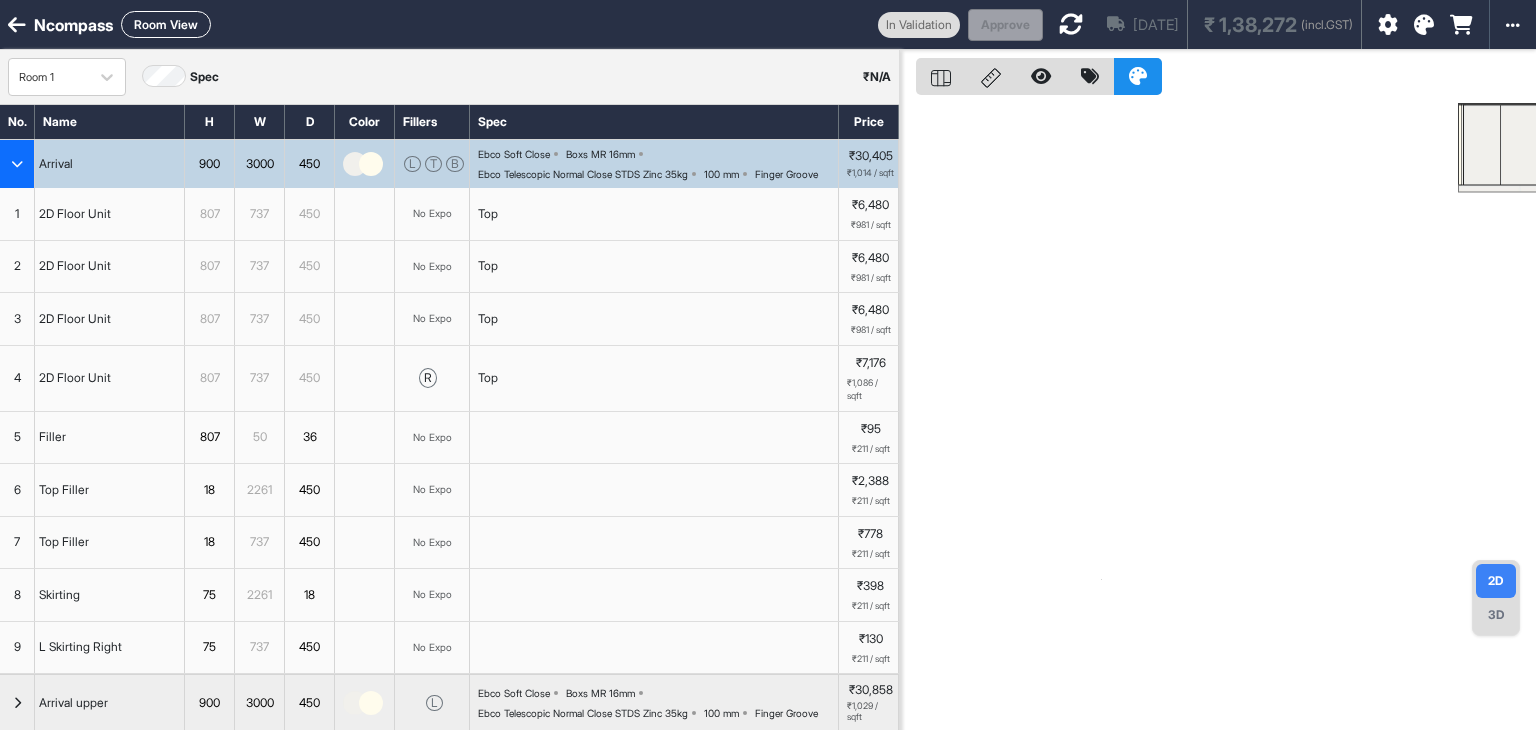 click on "Room View" at bounding box center [166, 24] 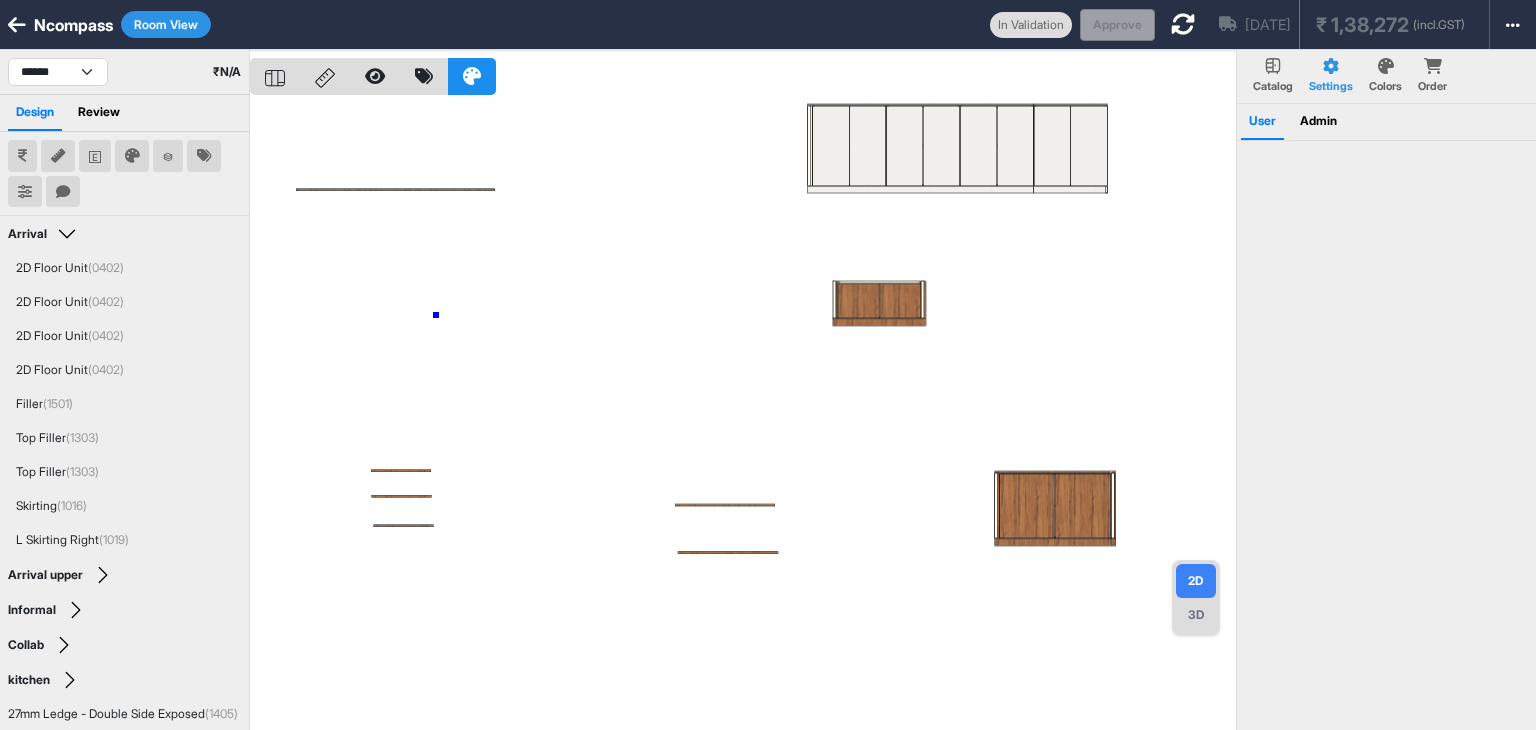 click at bounding box center (743, 415) 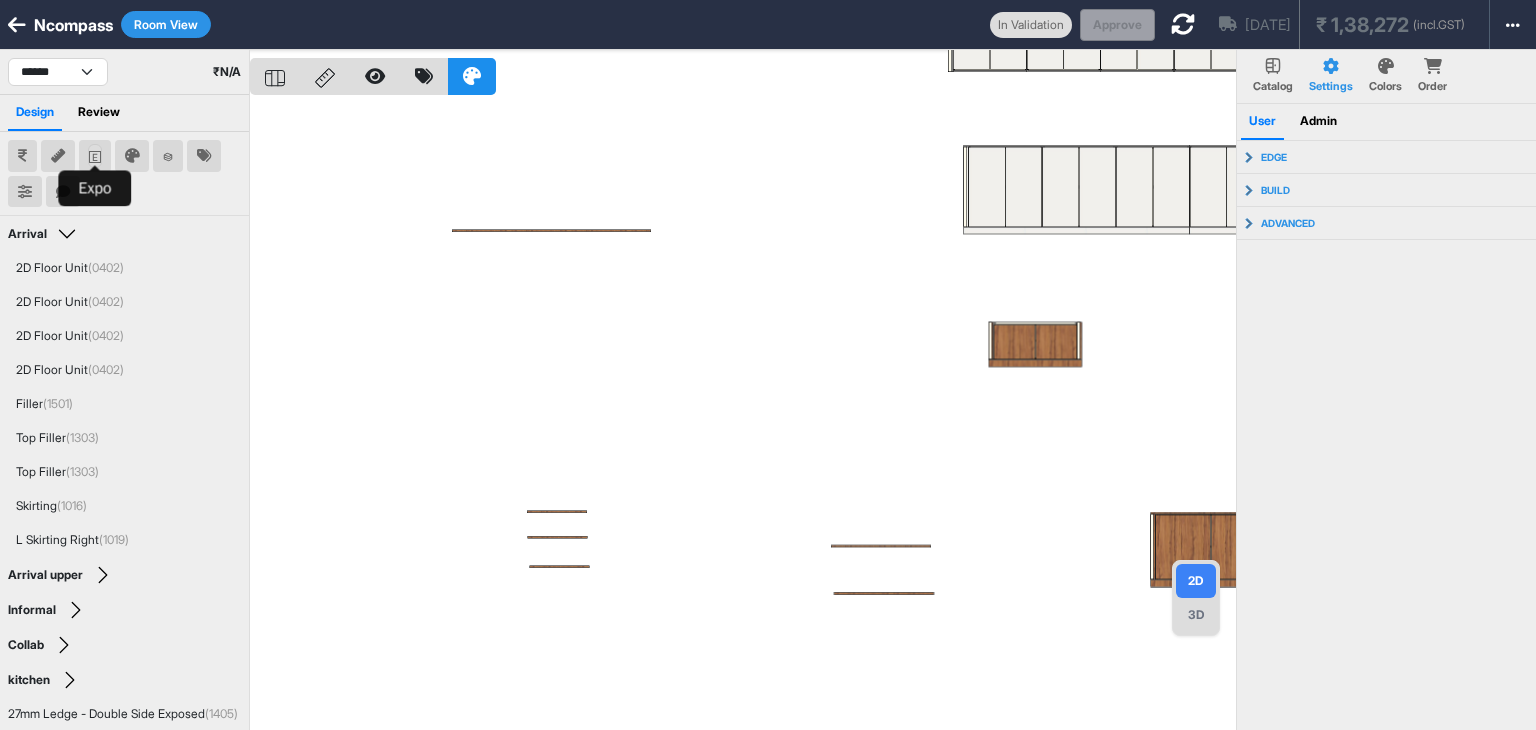 click 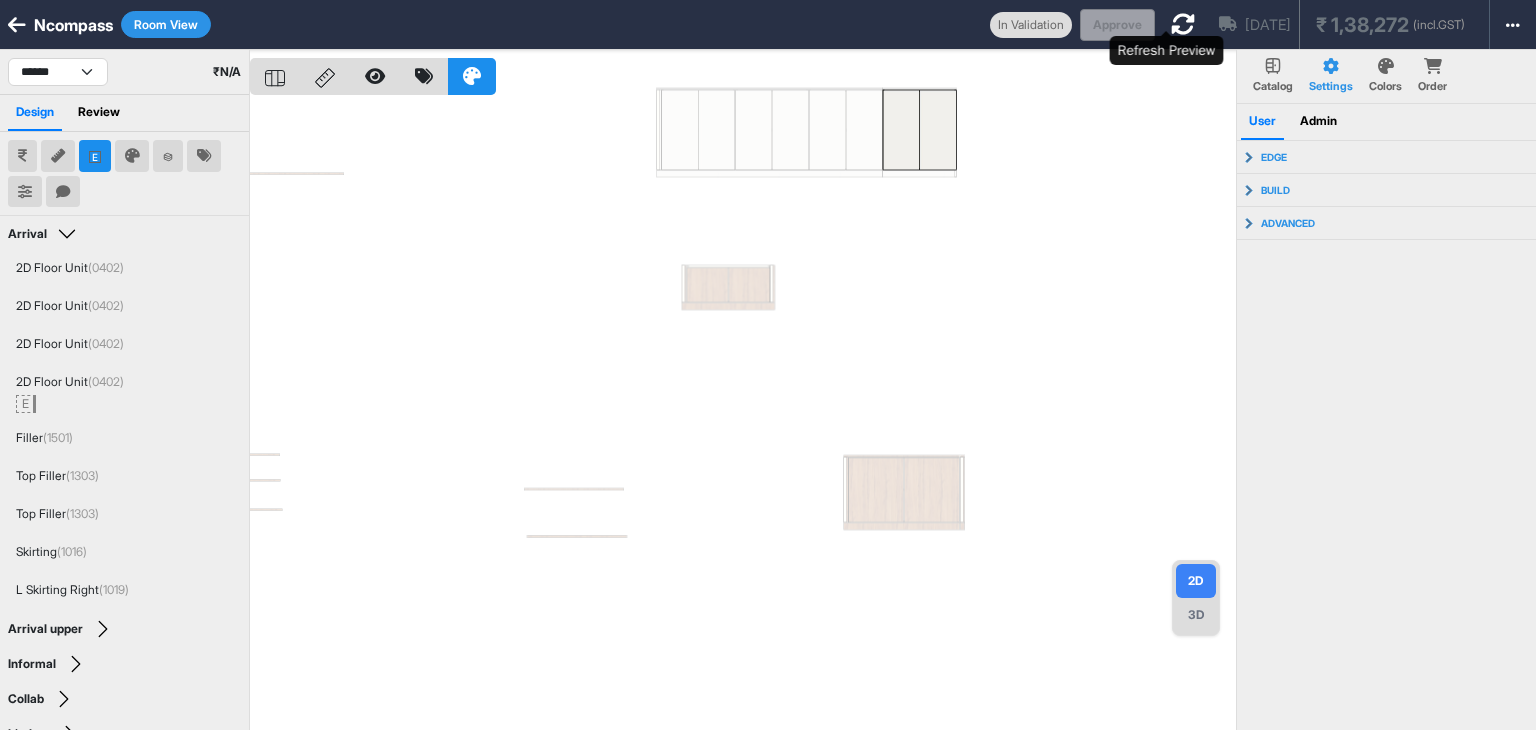 click at bounding box center (1183, 24) 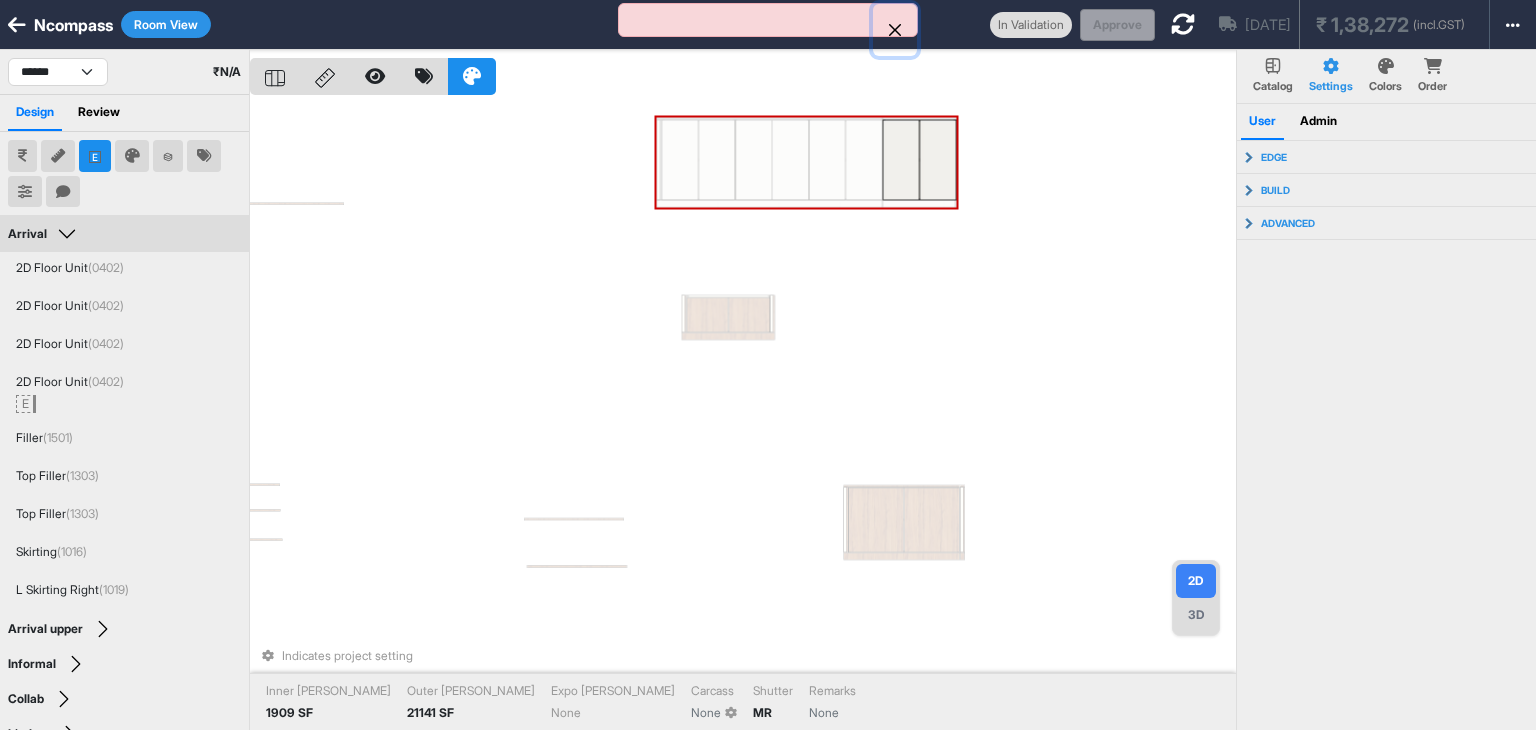 click at bounding box center (895, 30) 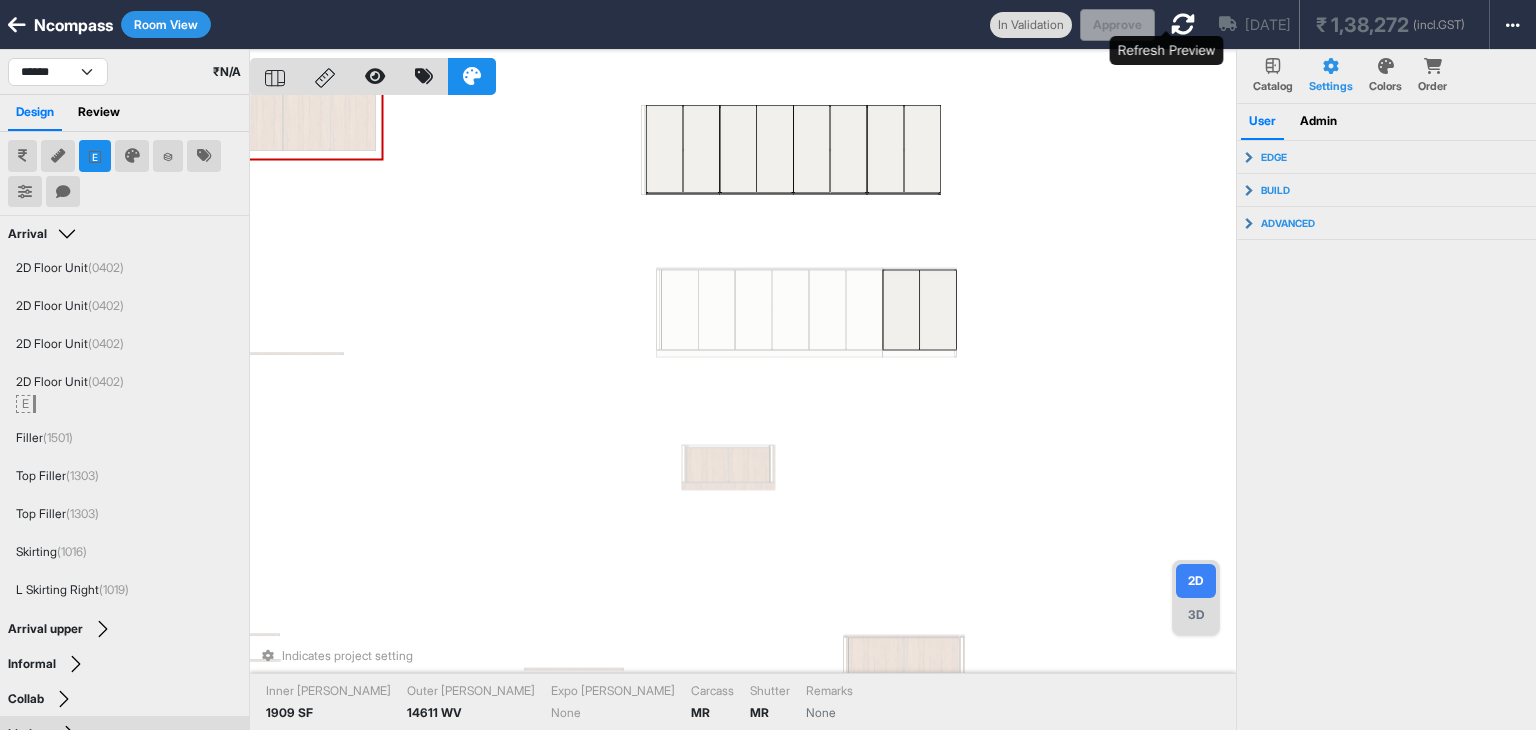 click at bounding box center [1183, 24] 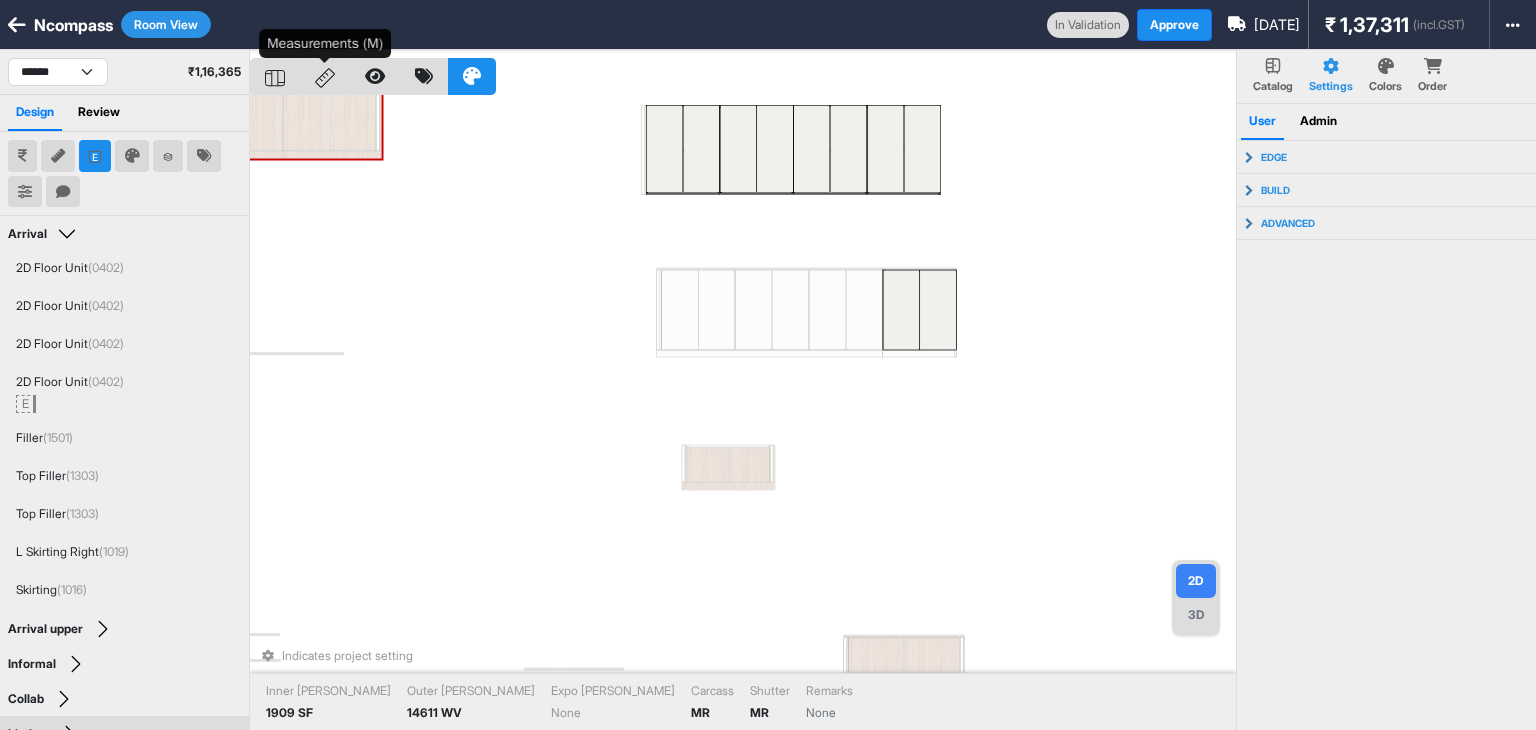 click 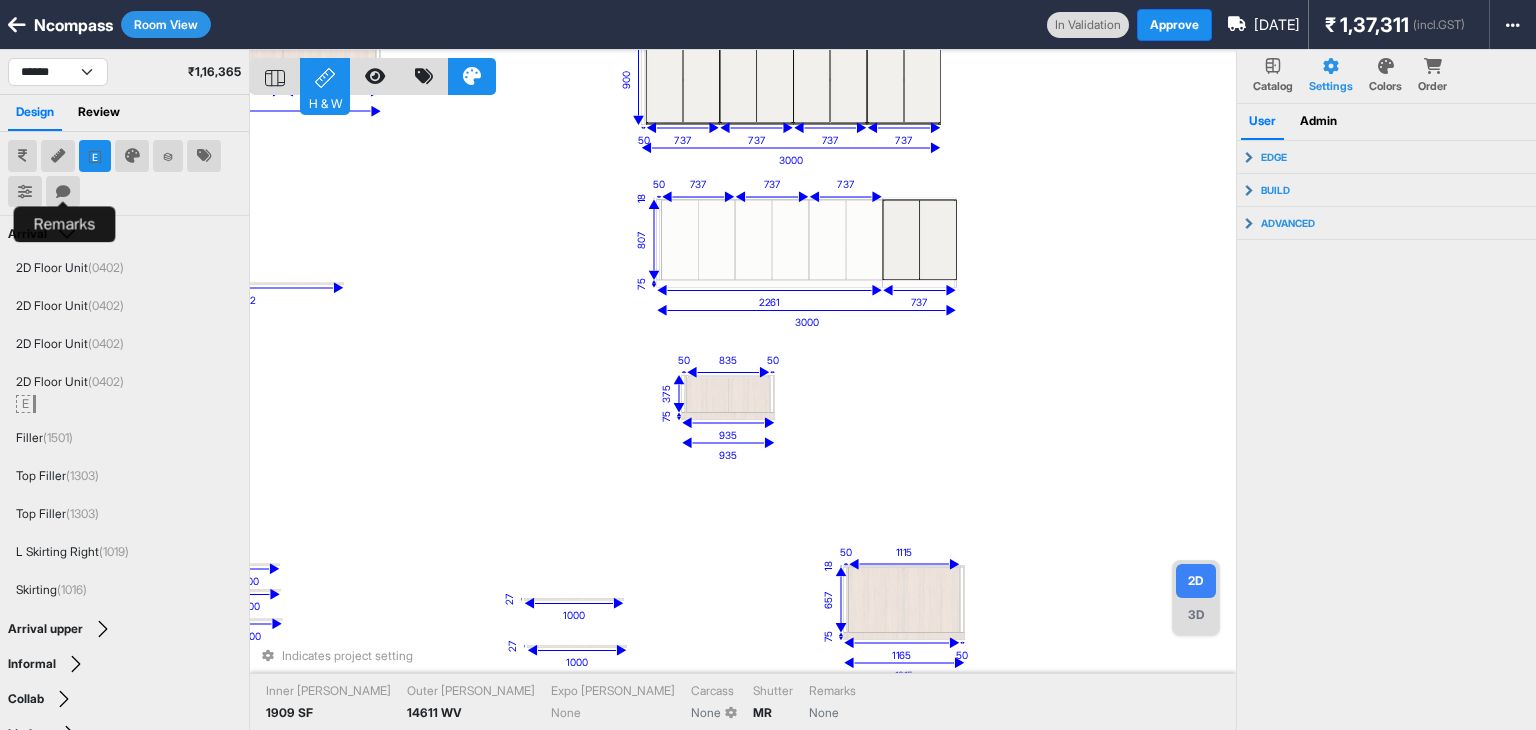 click at bounding box center [63, 192] 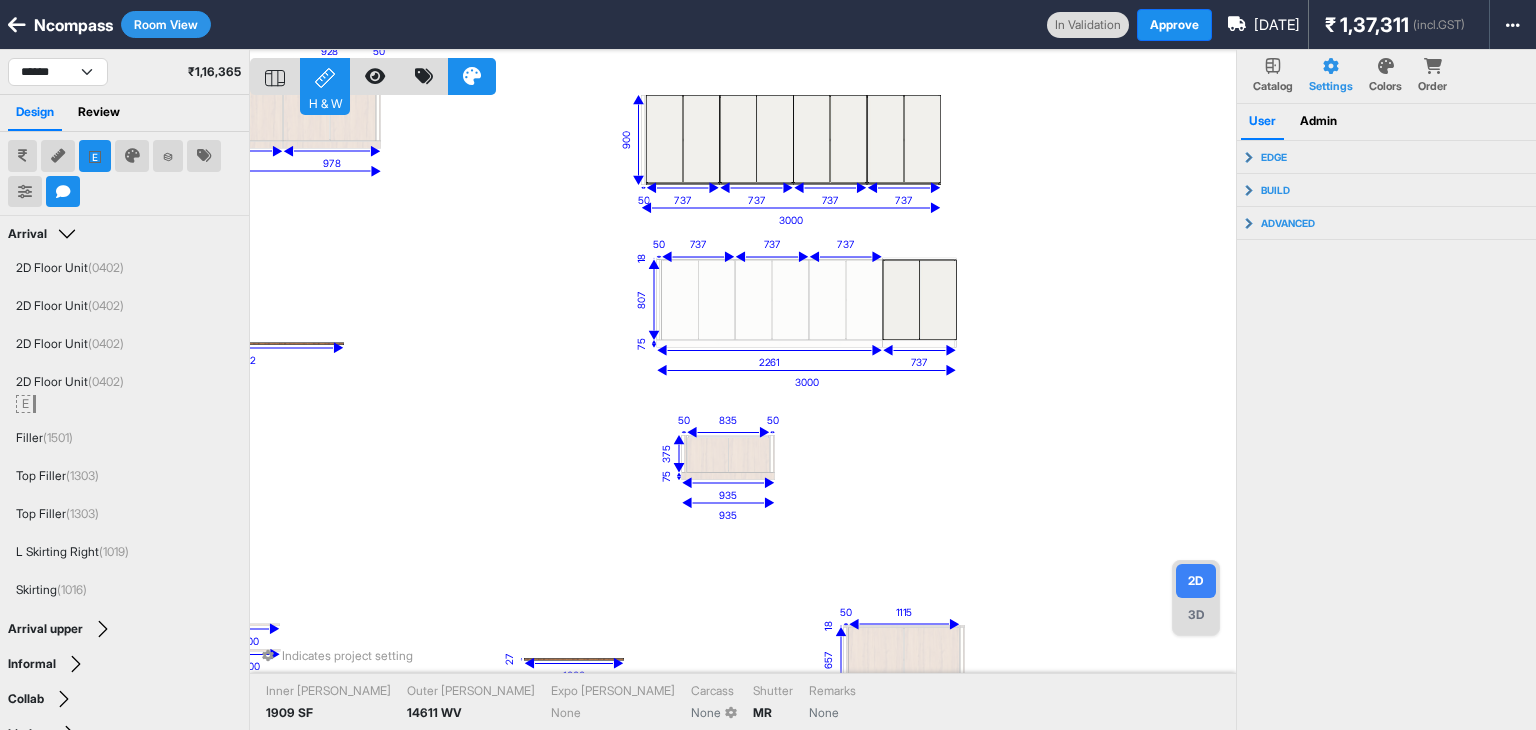 type 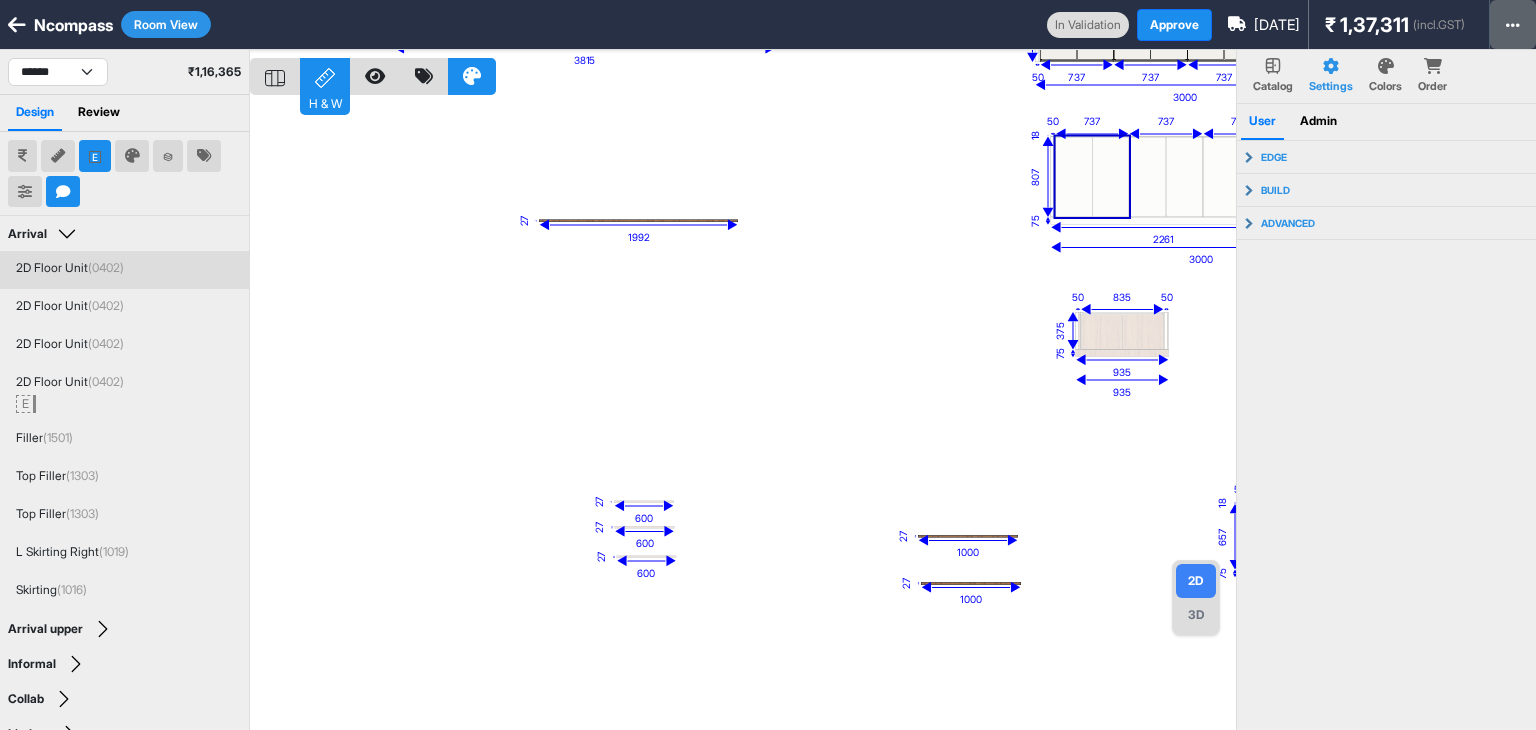 click at bounding box center [1513, 25] 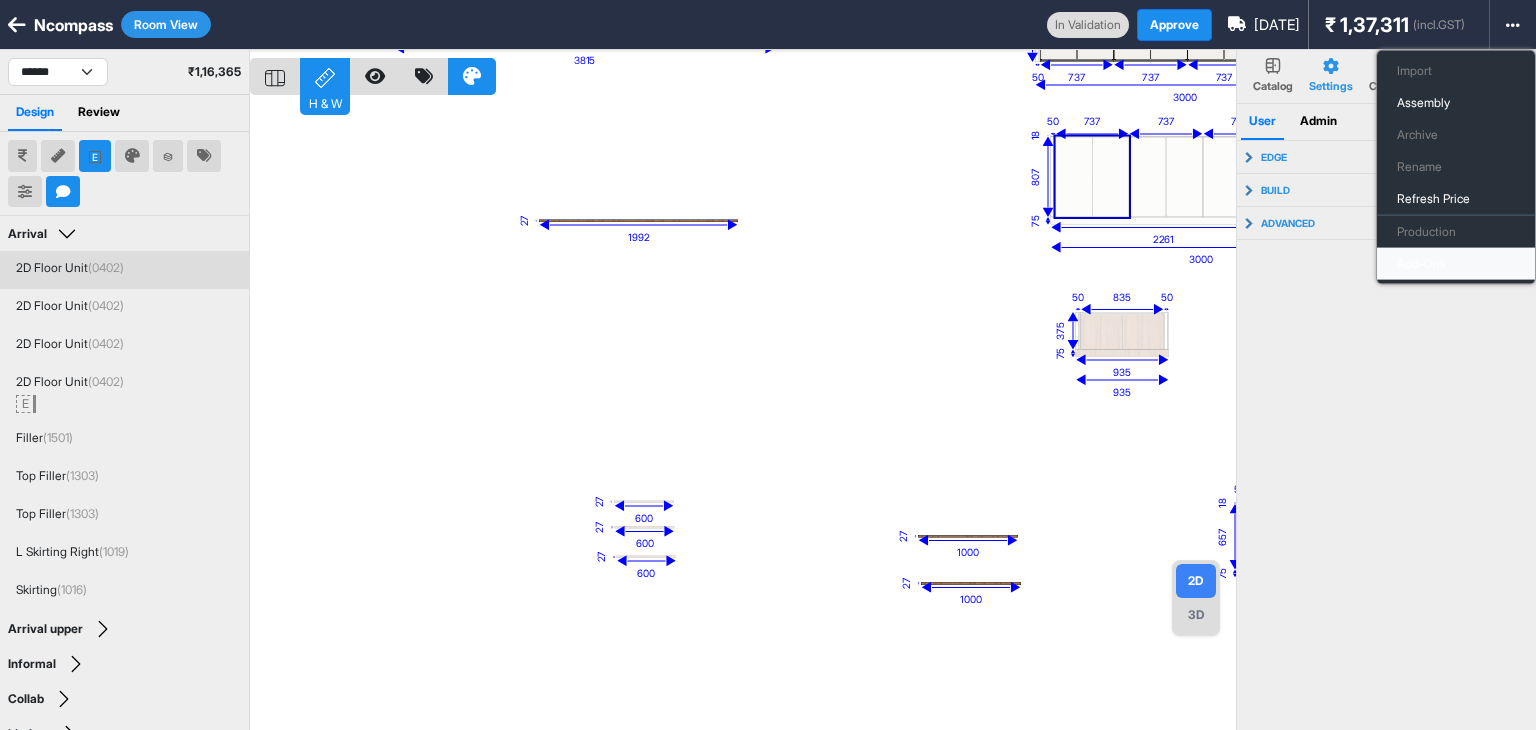 click on "Add-Ons" at bounding box center (1456, 264) 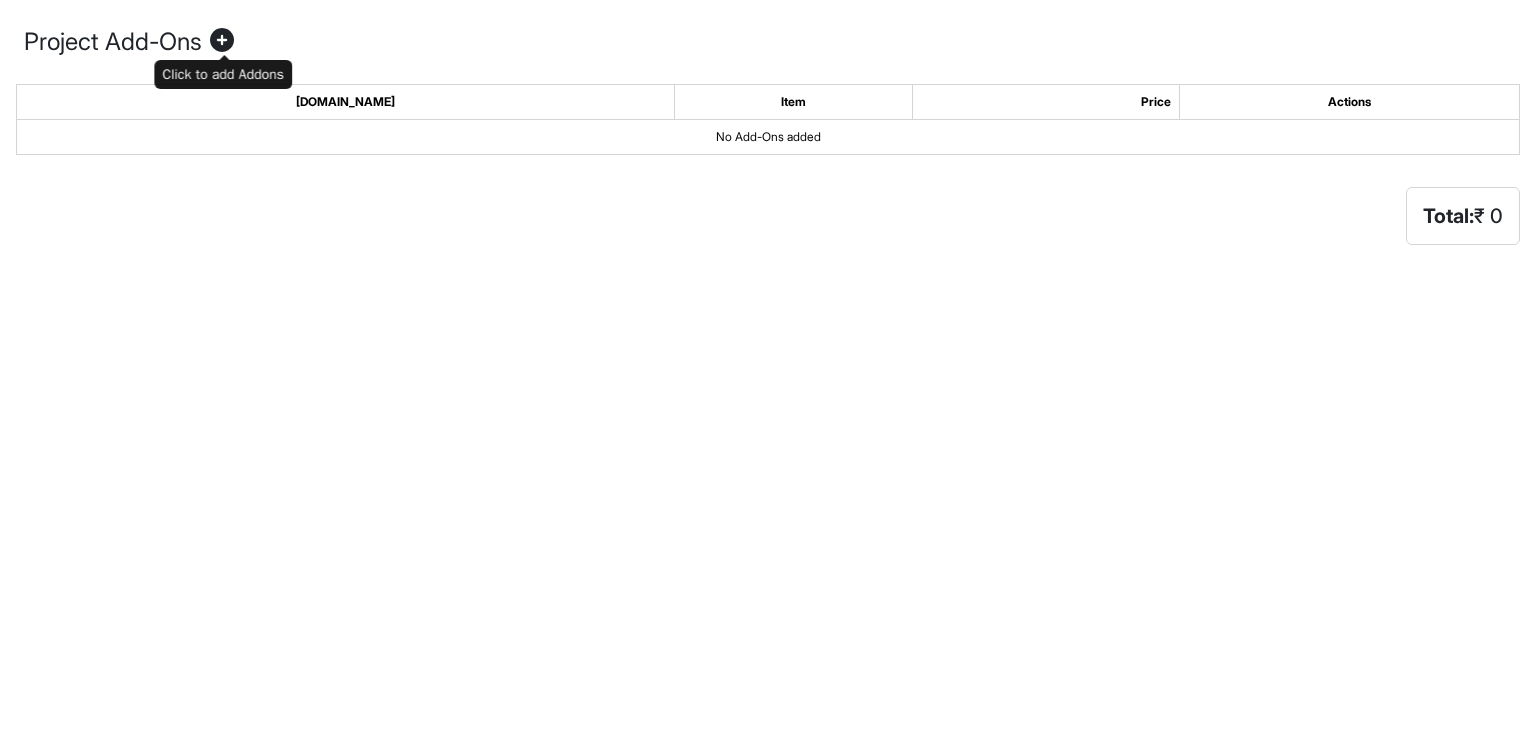 click at bounding box center [222, 42] 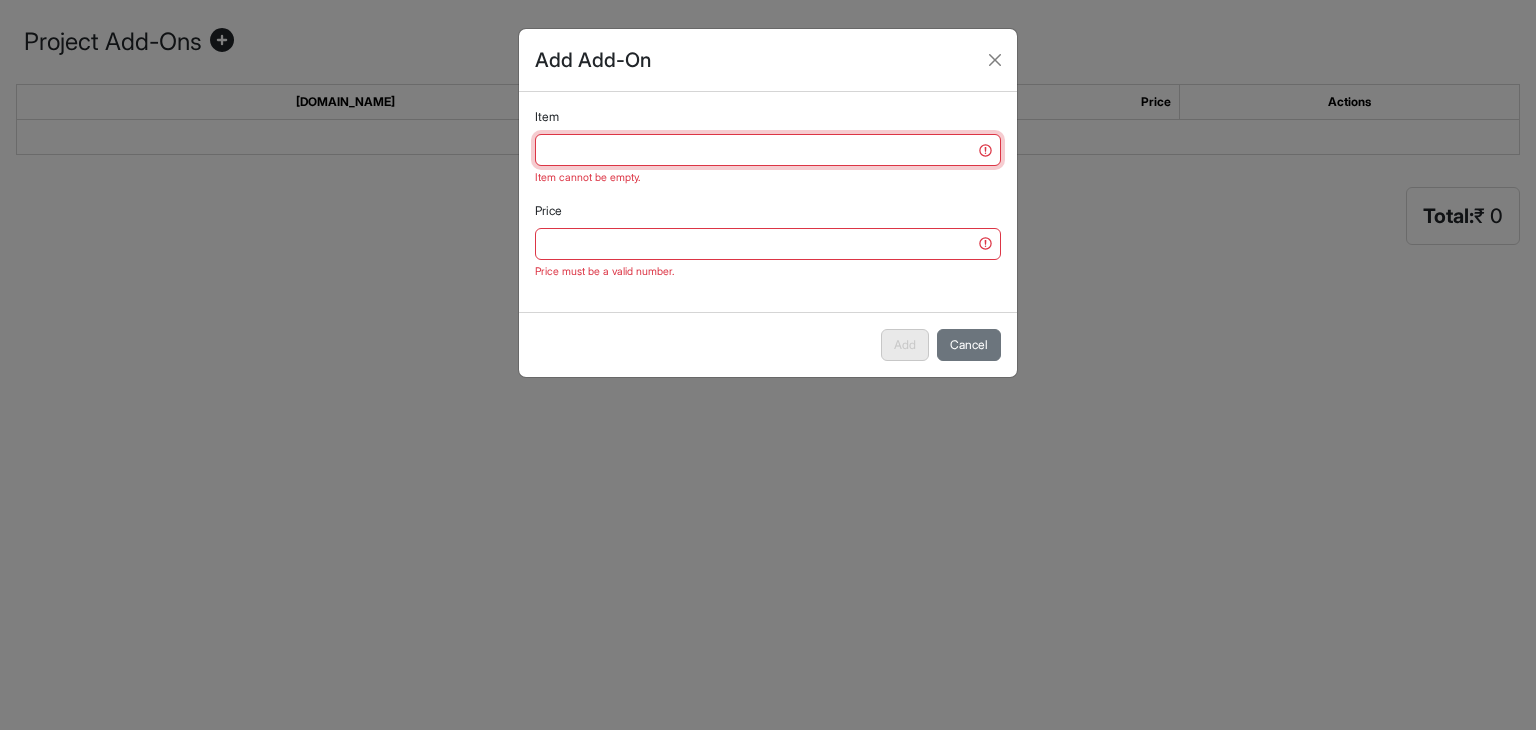 click on "Item" at bounding box center (768, 150) 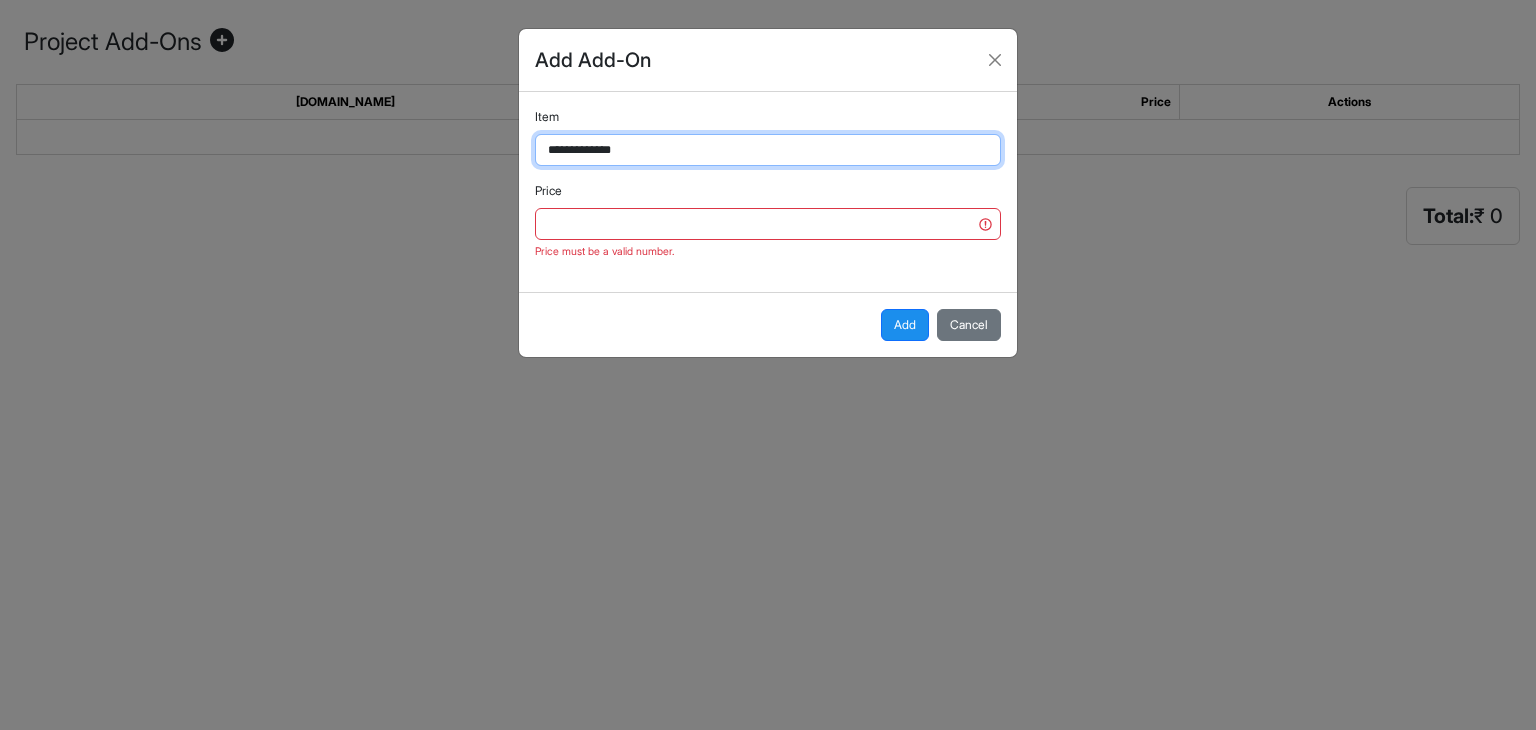 type on "**********" 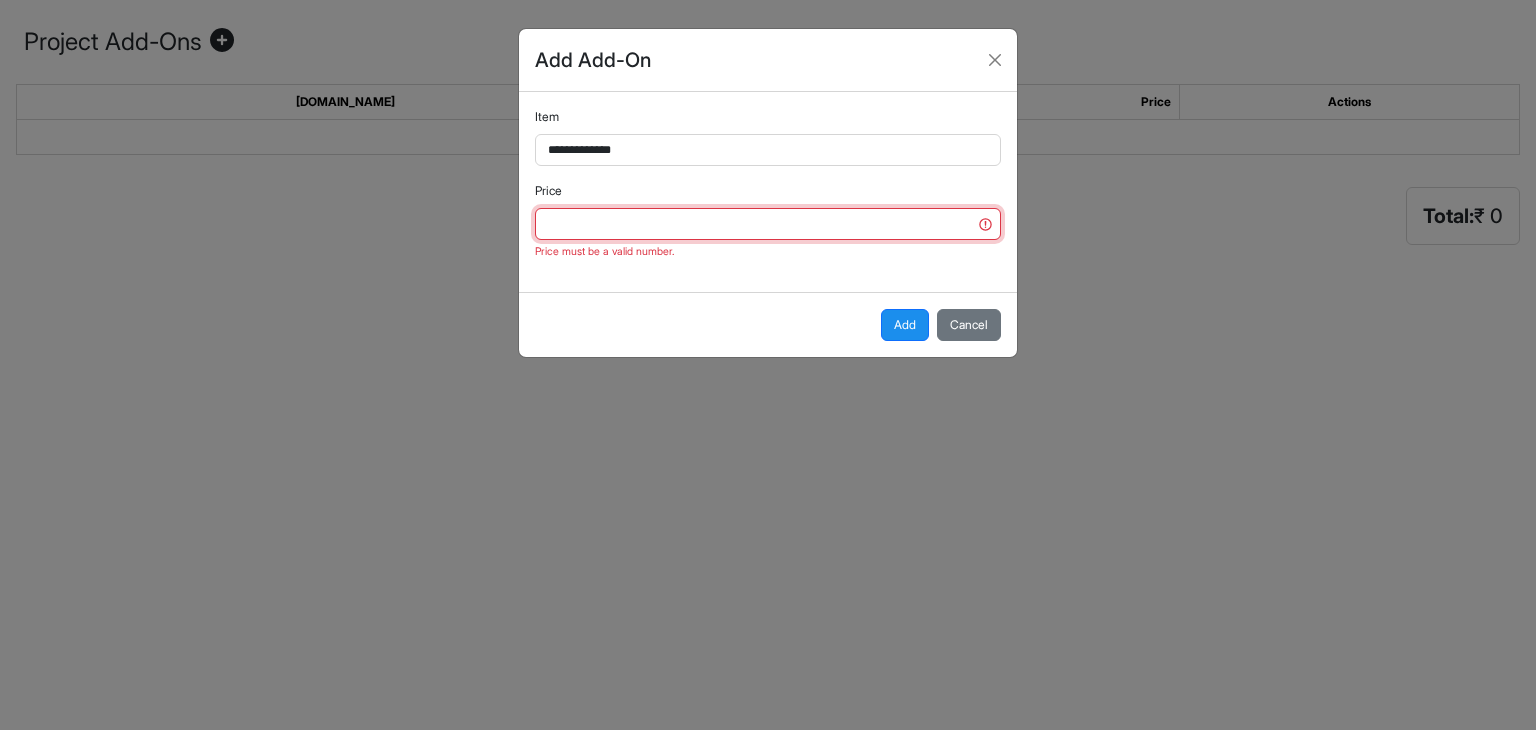 click on "Price" at bounding box center (768, 224) 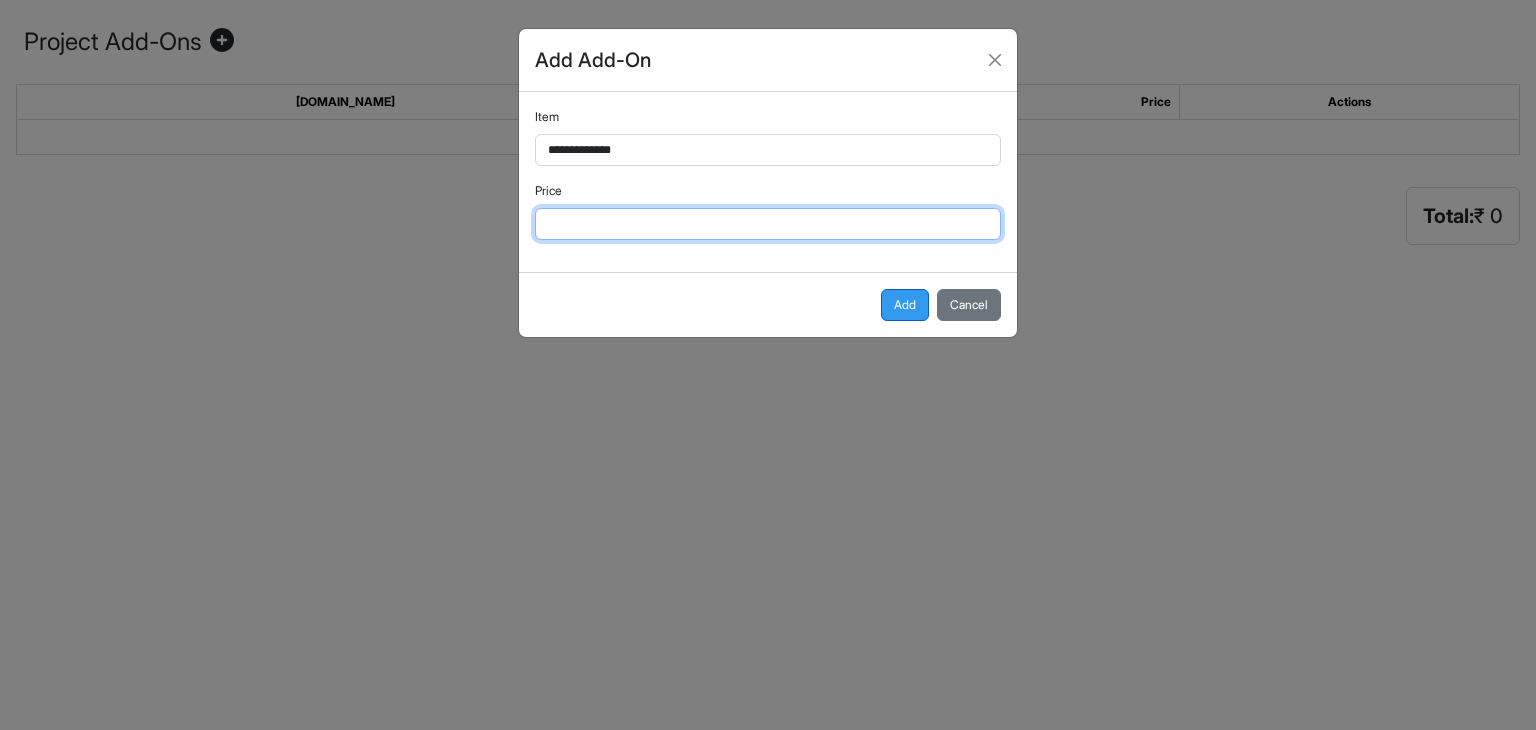 type on "***" 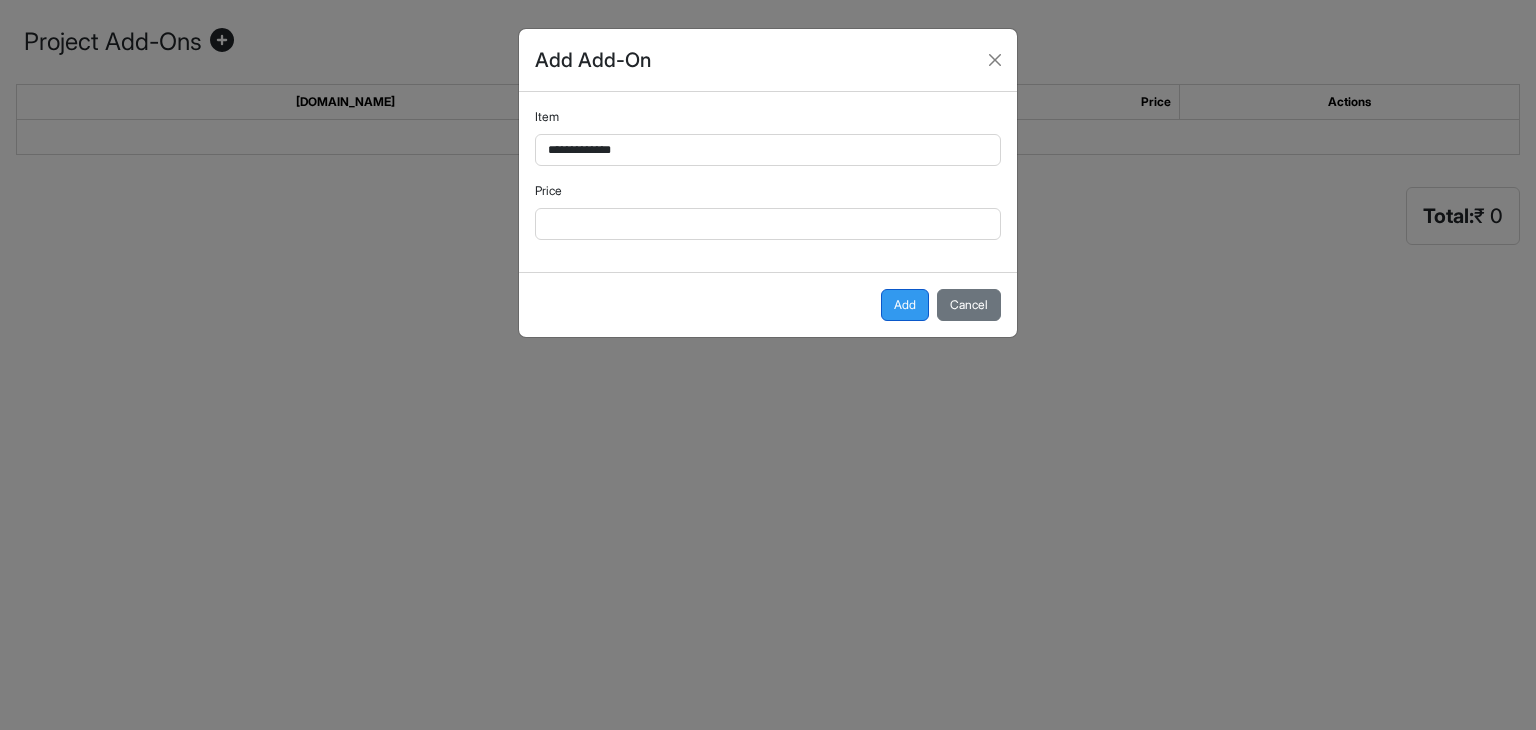 click on "Add" at bounding box center (905, 305) 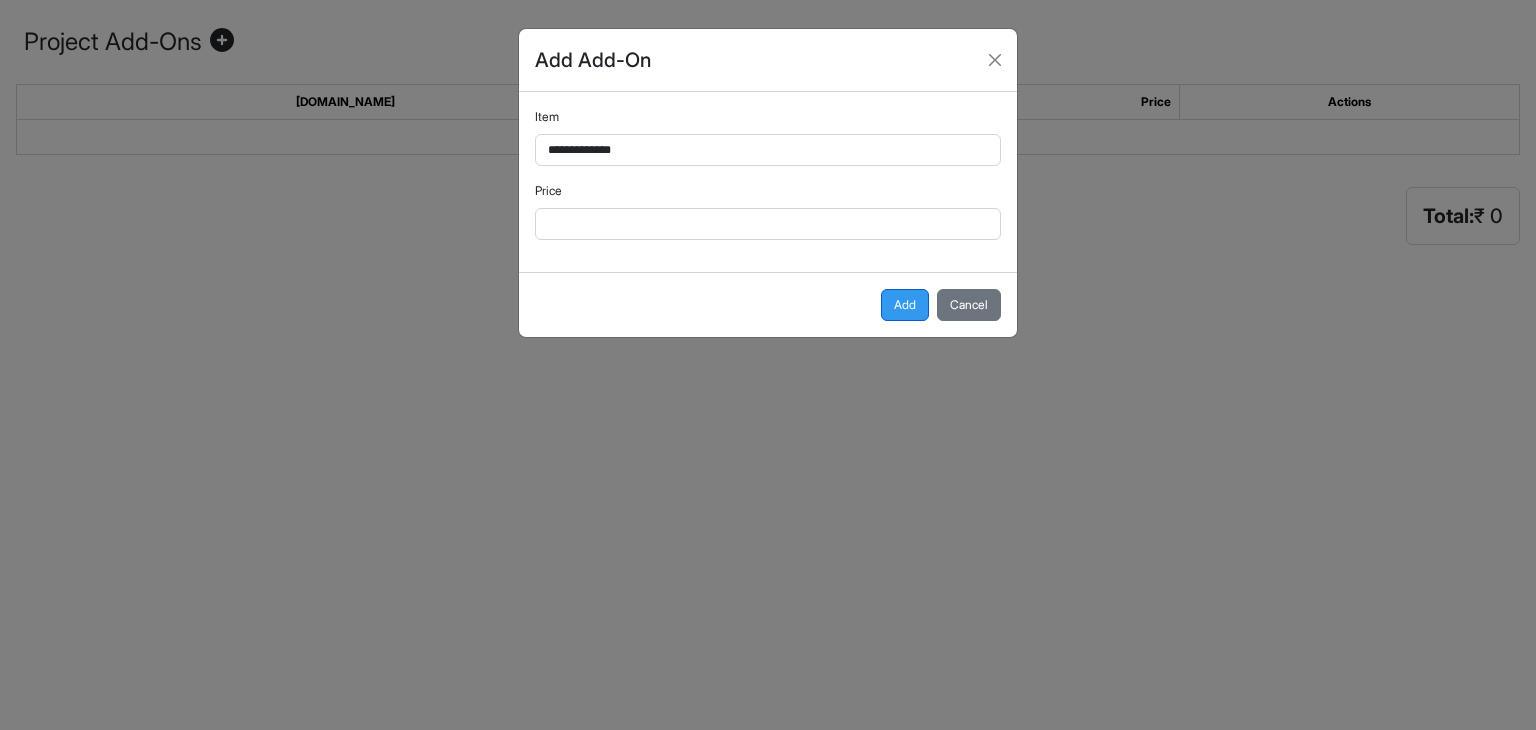 click on "Add" at bounding box center [905, 305] 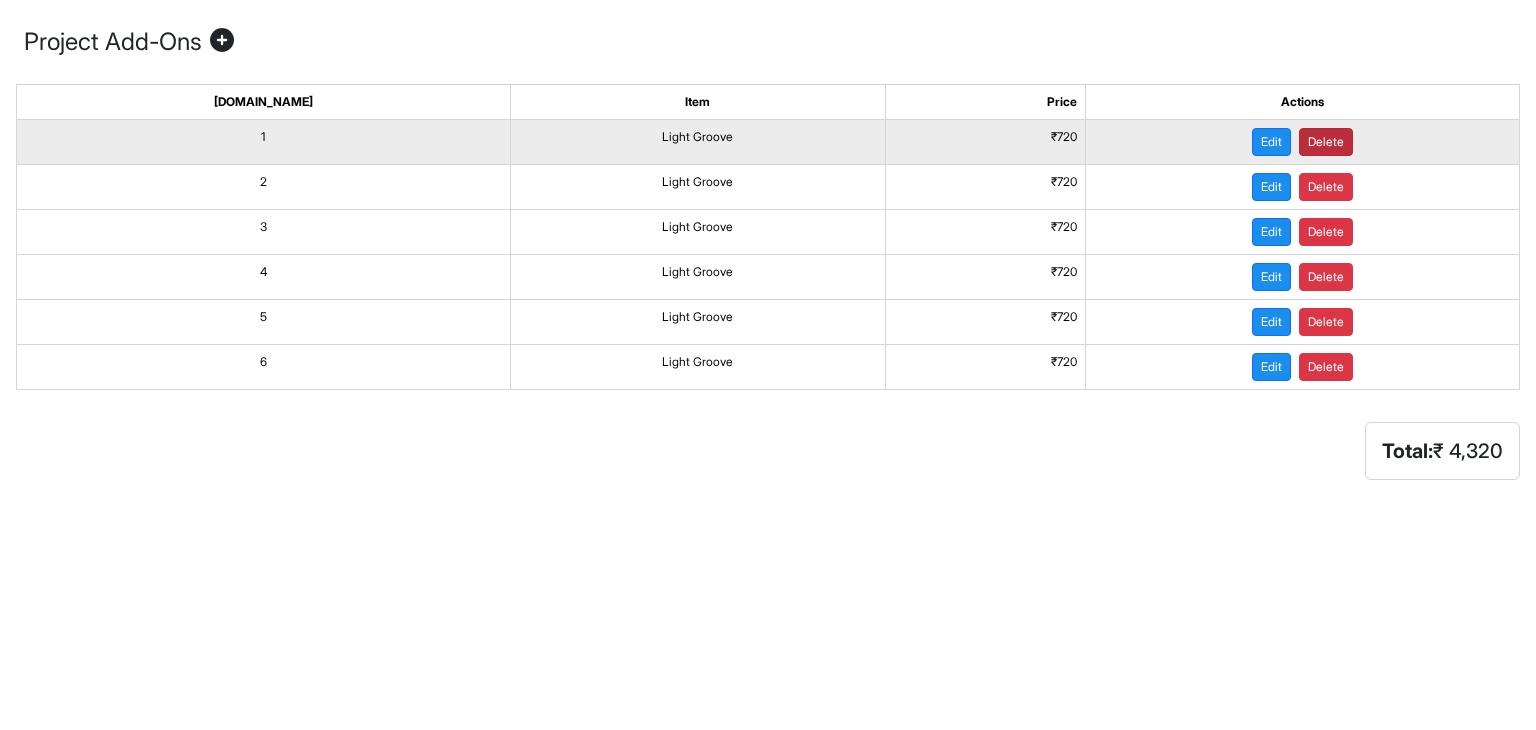 click on "Delete" at bounding box center [1326, 142] 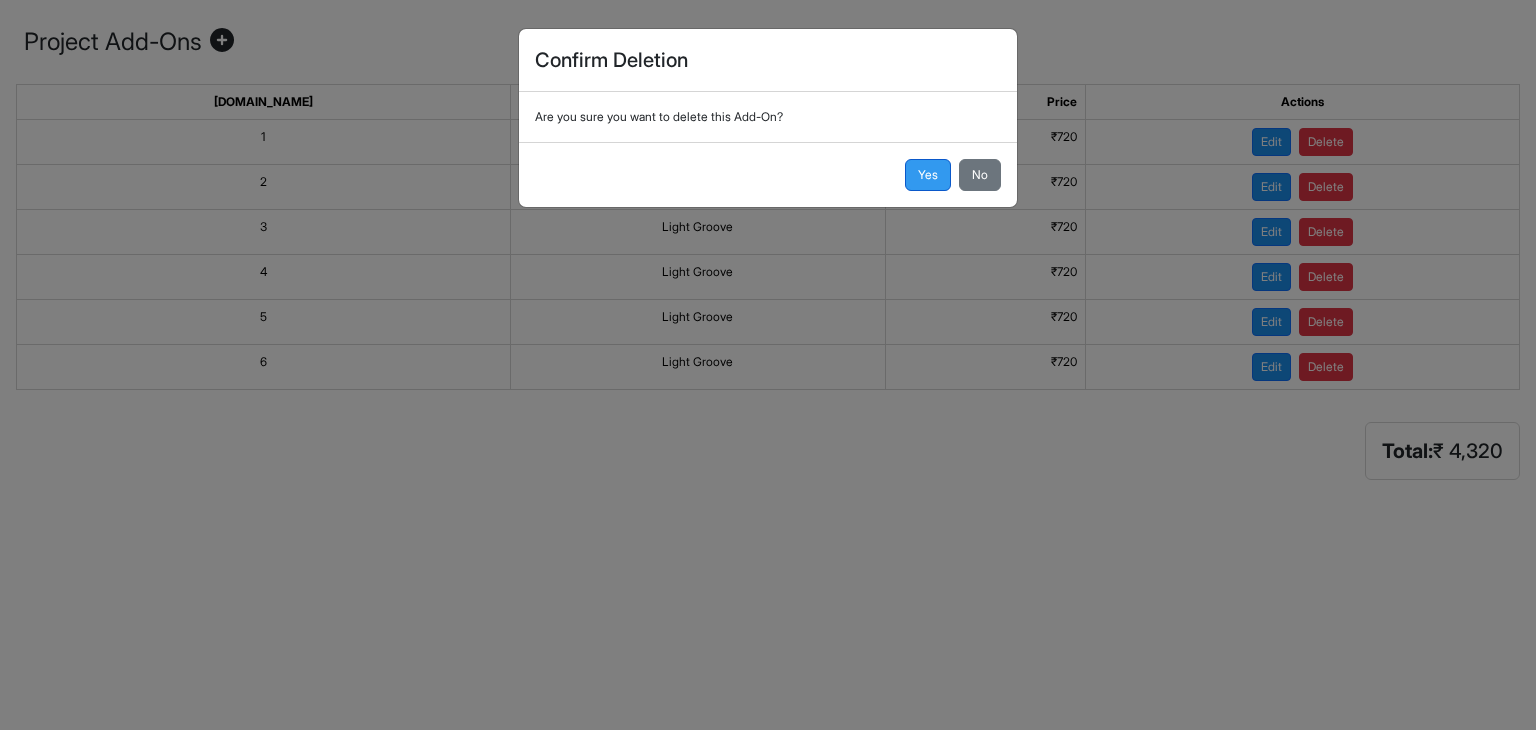click on "Yes" at bounding box center (928, 175) 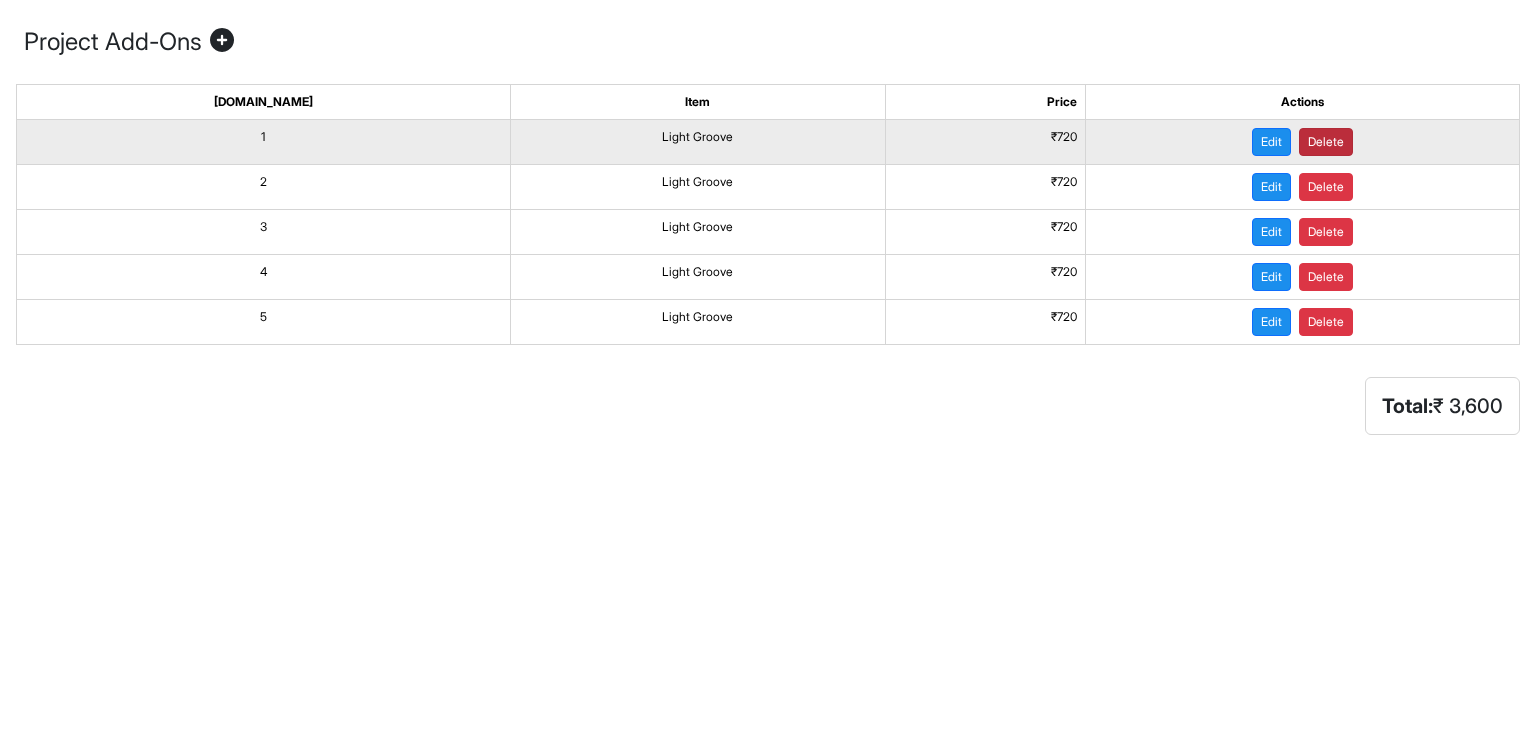 click on "Delete" at bounding box center (1326, 142) 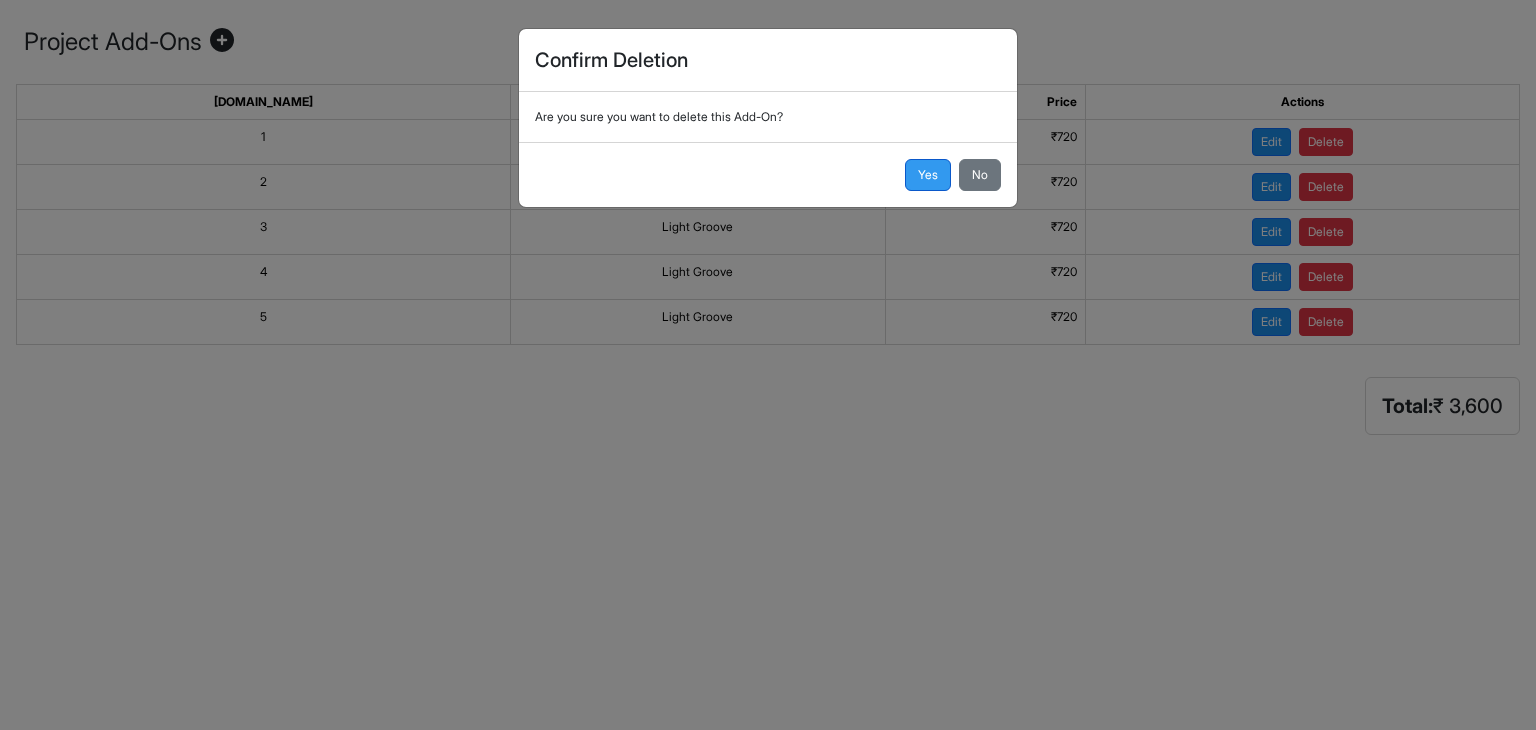 click on "Yes" at bounding box center (928, 175) 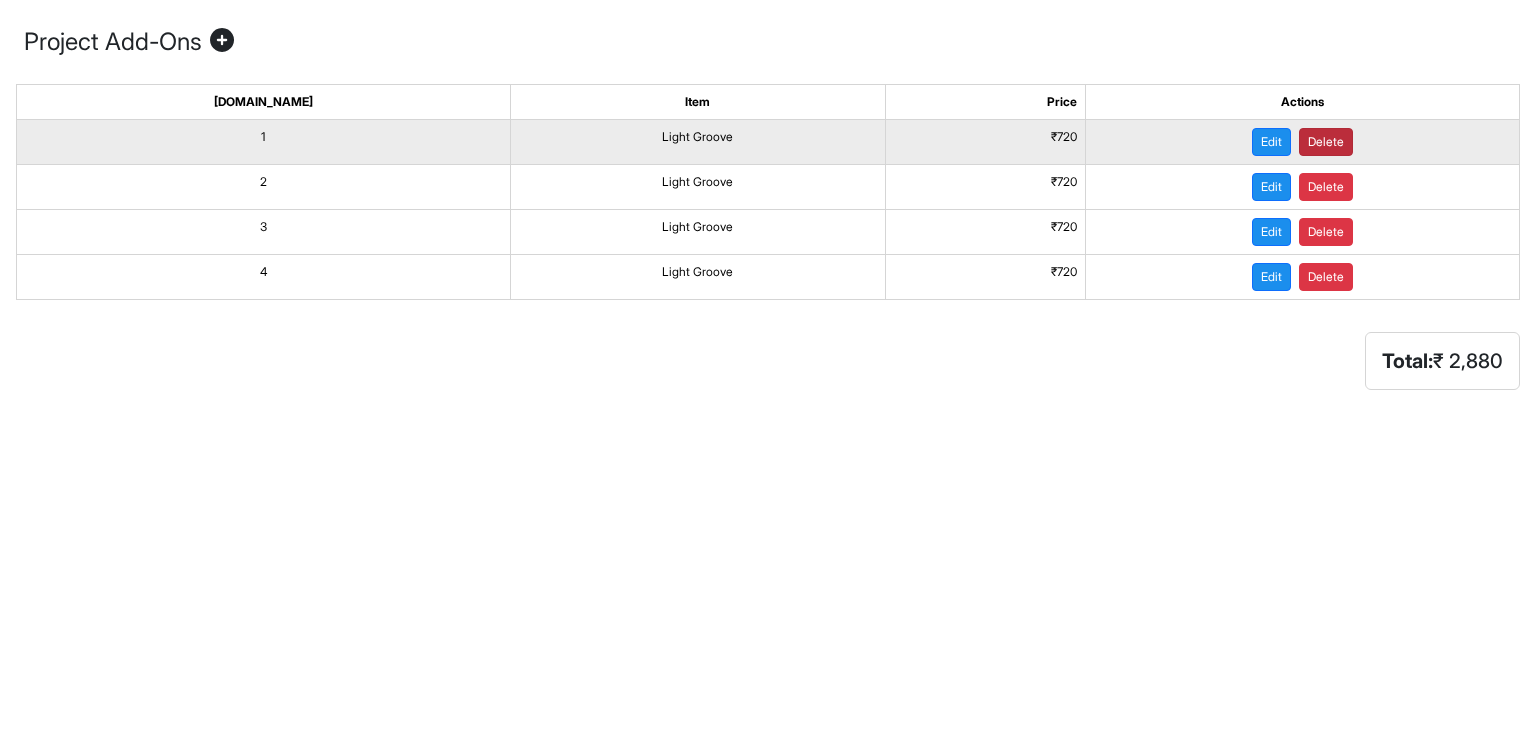 click on "Delete" at bounding box center [1326, 142] 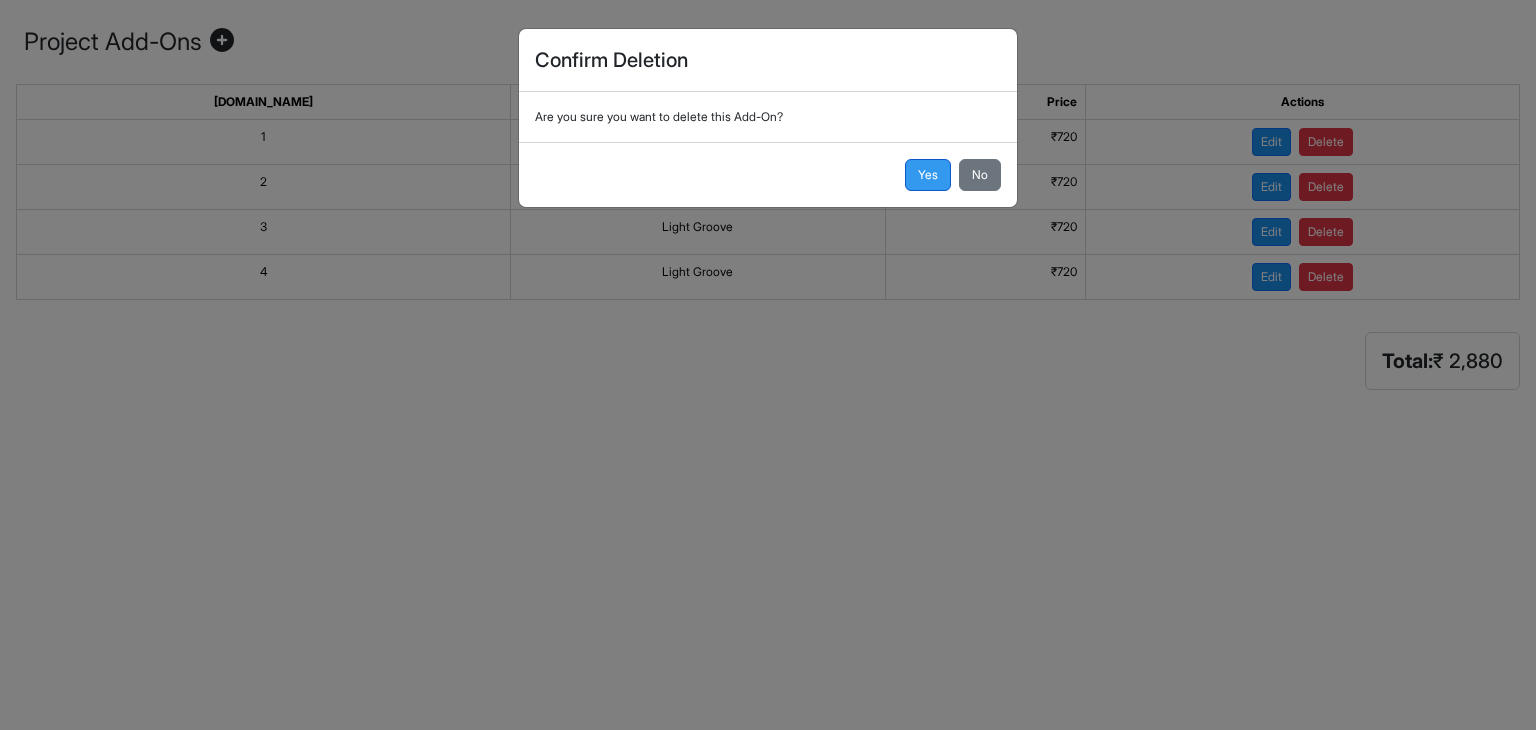 click on "Yes" at bounding box center (928, 175) 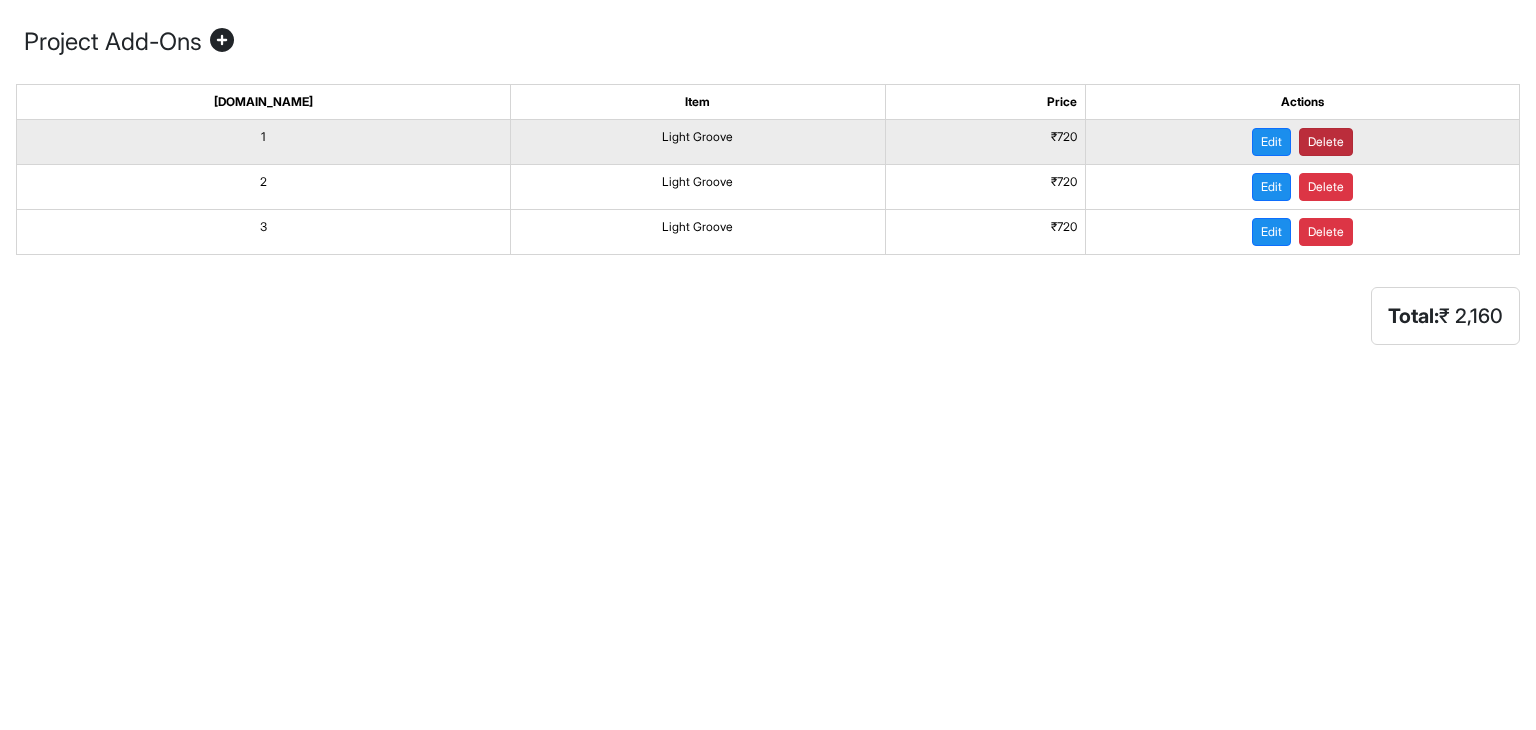click on "Delete" at bounding box center [1326, 142] 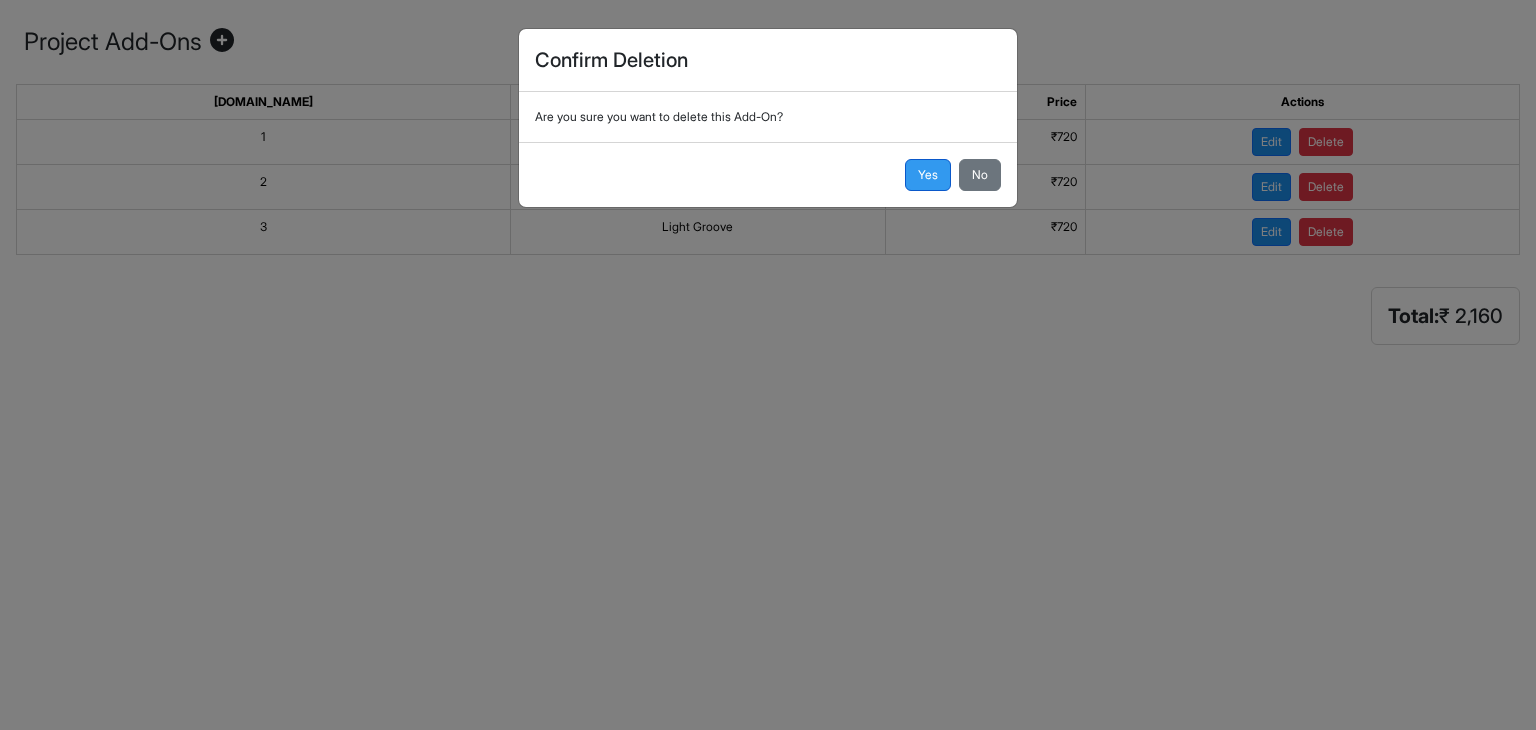 click on "Yes" at bounding box center (928, 175) 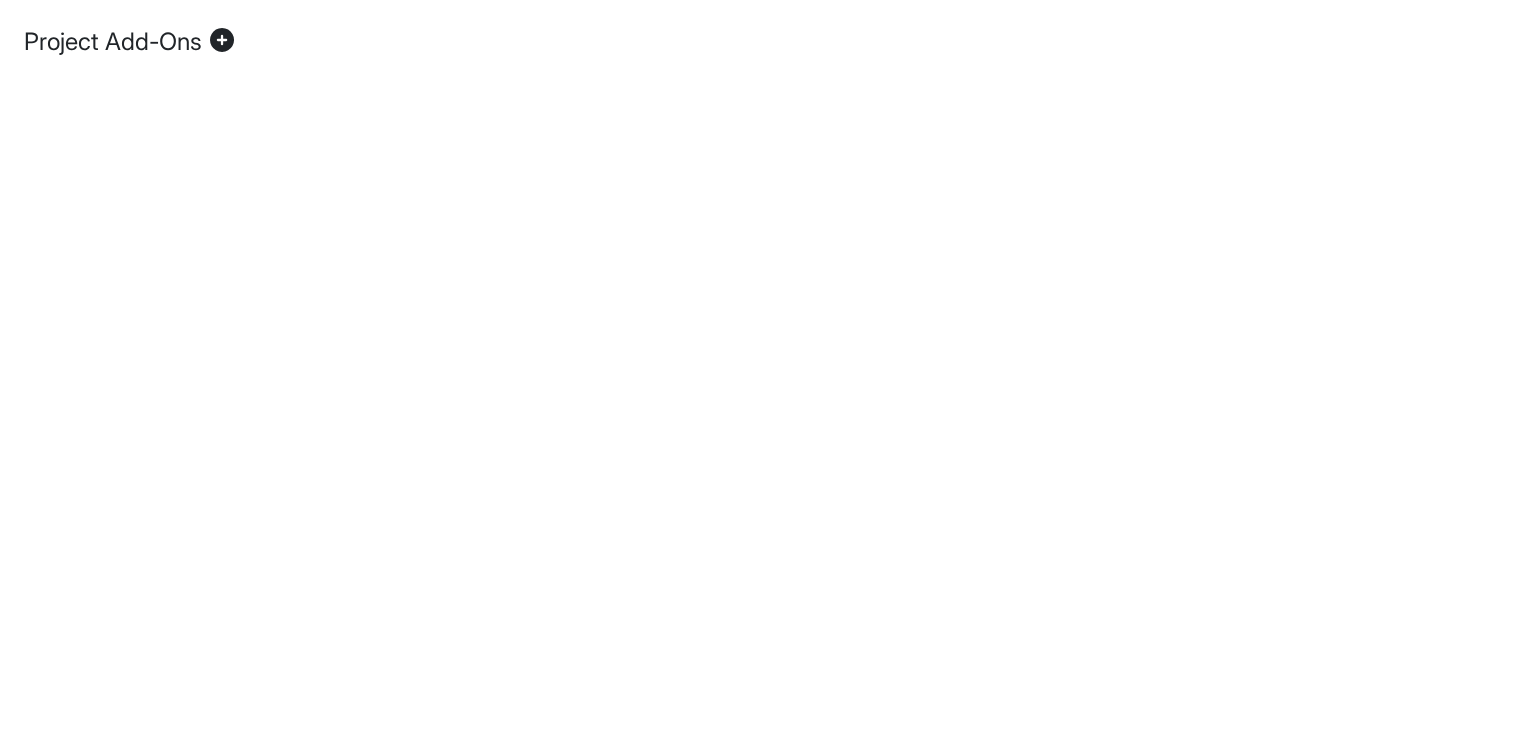 click on "Project Add-Ons Loading..." at bounding box center (768, 60) 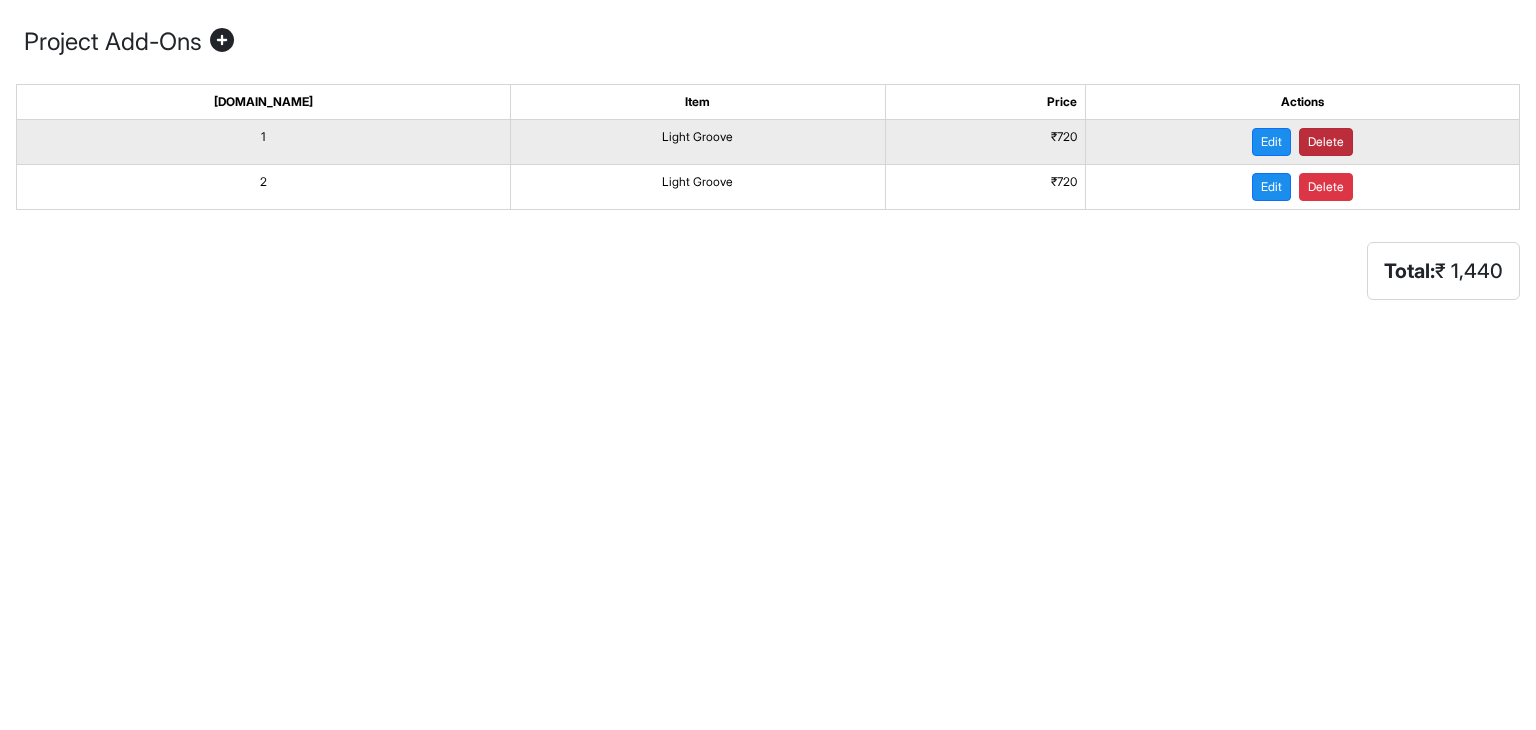 click on "Delete" at bounding box center [1326, 142] 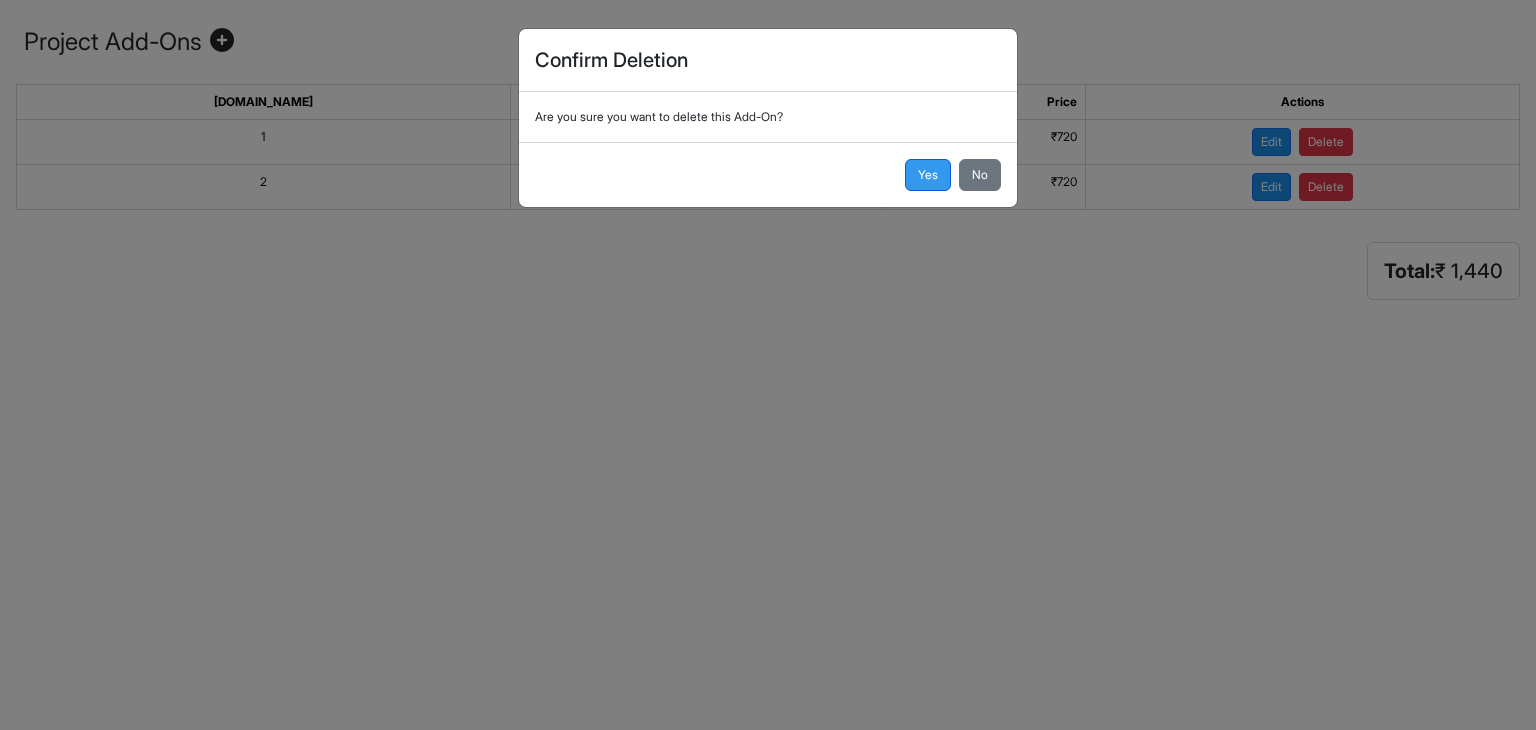 click on "Yes" at bounding box center (928, 175) 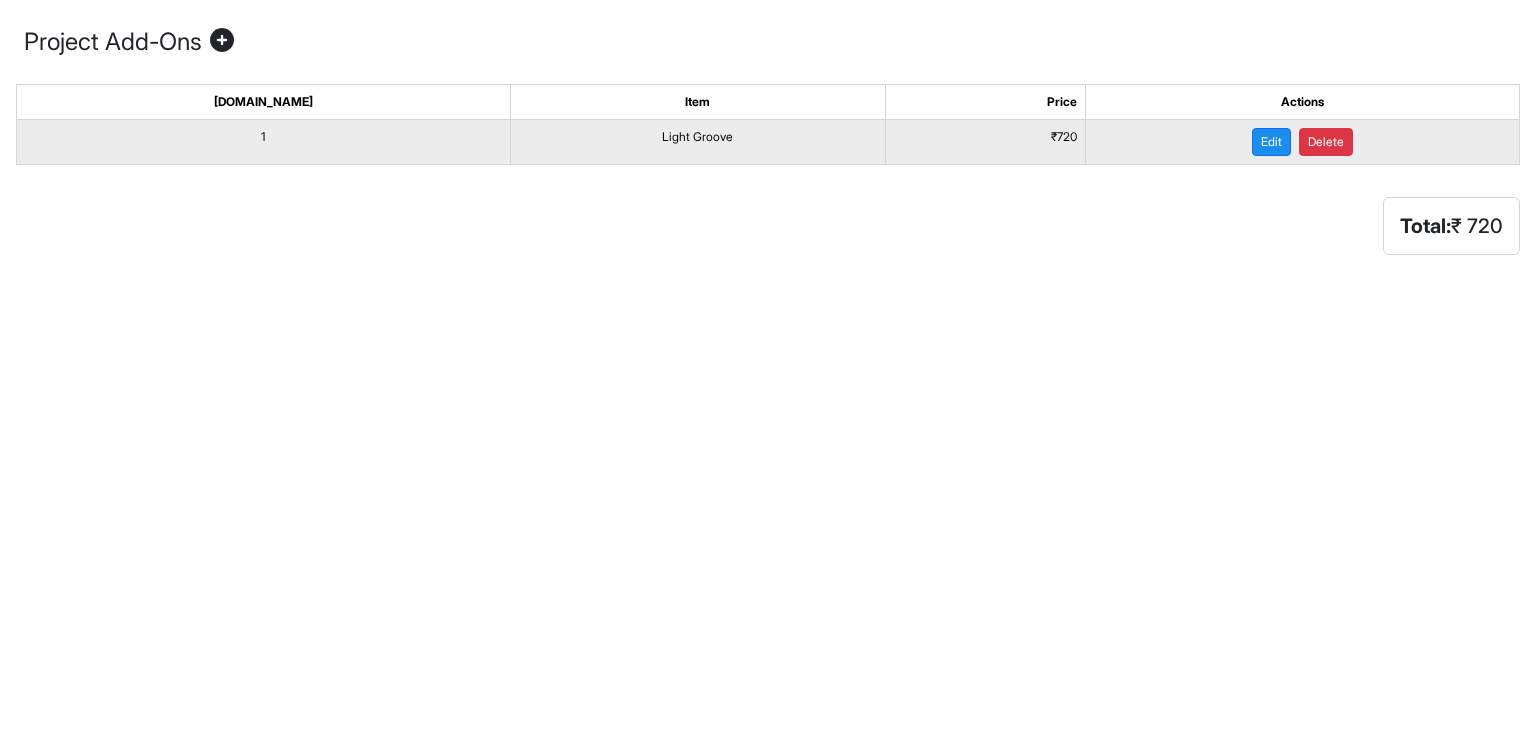 scroll, scrollTop: 0, scrollLeft: 0, axis: both 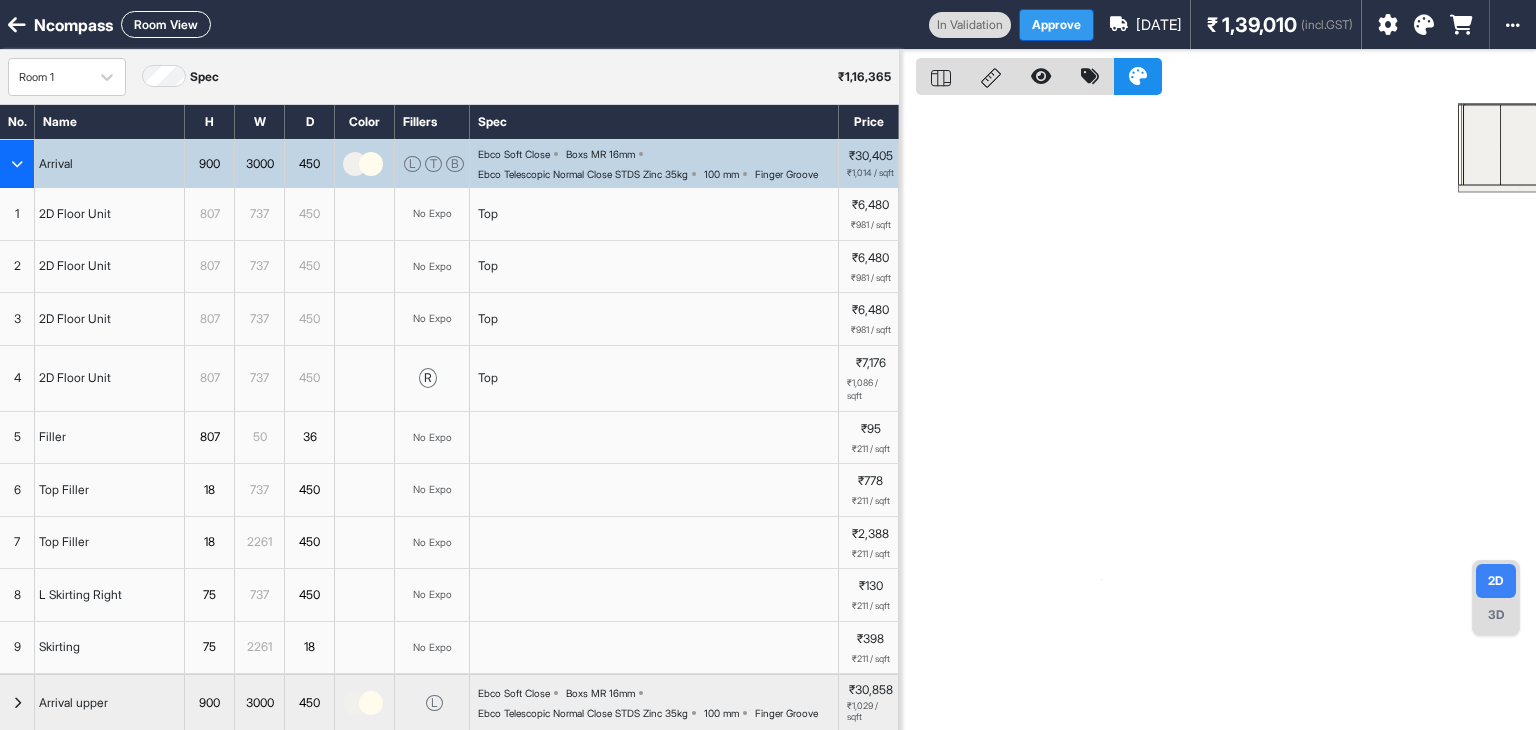 click on "Approve" at bounding box center (1056, 25) 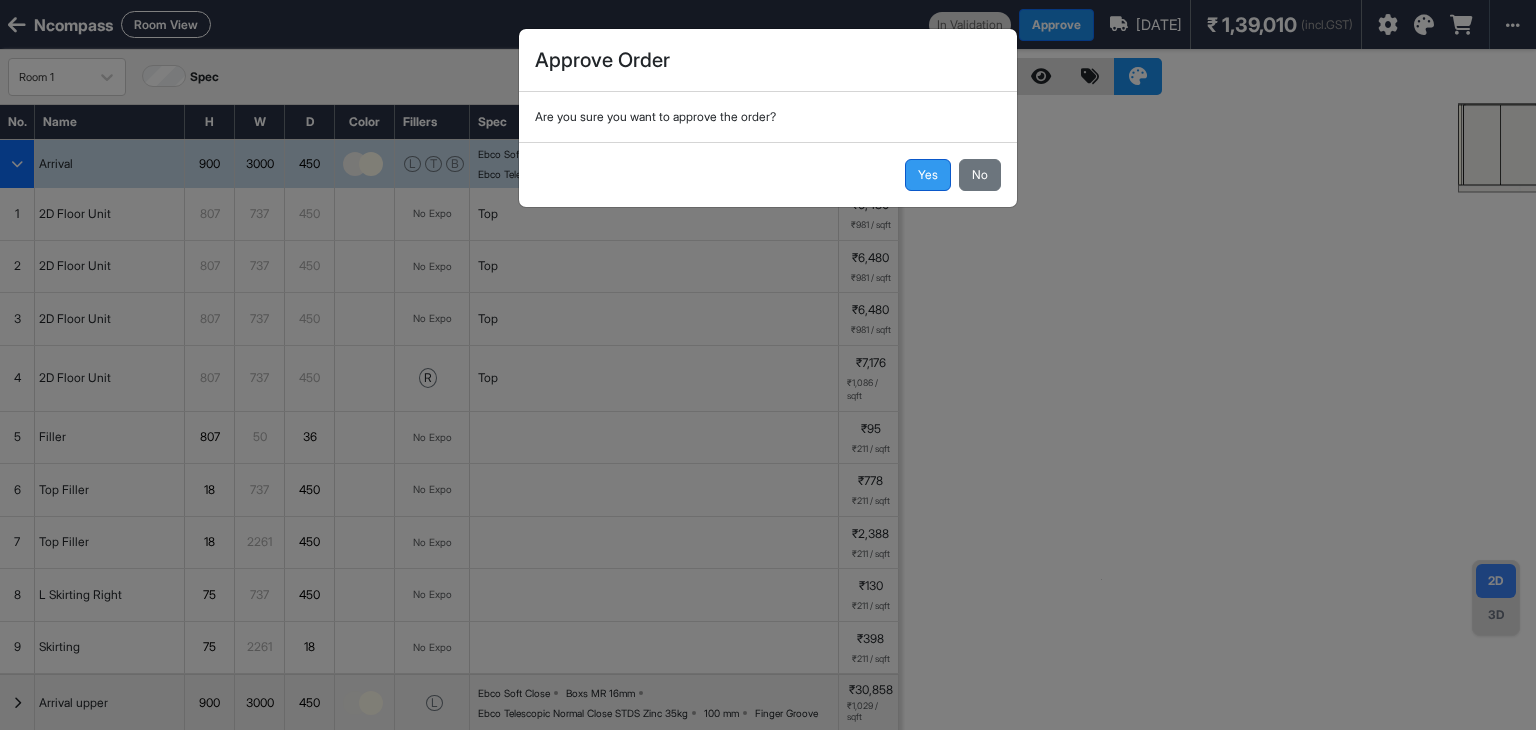 click on "Yes" at bounding box center [928, 175] 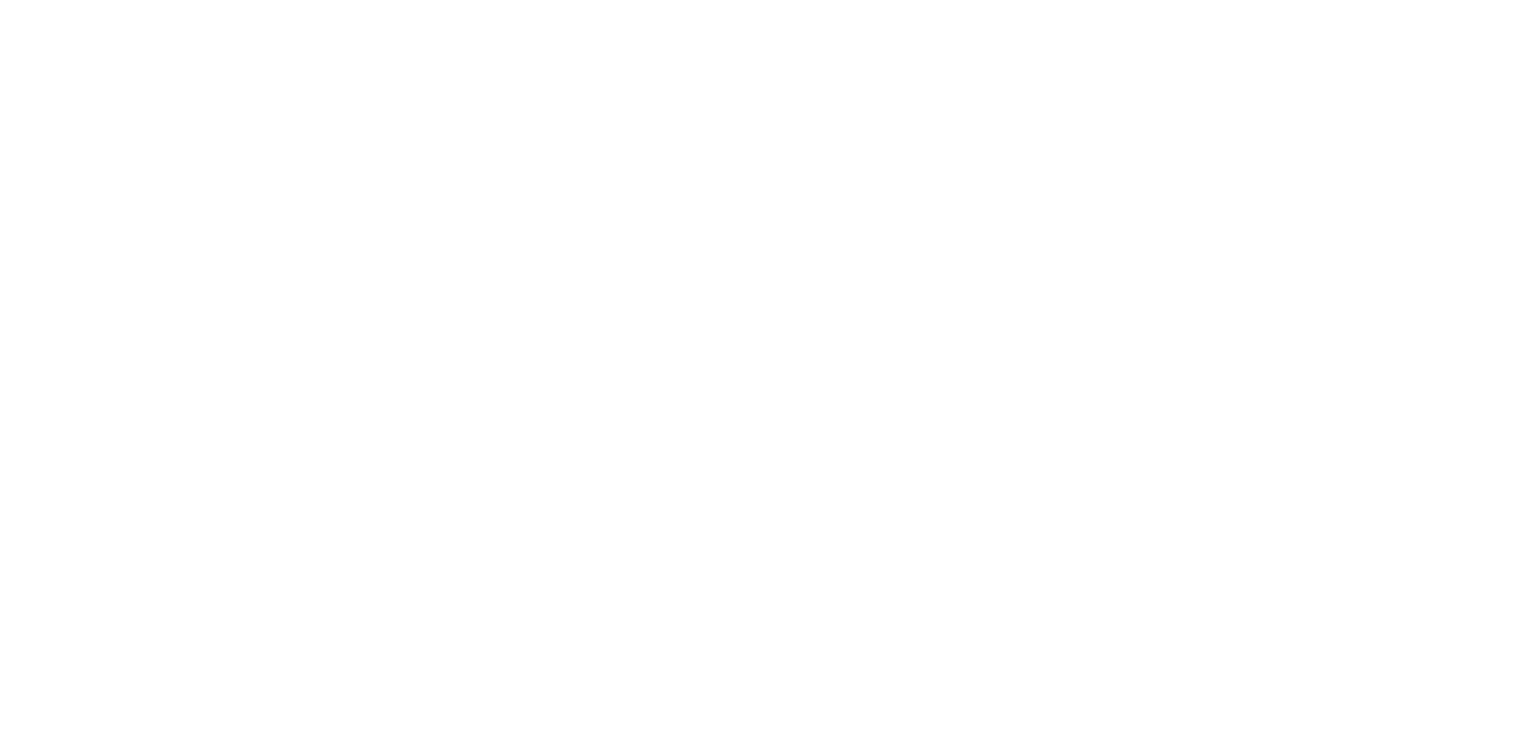 scroll, scrollTop: 0, scrollLeft: 0, axis: both 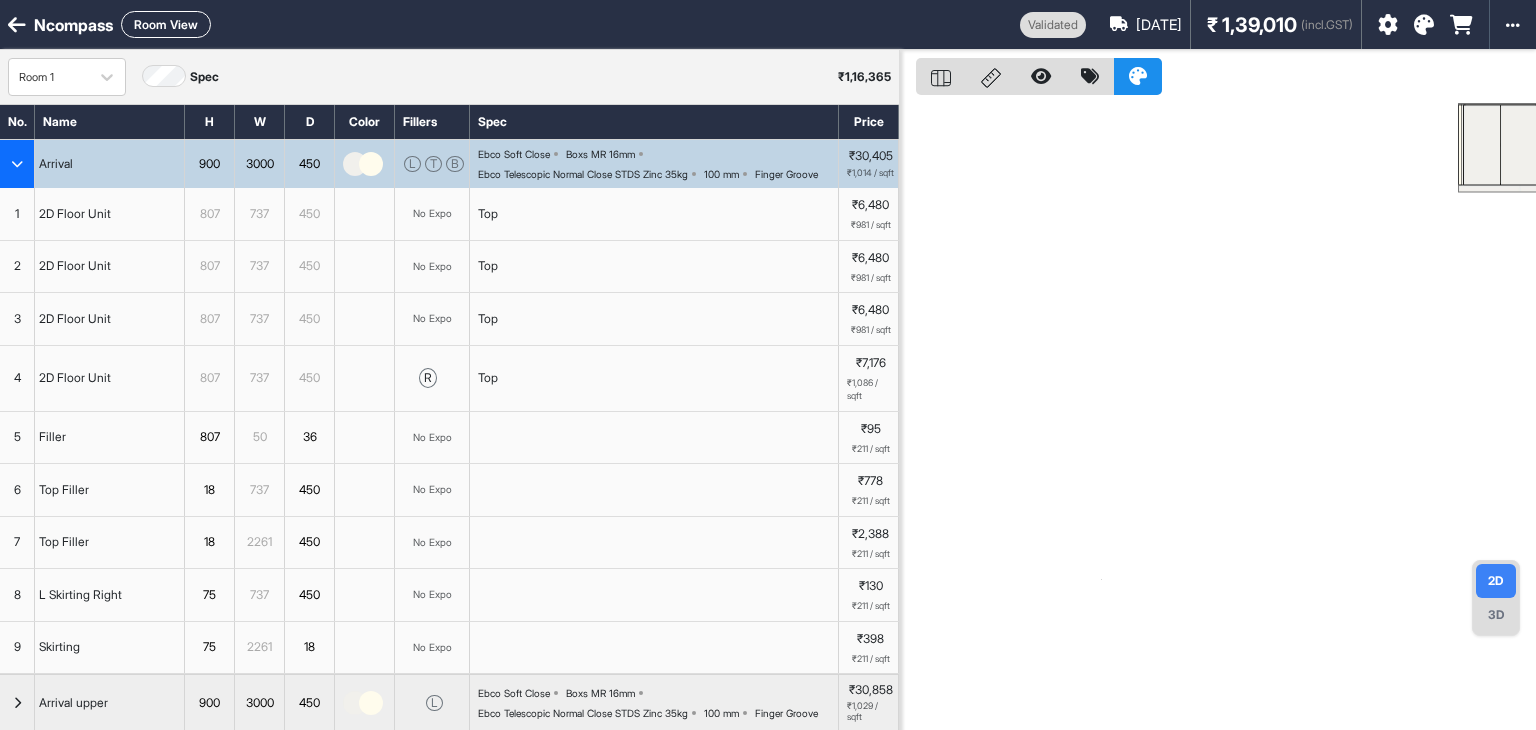 click at bounding box center [17, 164] 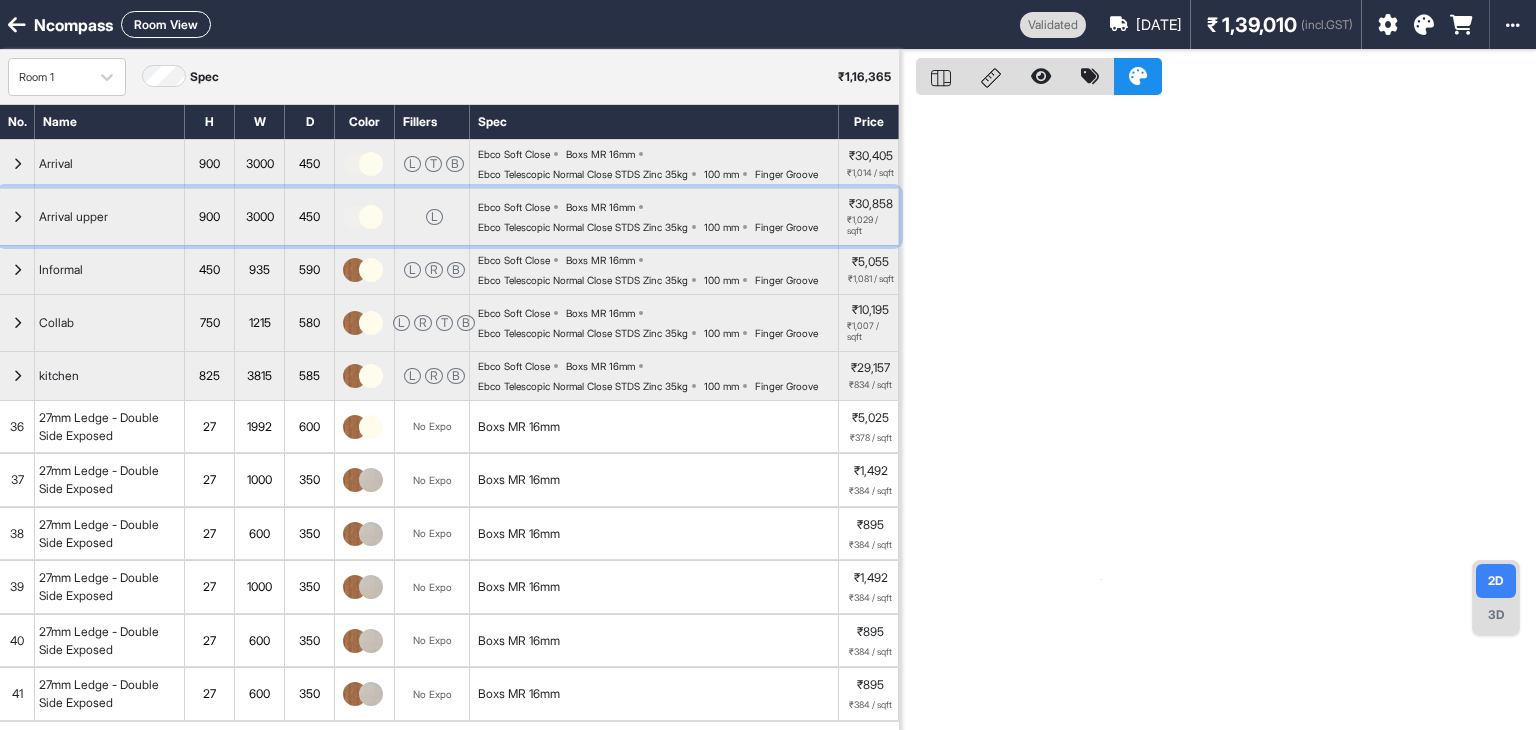 click at bounding box center [17, 217] 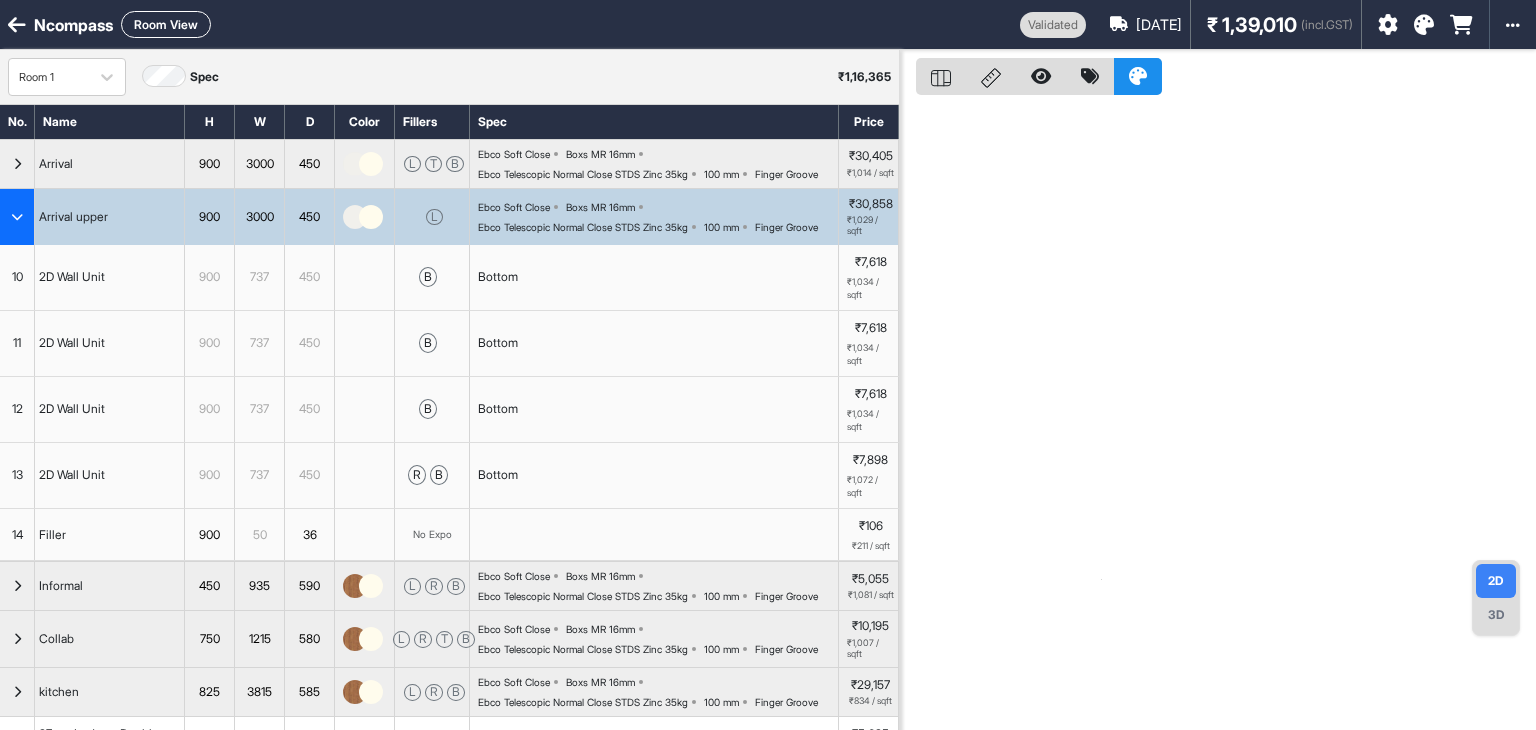 click at bounding box center [17, 217] 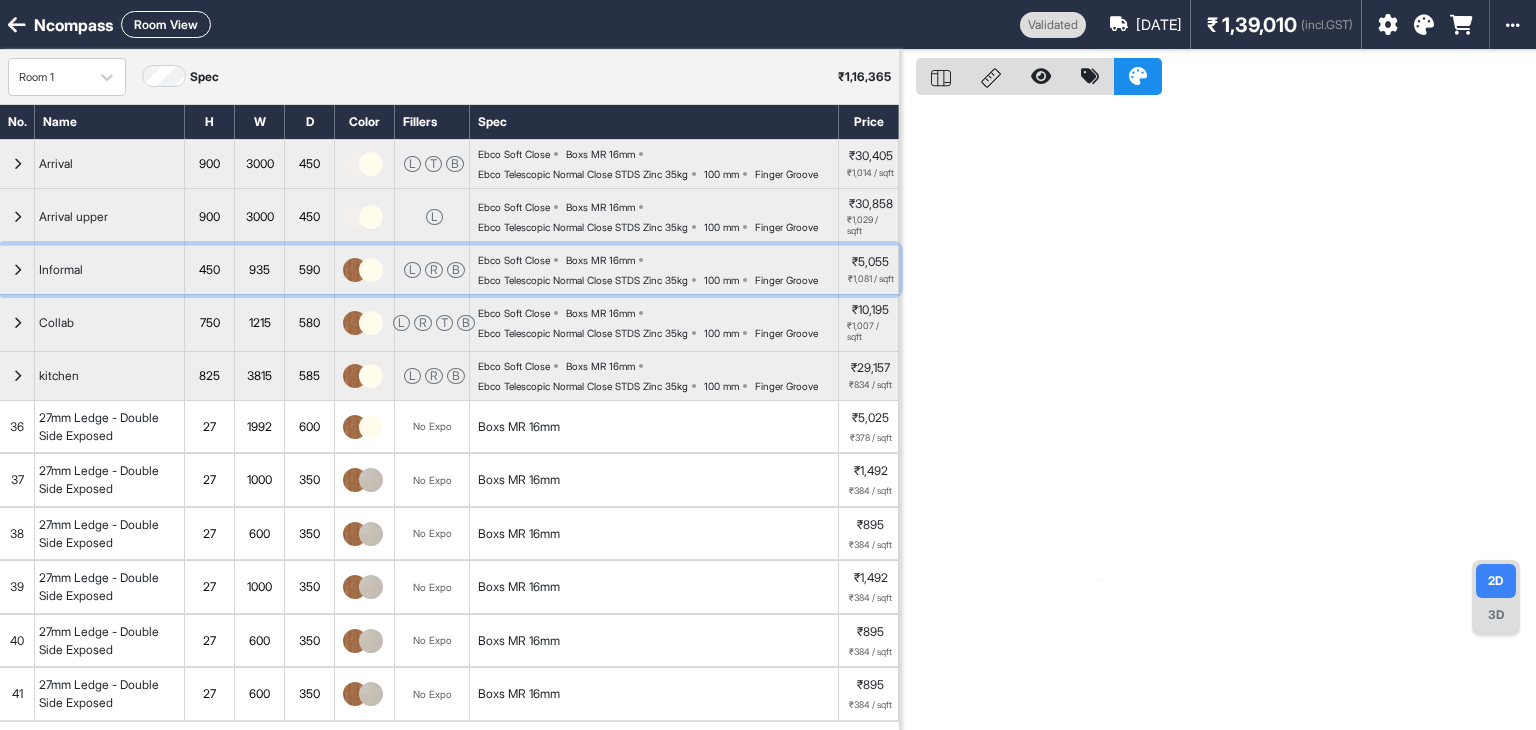 click at bounding box center [17, 270] 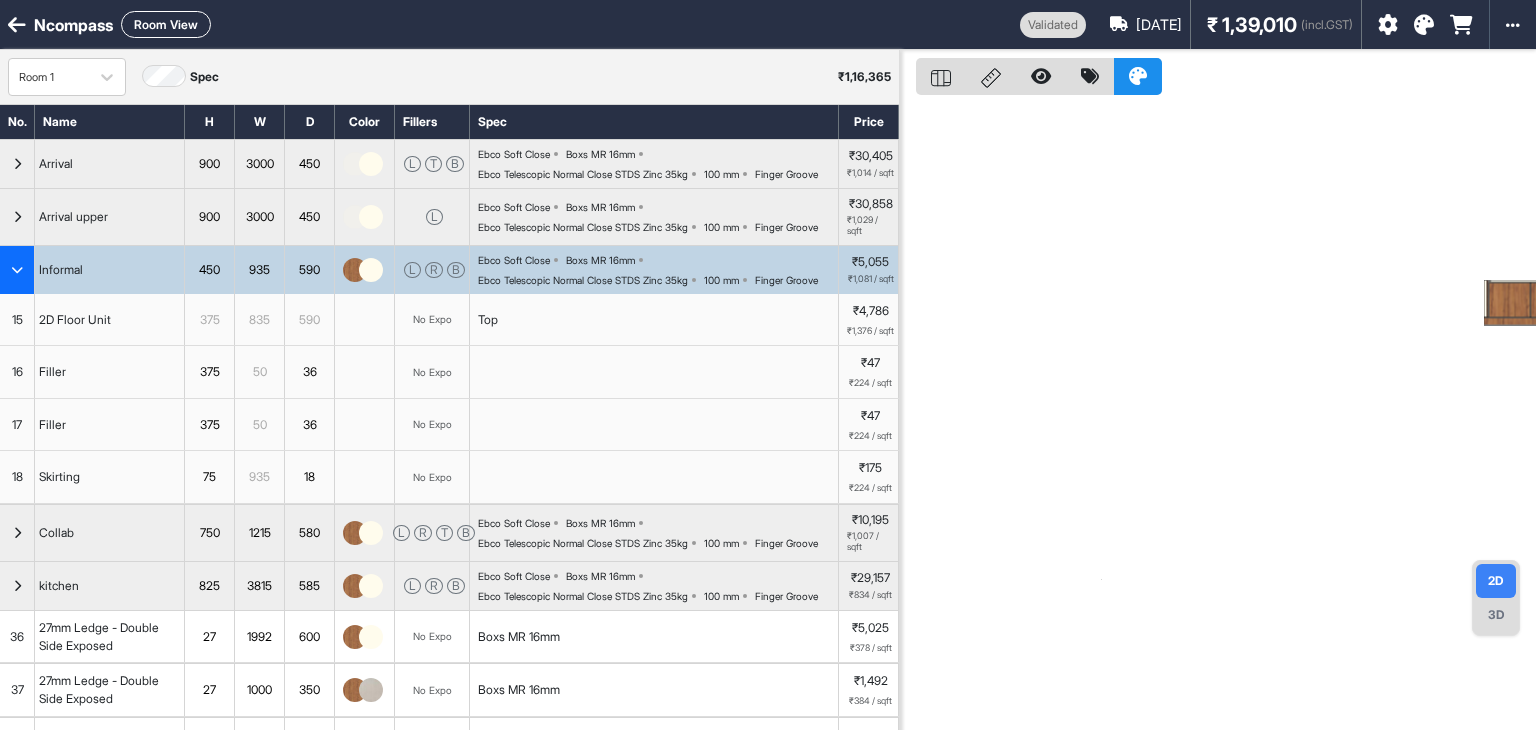 click at bounding box center (17, 270) 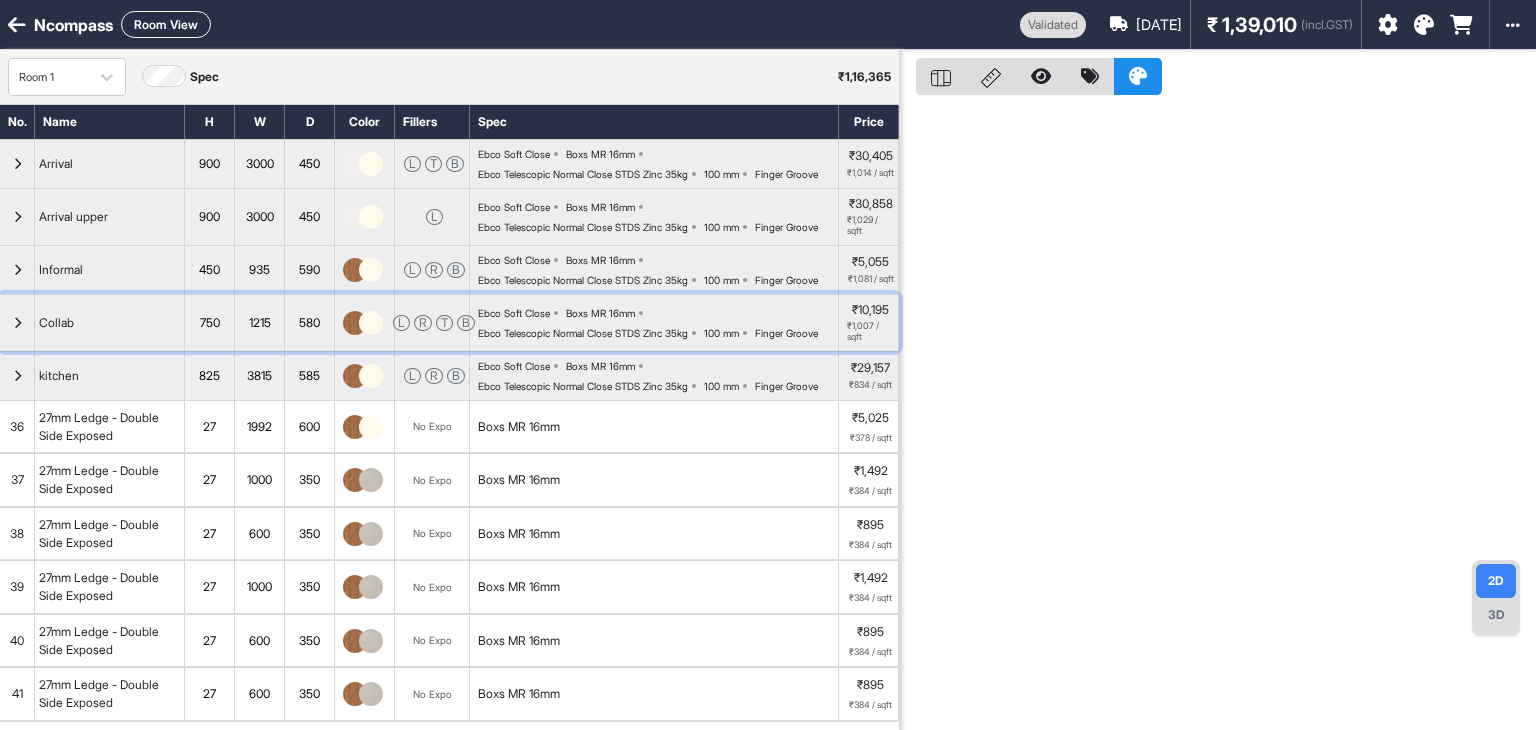 click at bounding box center [17, 323] 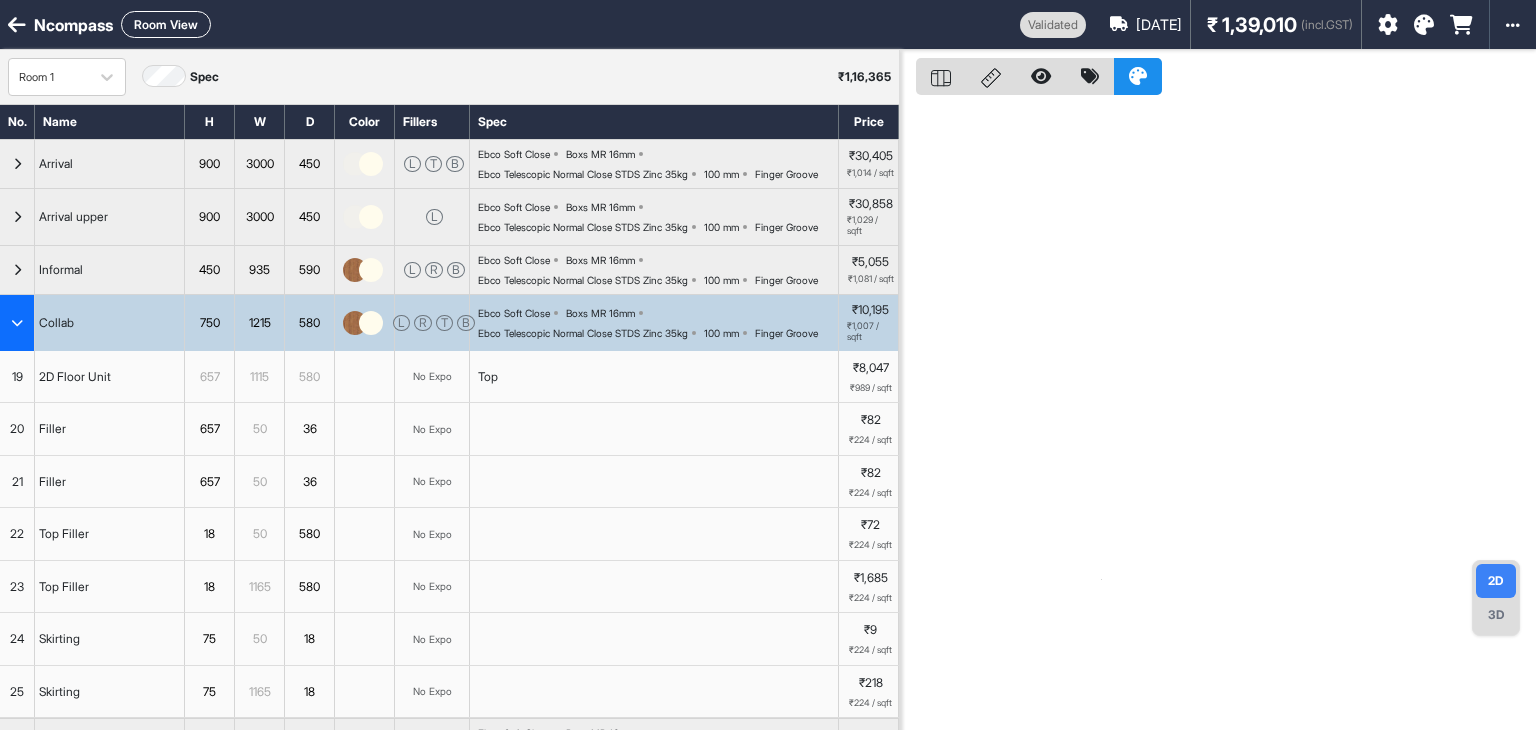 click at bounding box center [17, 323] 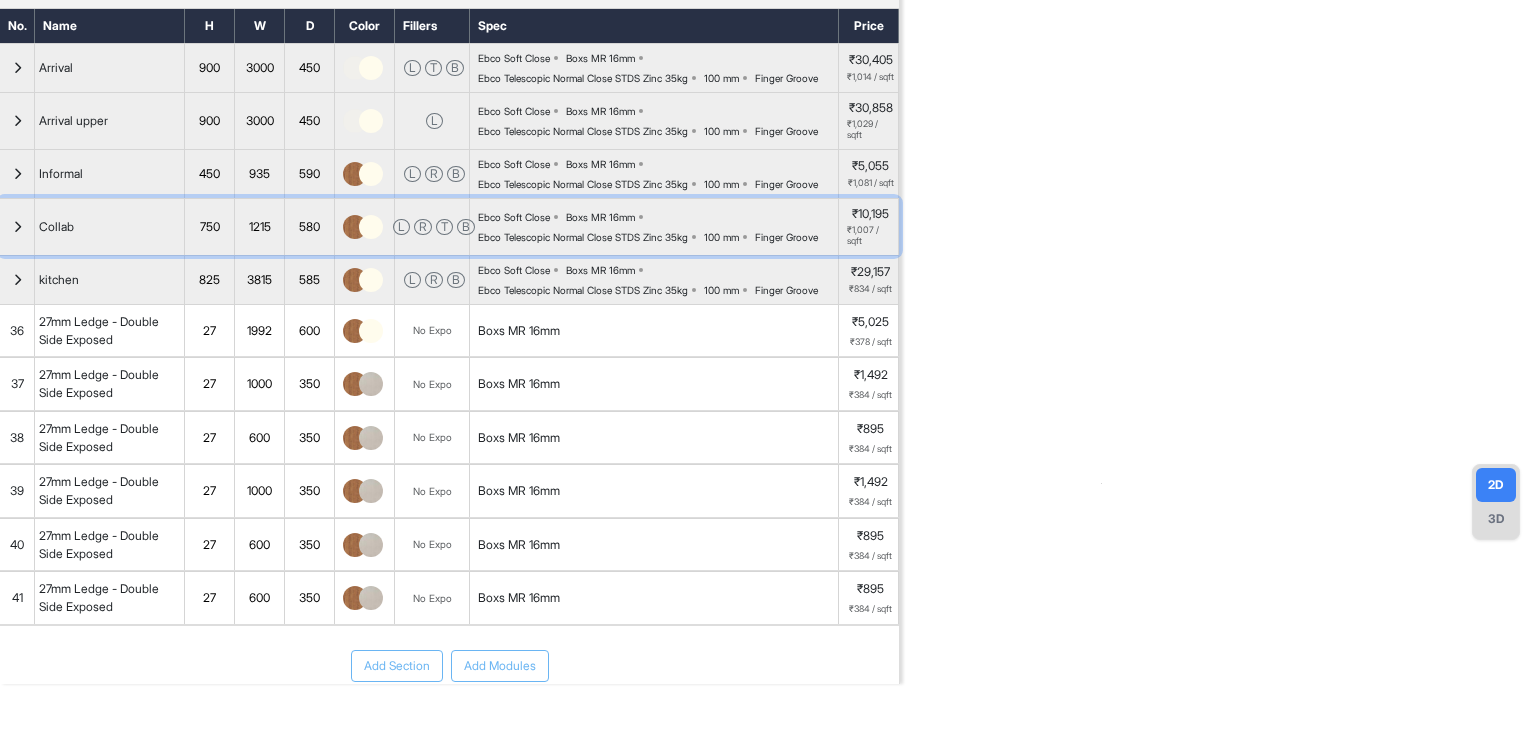 scroll, scrollTop: 100, scrollLeft: 0, axis: vertical 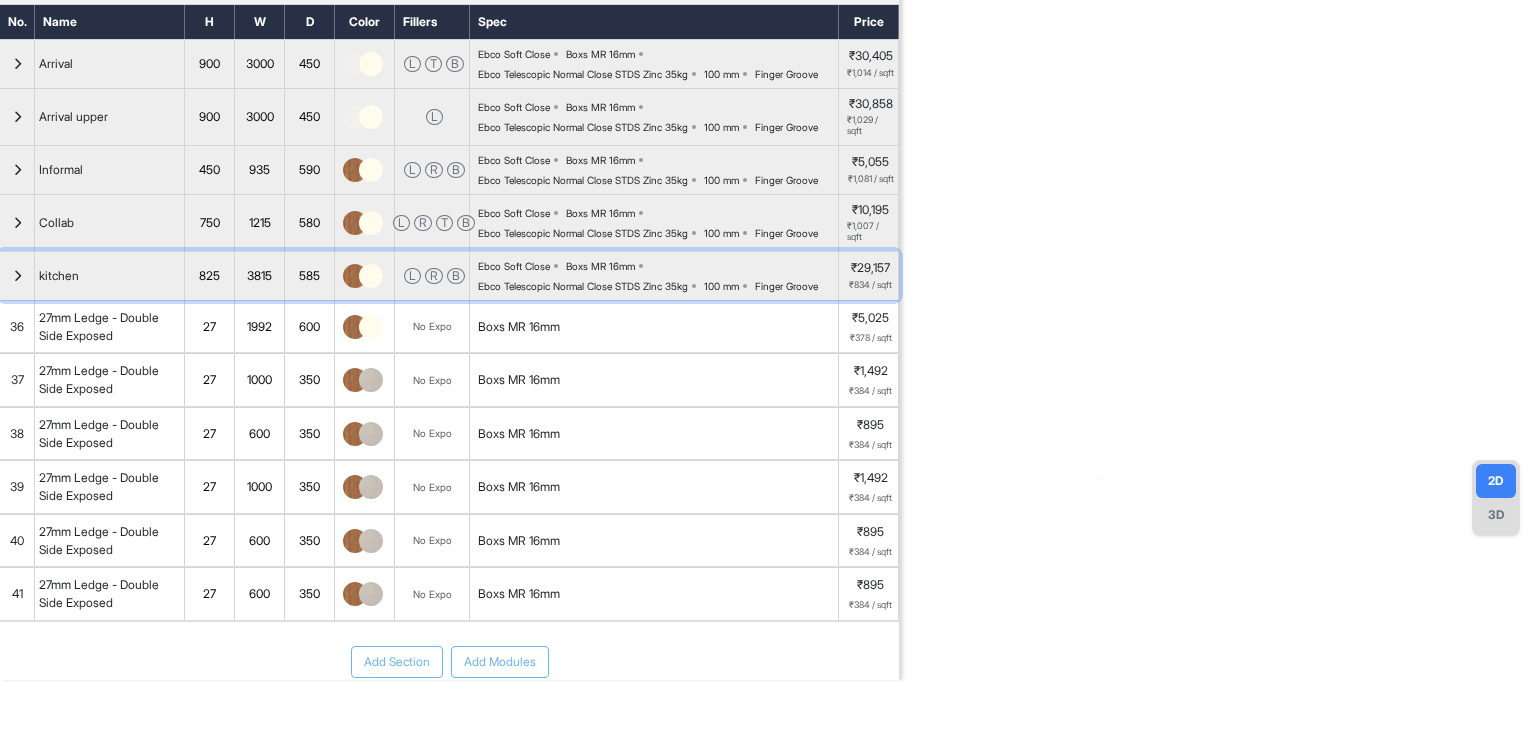 click at bounding box center (17, 276) 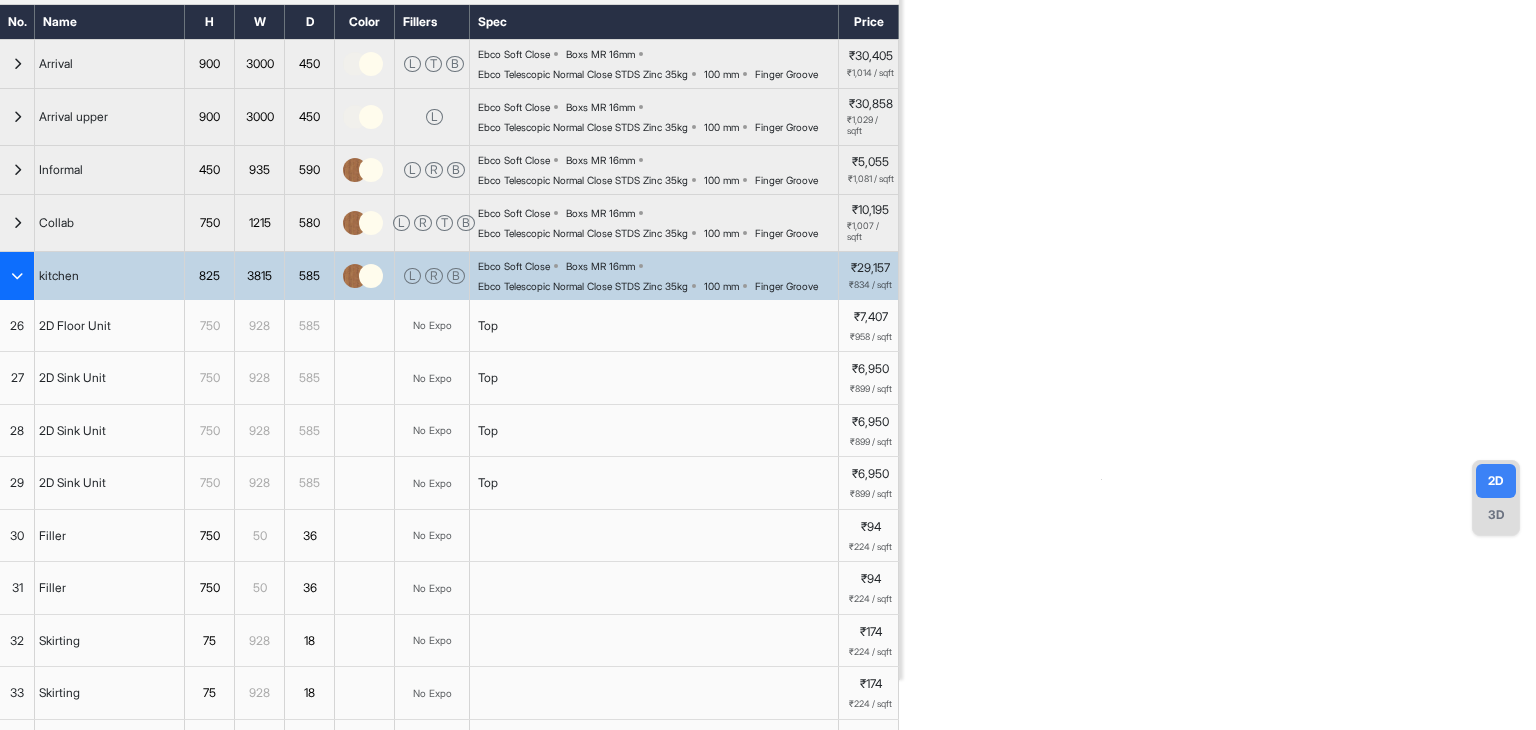 click at bounding box center (17, 276) 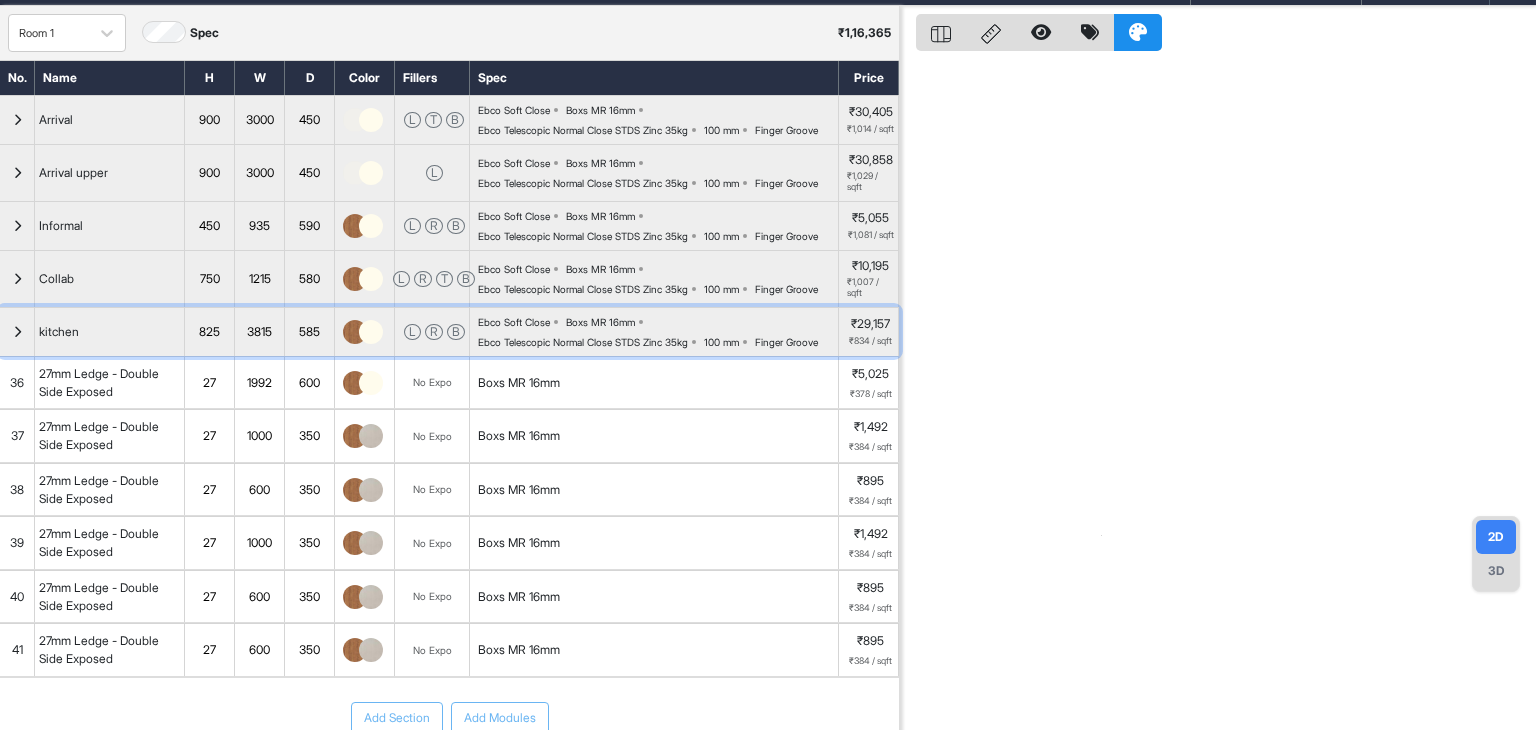 scroll, scrollTop: 0, scrollLeft: 0, axis: both 